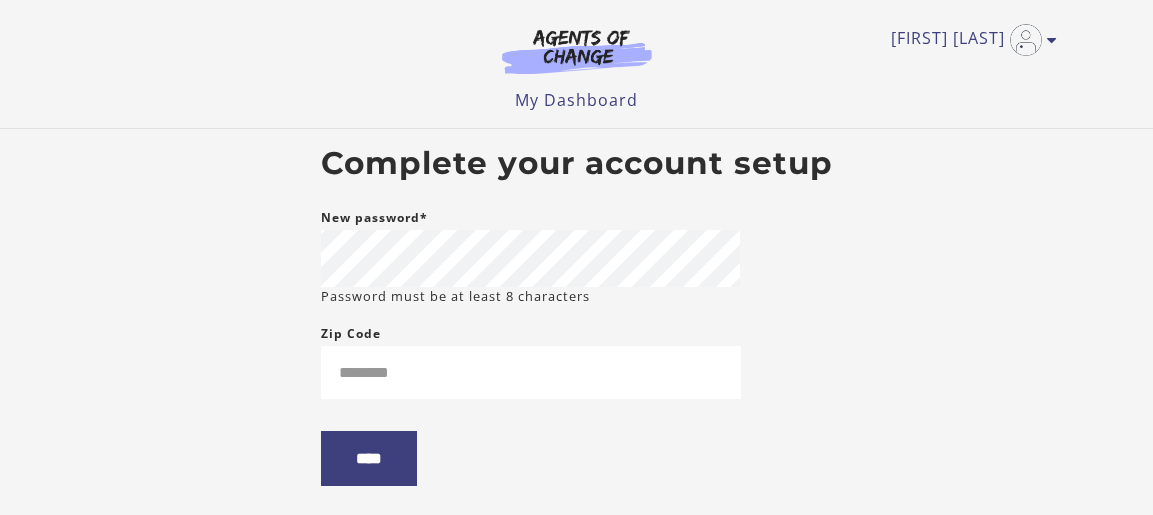 scroll, scrollTop: 0, scrollLeft: 0, axis: both 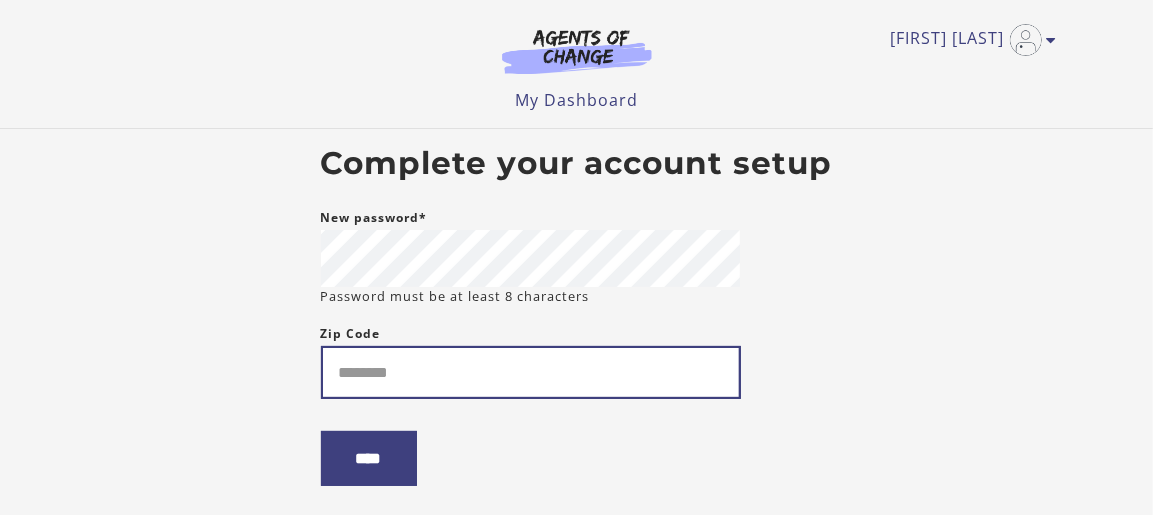 click on "Zip Code" at bounding box center [531, 372] 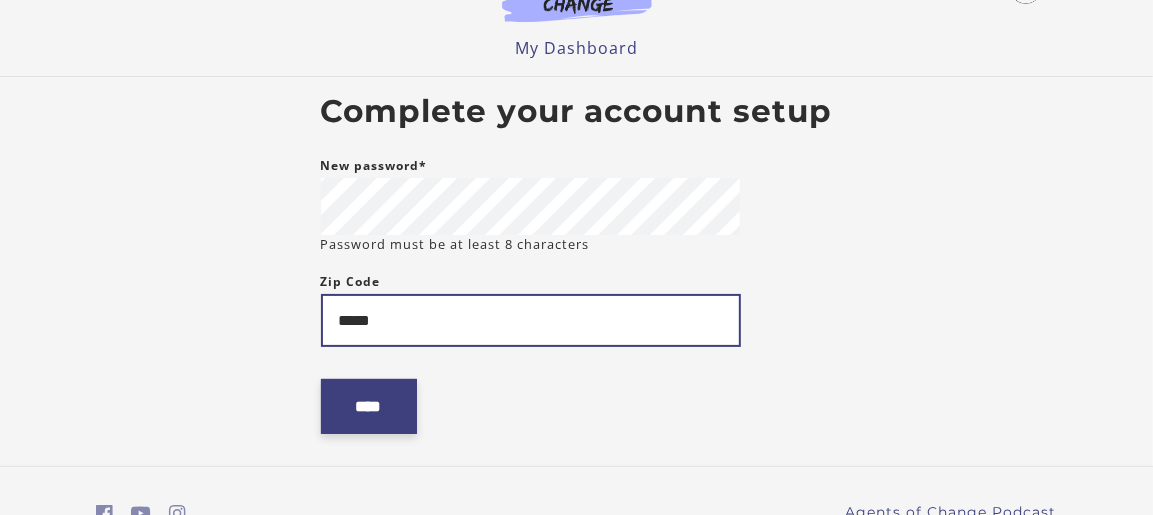 scroll, scrollTop: 100, scrollLeft: 0, axis: vertical 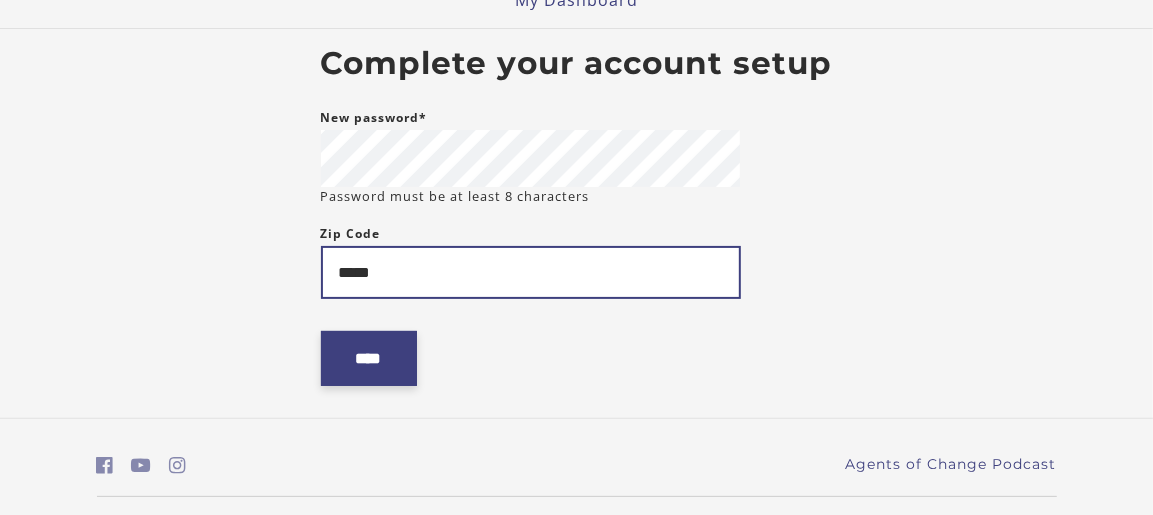 type on "*****" 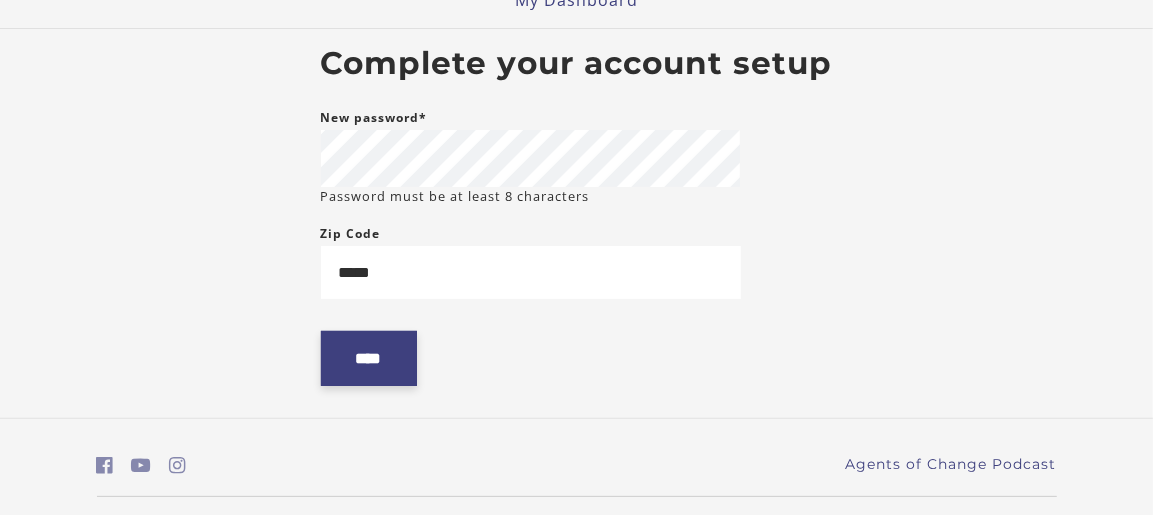 click on "****" at bounding box center [369, 358] 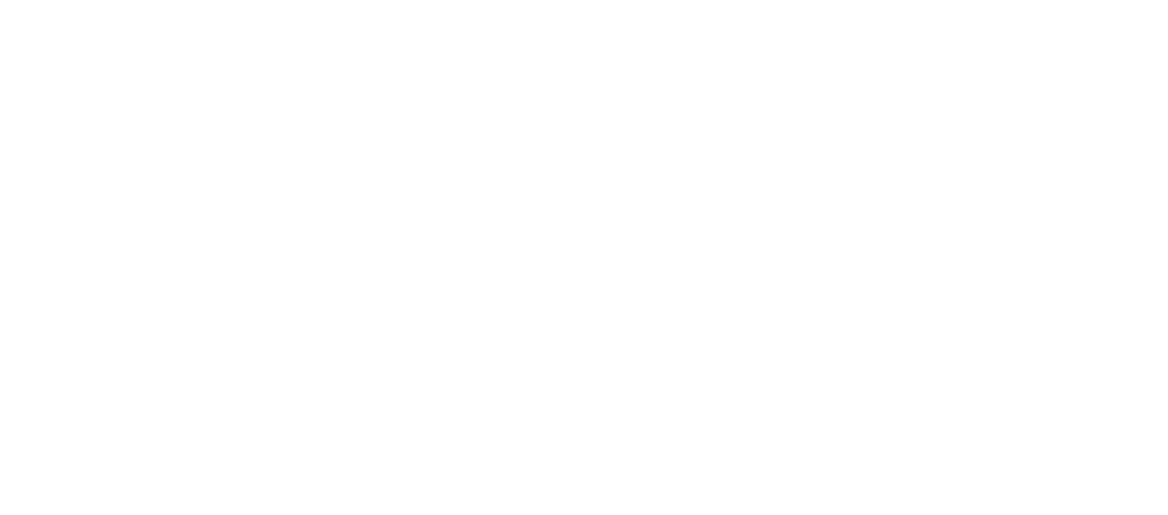 scroll, scrollTop: 0, scrollLeft: 0, axis: both 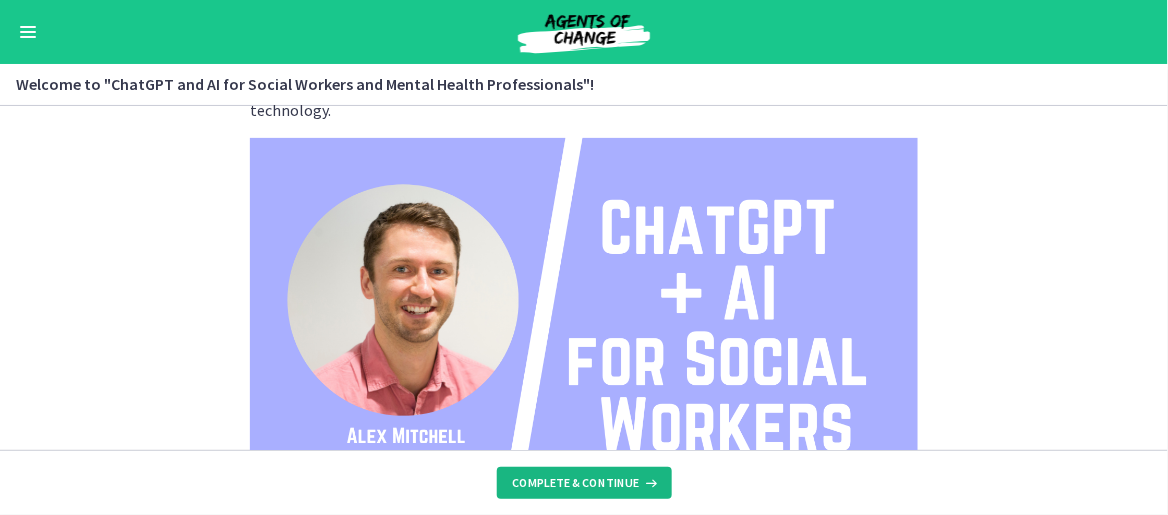 click on "Complete & continue" at bounding box center (584, 483) 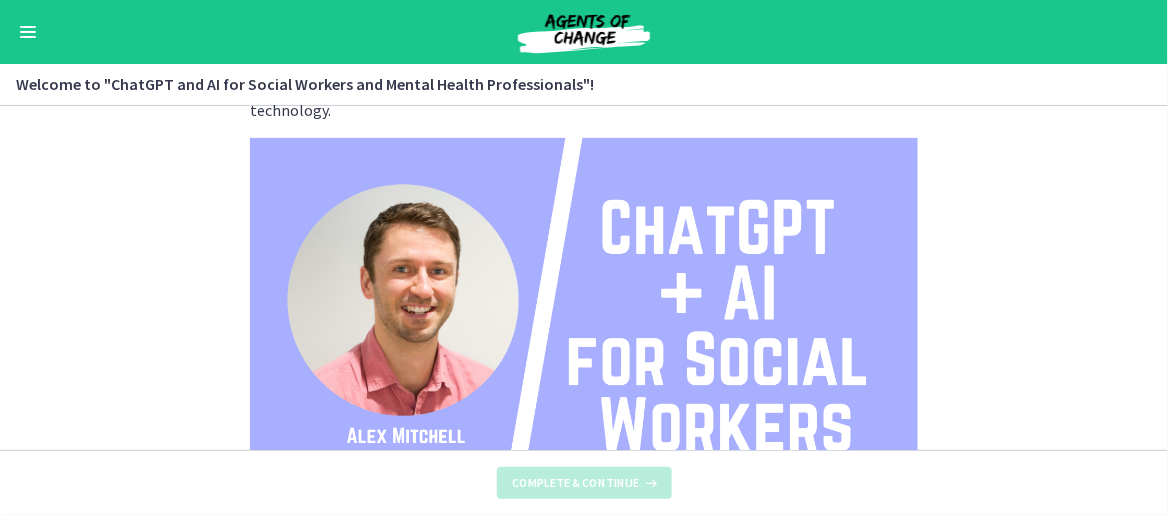 scroll, scrollTop: 0, scrollLeft: 0, axis: both 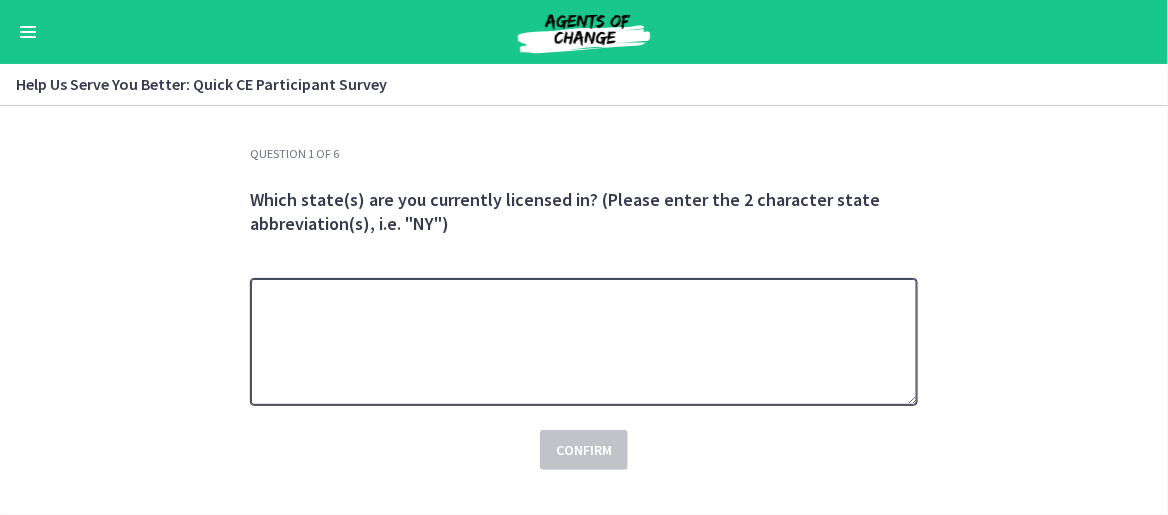click at bounding box center [584, 342] 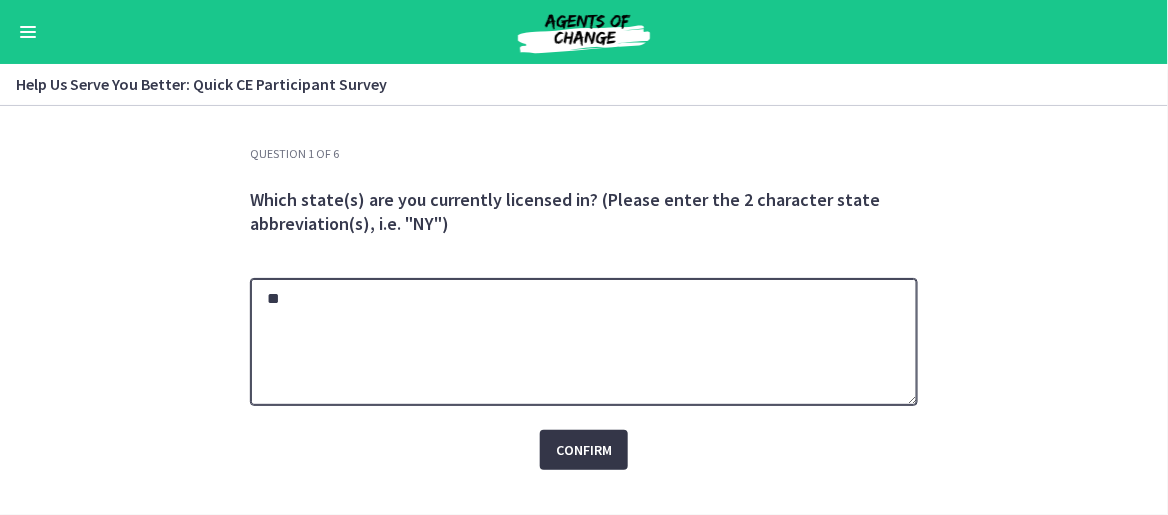 type on "**" 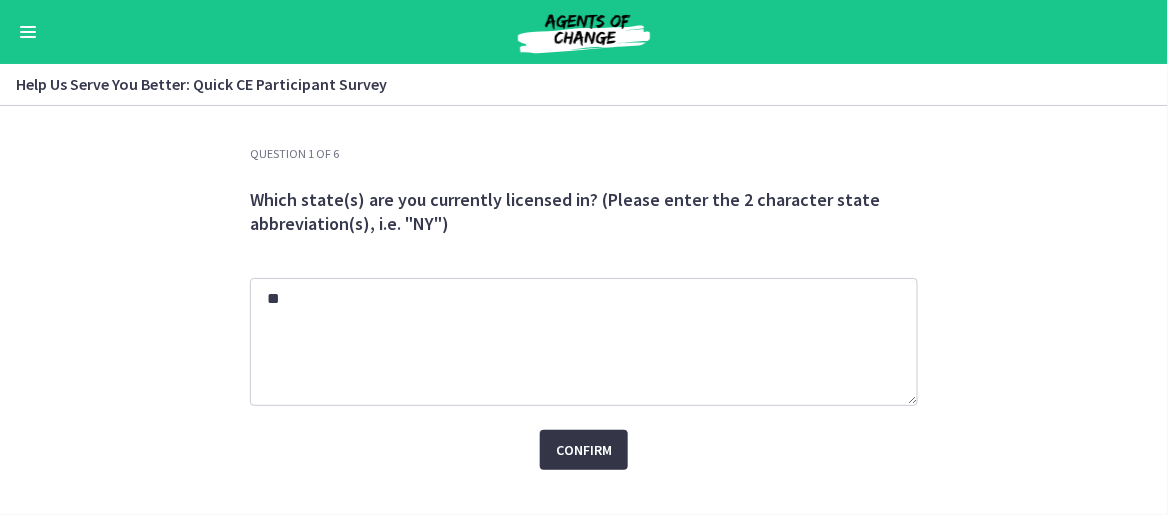click on "Confirm" at bounding box center (584, 450) 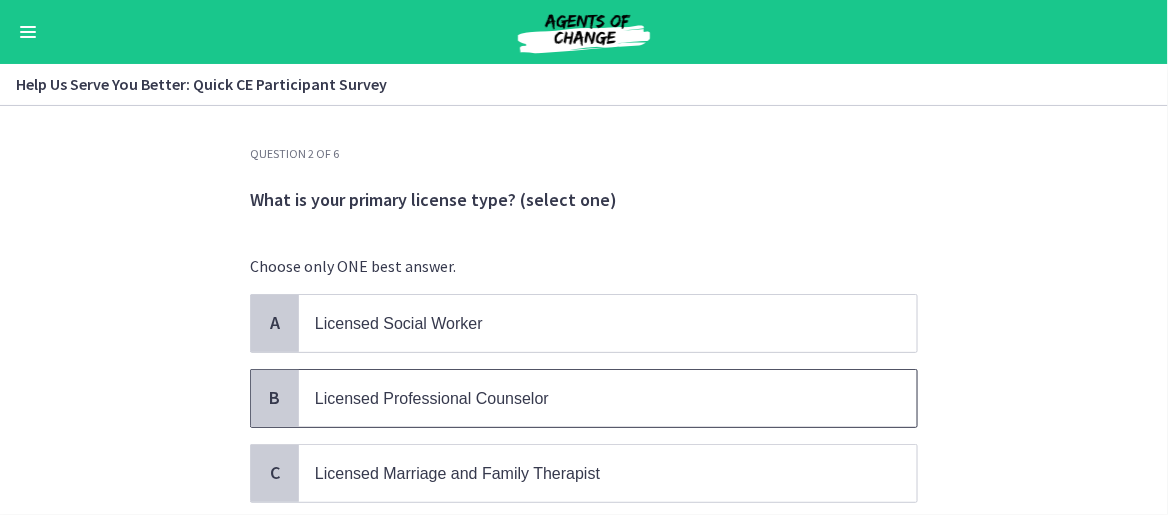 click on "Licensed Professional Counselor" at bounding box center (432, 398) 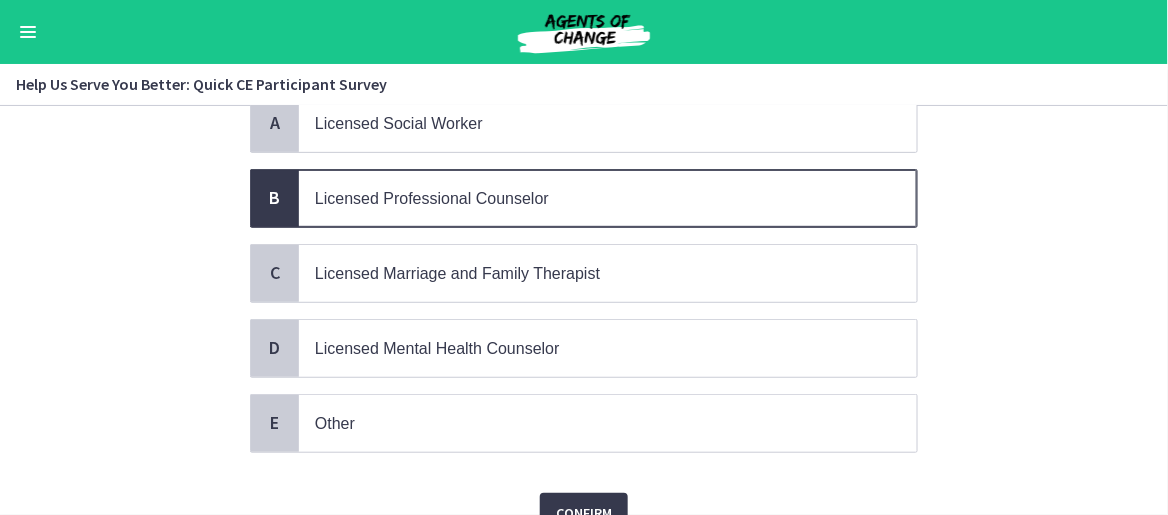 scroll, scrollTop: 293, scrollLeft: 0, axis: vertical 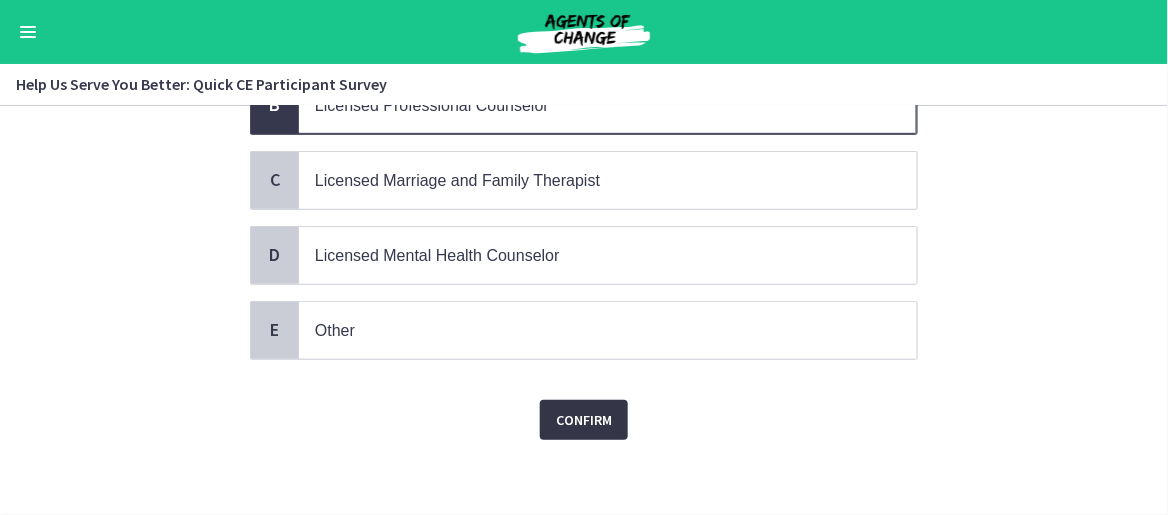 click on "Confirm" at bounding box center [584, 420] 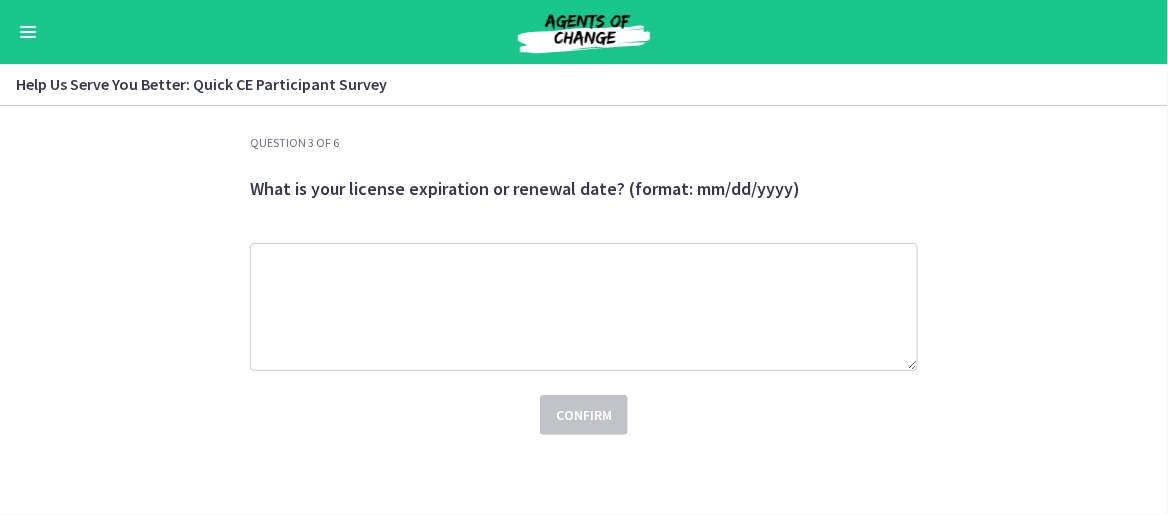 scroll, scrollTop: 0, scrollLeft: 0, axis: both 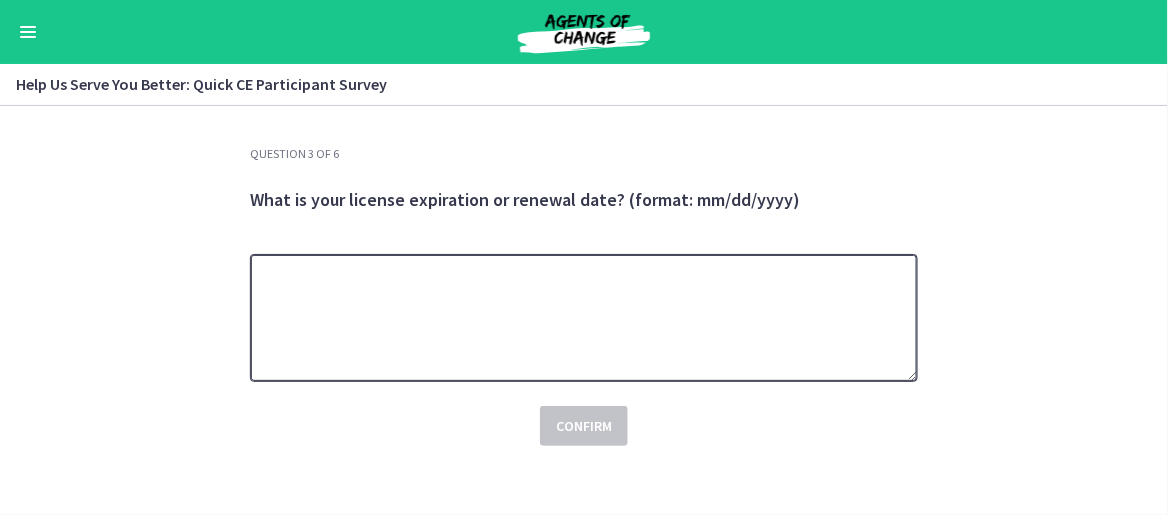 click at bounding box center [584, 318] 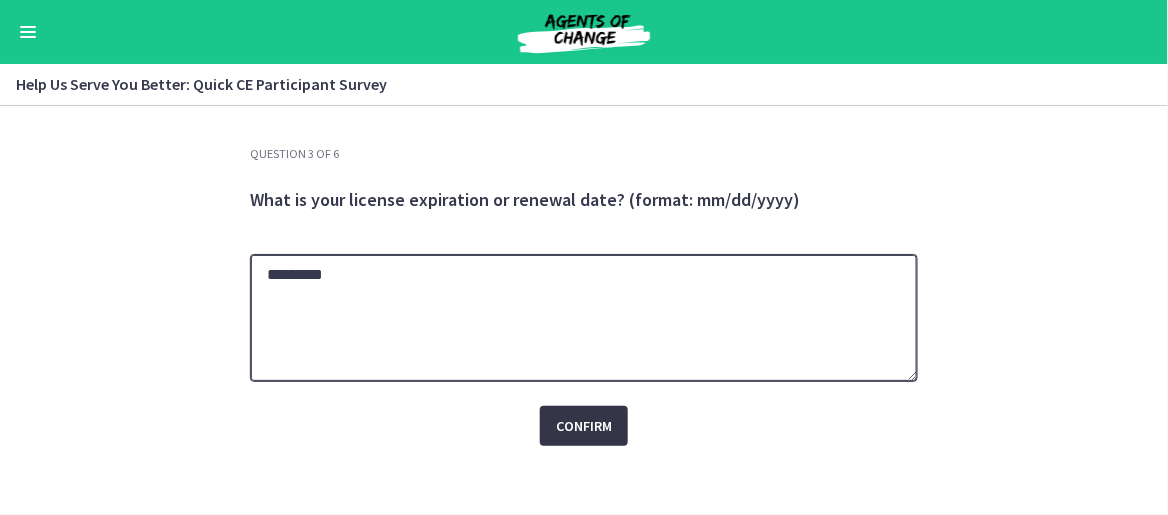 type on "*********" 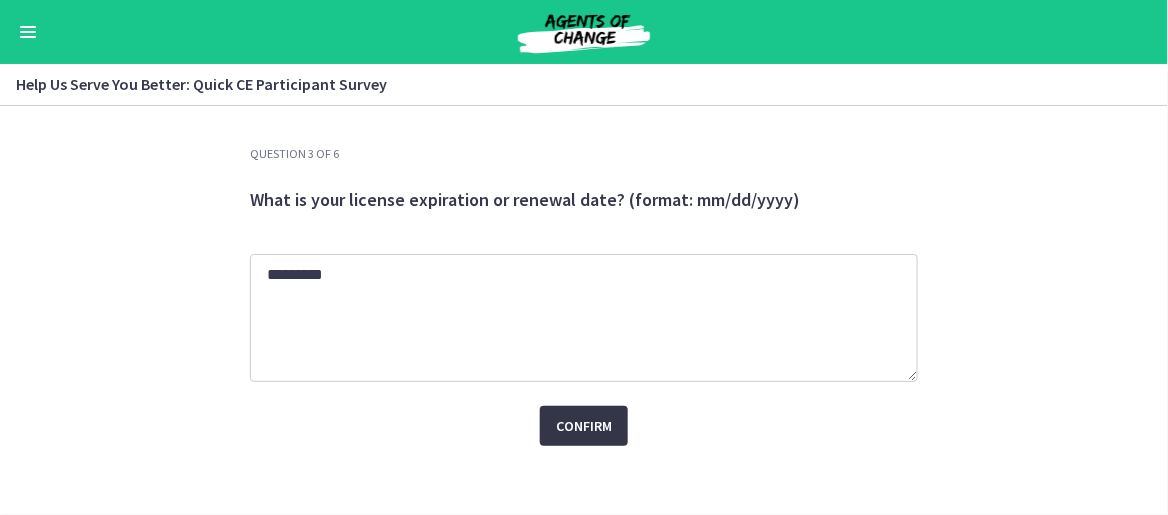 click on "Confirm" at bounding box center [584, 426] 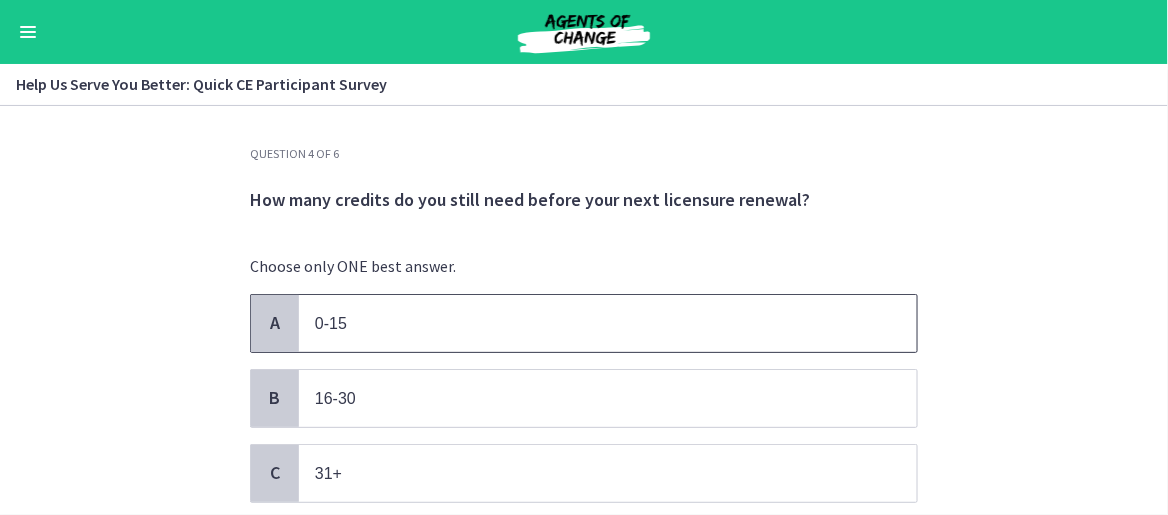 click on "0-15" at bounding box center (331, 323) 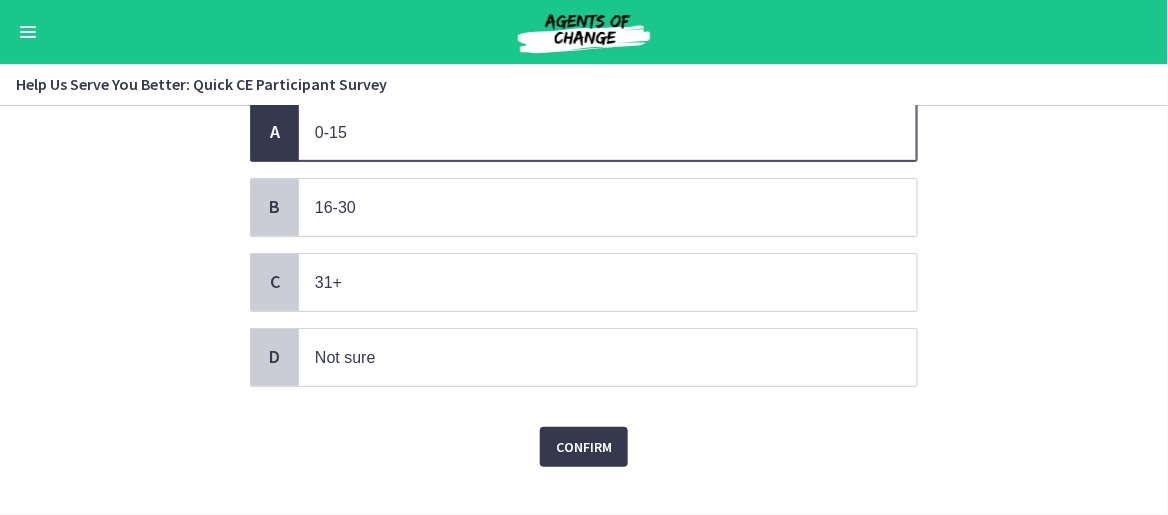 scroll, scrollTop: 218, scrollLeft: 0, axis: vertical 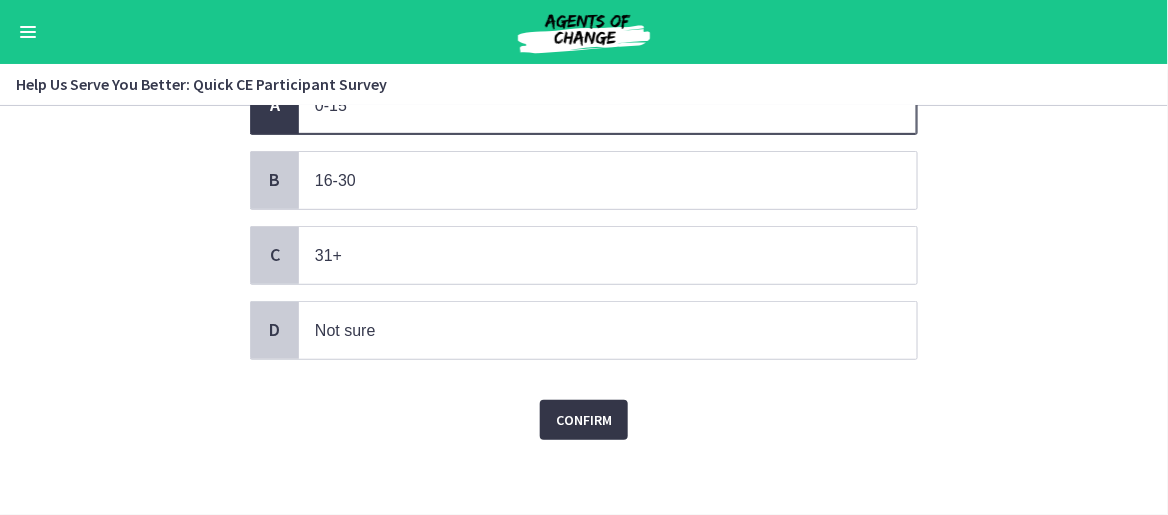 click on "Confirm" at bounding box center (584, 420) 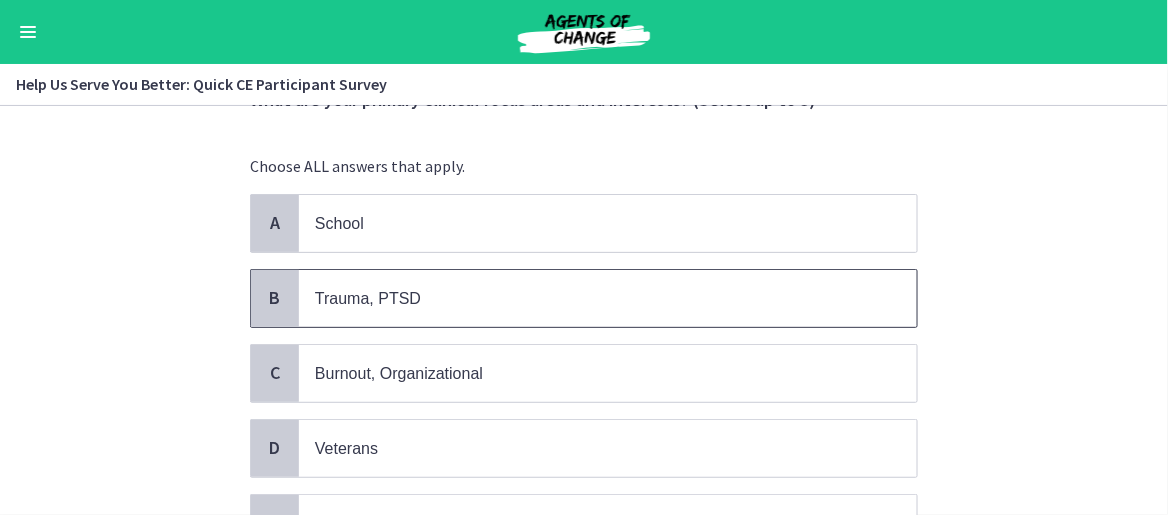 scroll, scrollTop: 200, scrollLeft: 0, axis: vertical 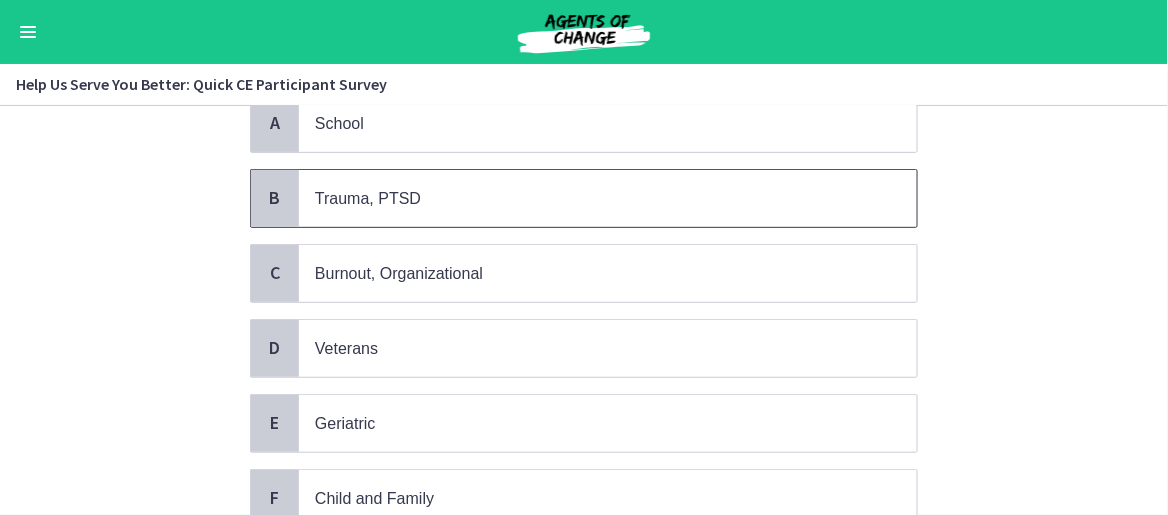 click on "Trauma, PTSD" at bounding box center (608, 198) 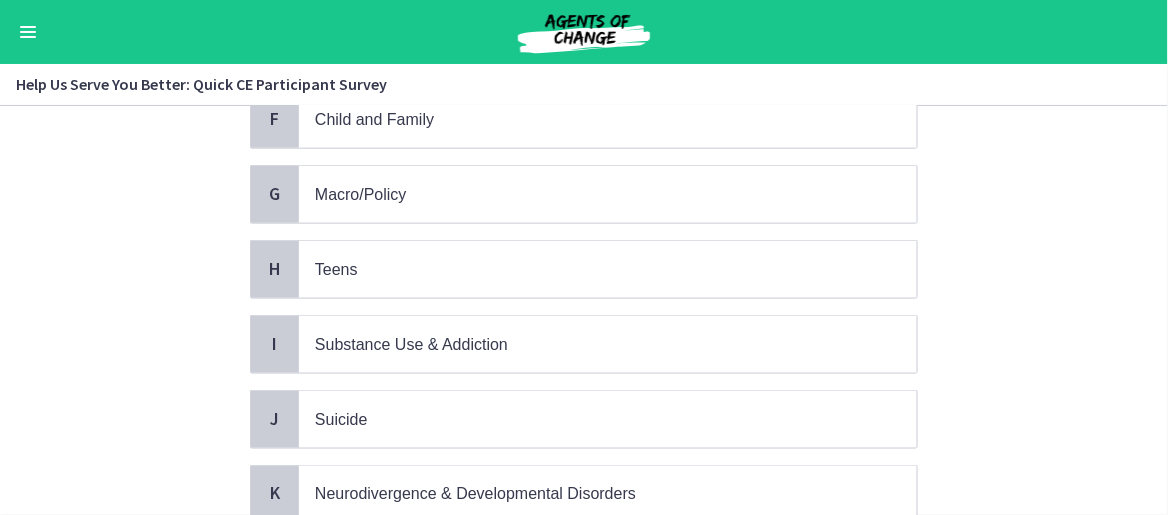 scroll, scrollTop: 600, scrollLeft: 0, axis: vertical 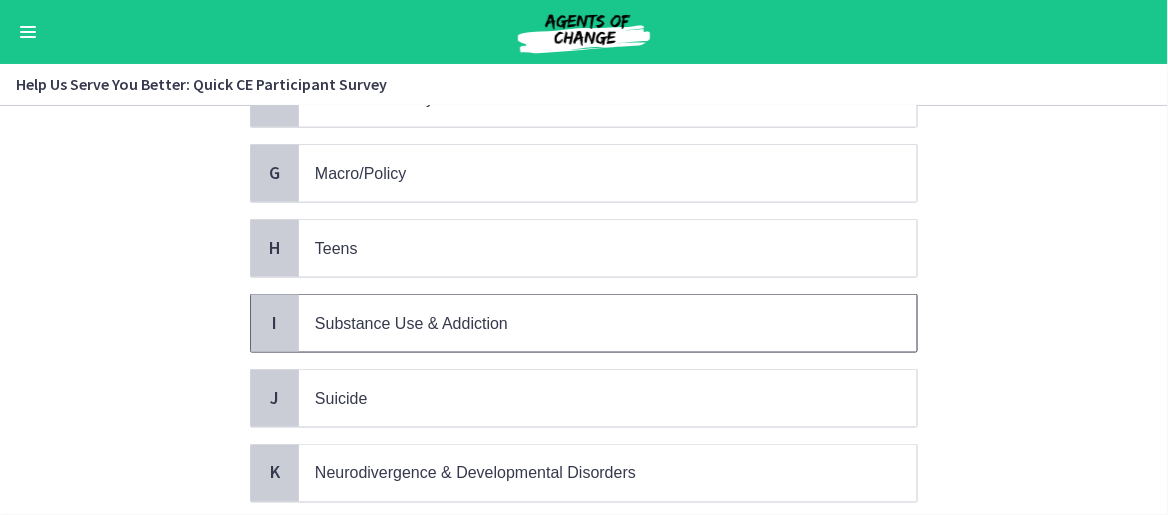 click on "Substance Use & Addiction" at bounding box center (411, 323) 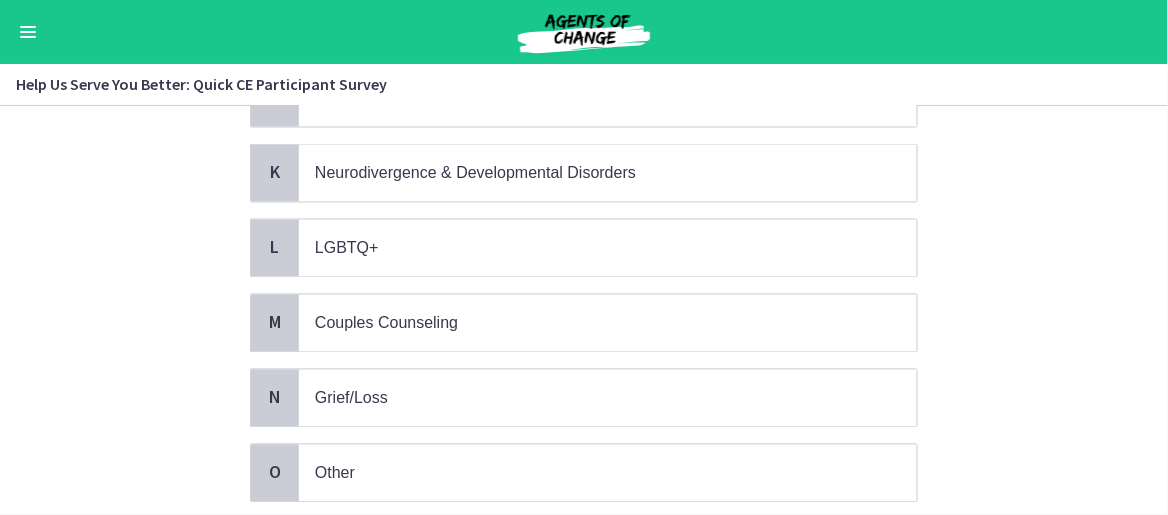 scroll, scrollTop: 1000, scrollLeft: 0, axis: vertical 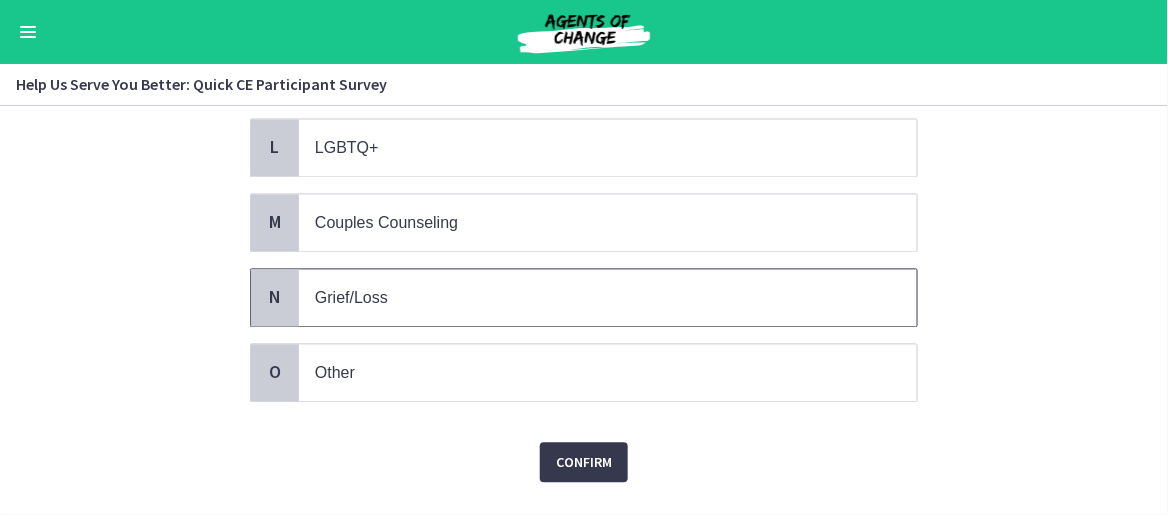 click on "Grief/Loss" at bounding box center [608, 298] 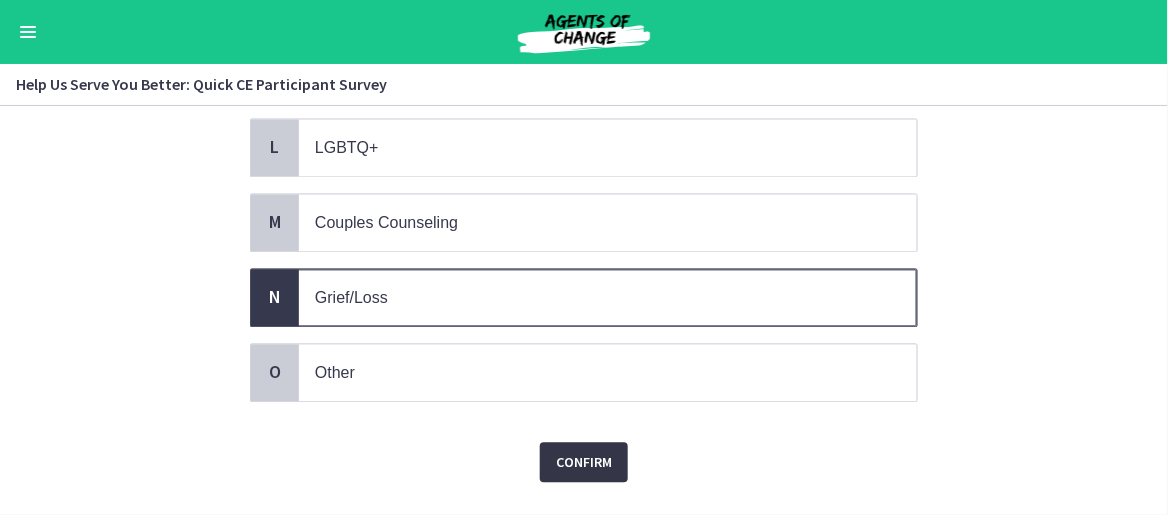 click on "Confirm" at bounding box center [584, 463] 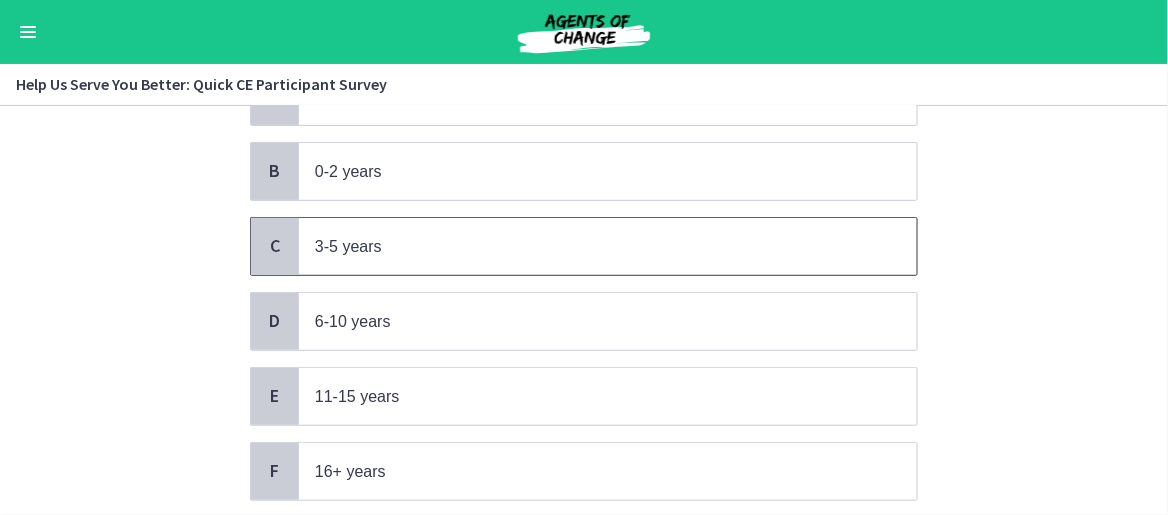 scroll, scrollTop: 300, scrollLeft: 0, axis: vertical 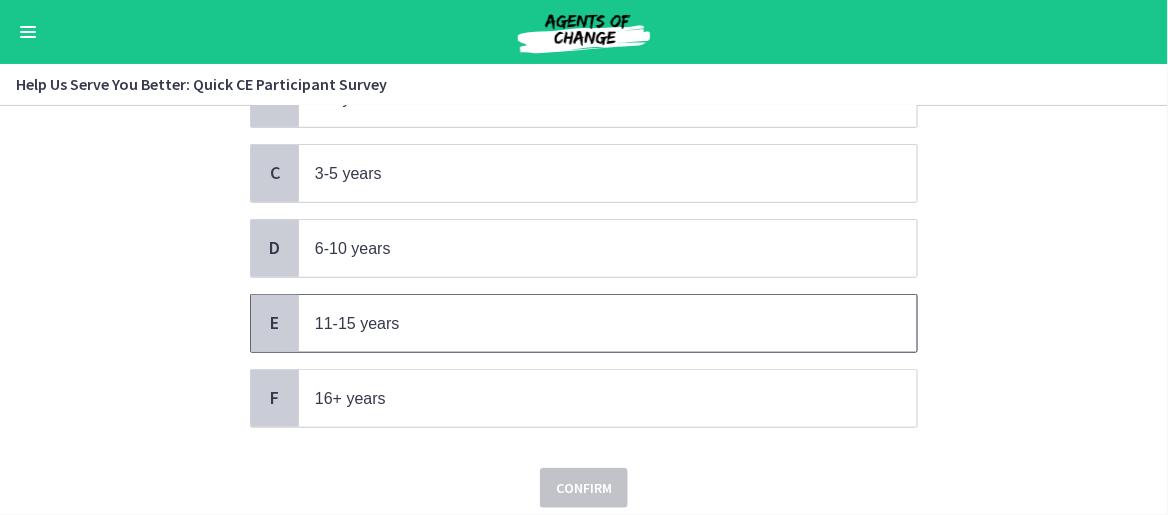 click on "11-15 years" at bounding box center (588, 323) 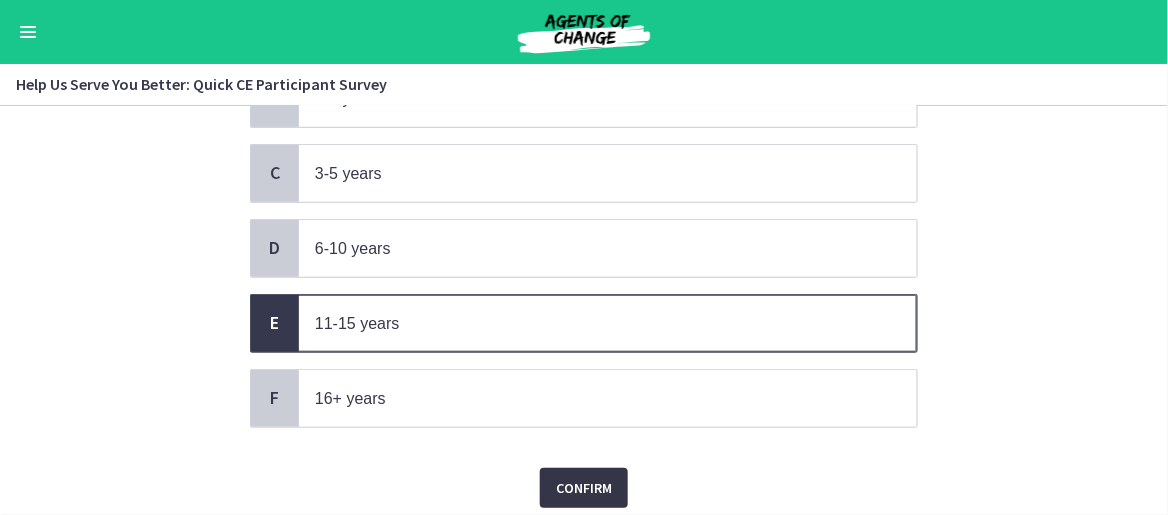 click on "Confirm" at bounding box center (584, 488) 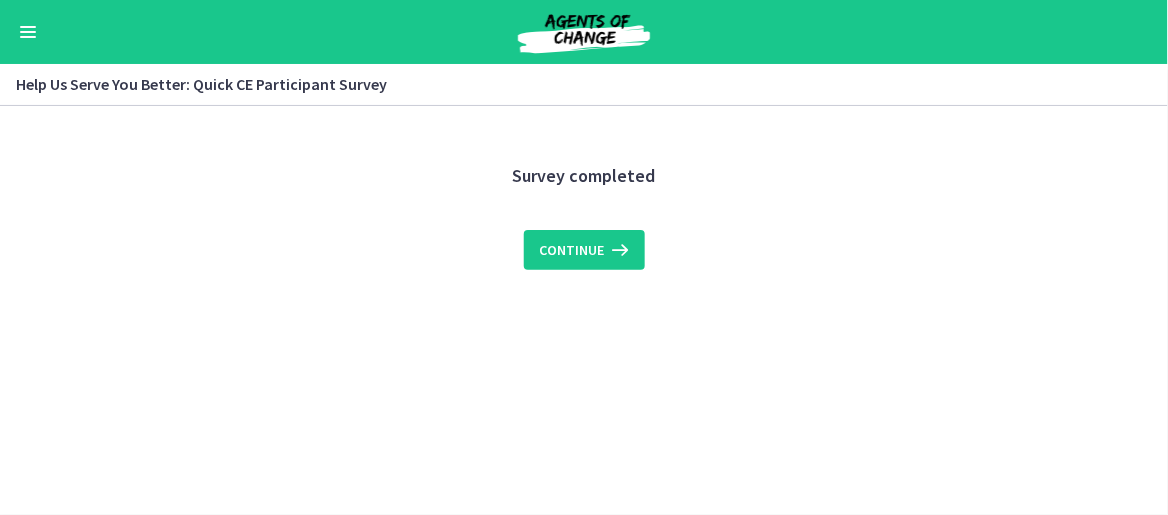 scroll, scrollTop: 0, scrollLeft: 0, axis: both 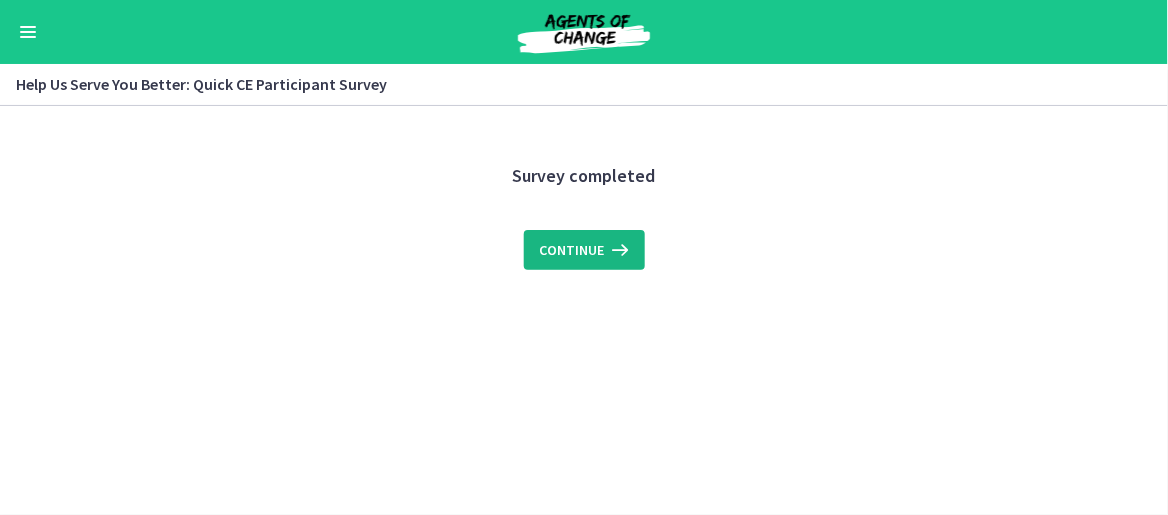 click on "Continue" at bounding box center (572, 250) 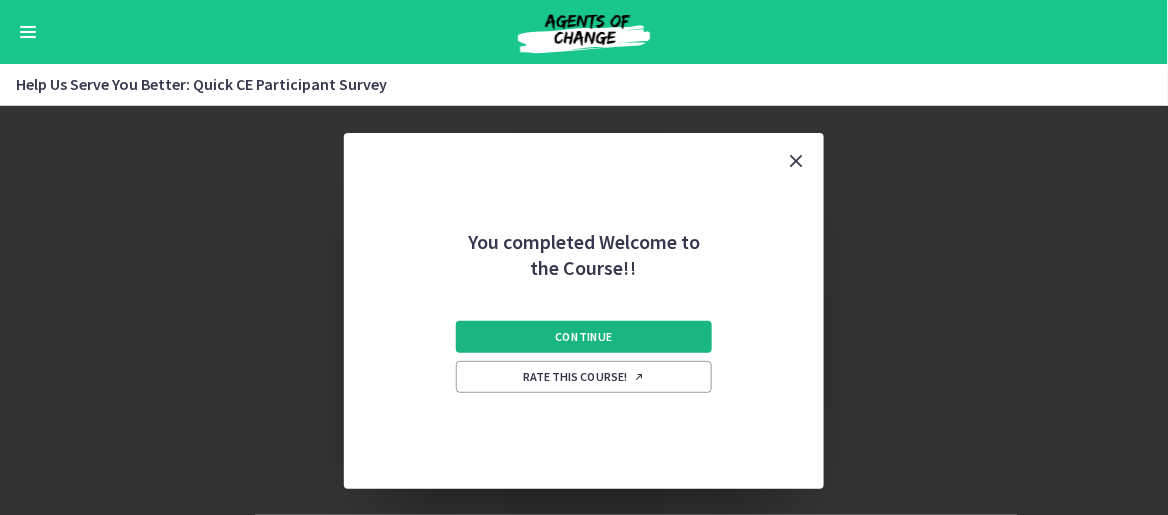 click on "Continue" at bounding box center [584, 337] 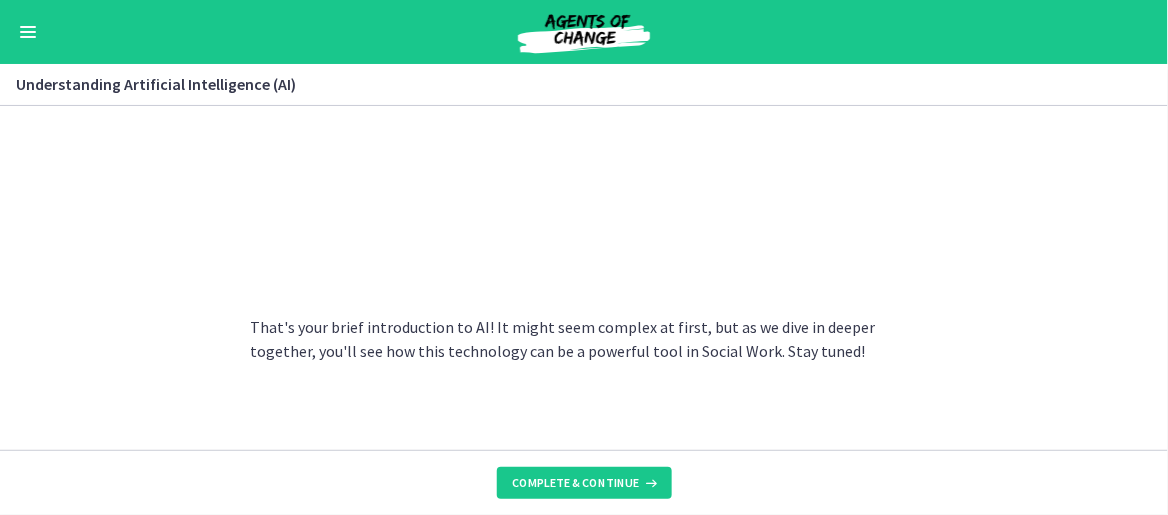 scroll, scrollTop: 1125, scrollLeft: 0, axis: vertical 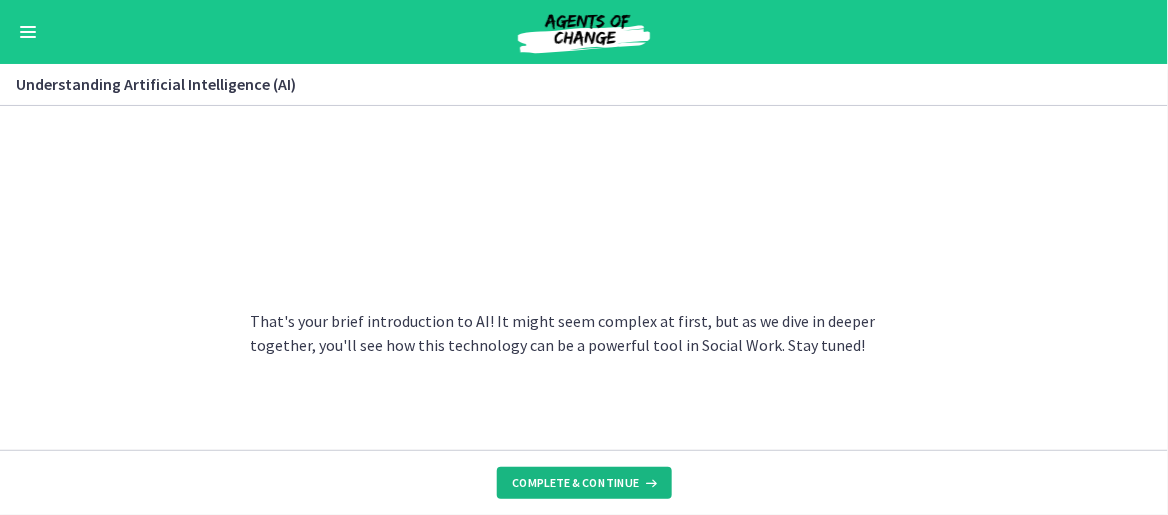 click on "Complete & continue" at bounding box center [584, 483] 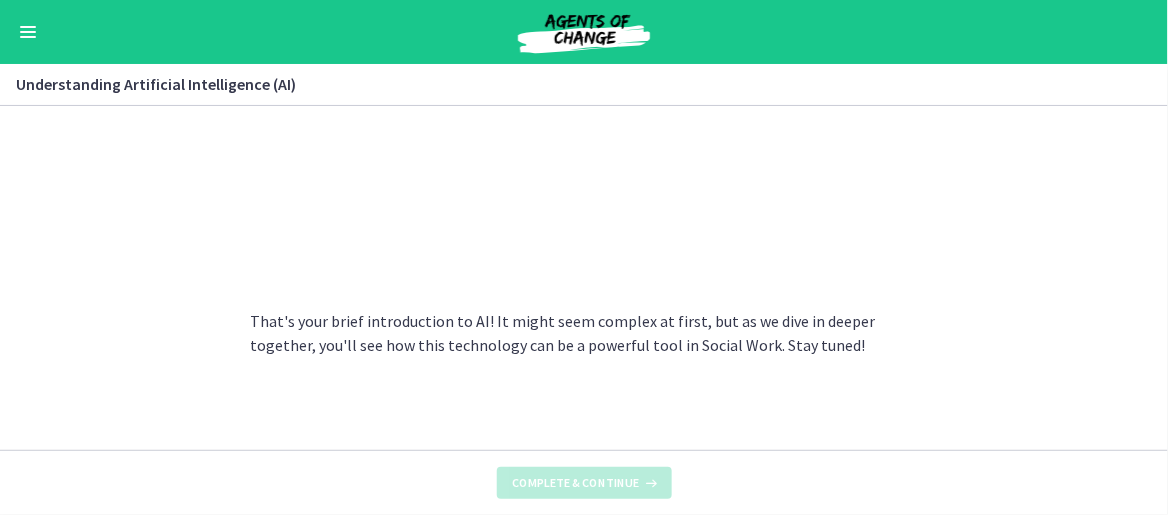 scroll, scrollTop: 0, scrollLeft: 0, axis: both 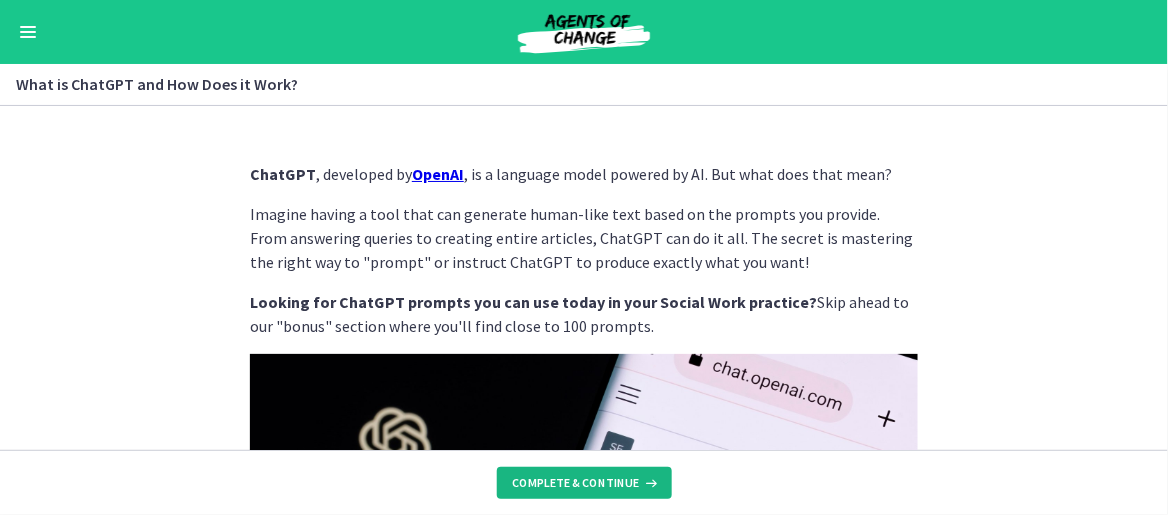 click on "Complete & continue" at bounding box center (576, 483) 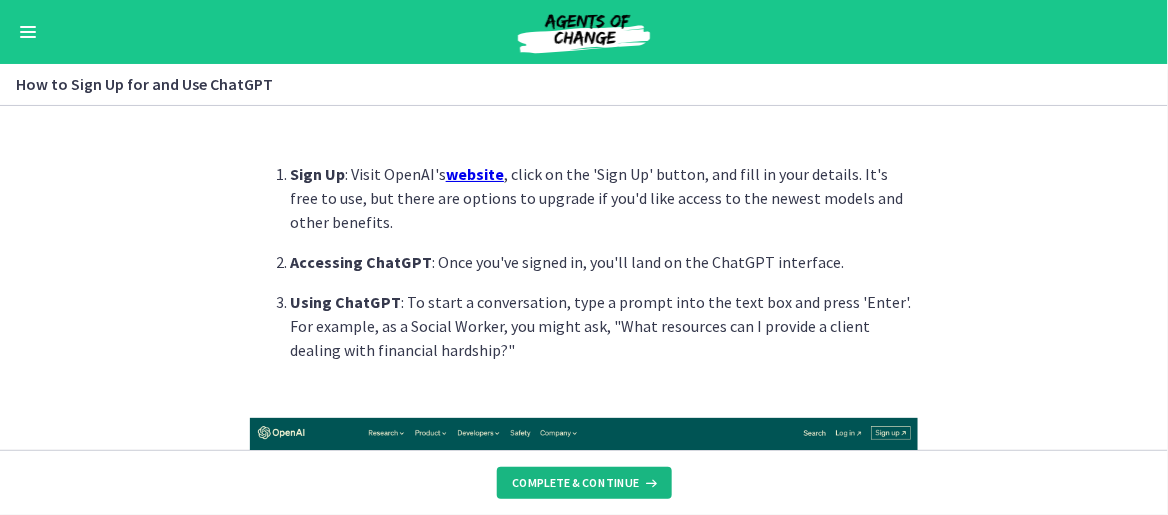 click on "Complete & continue" at bounding box center [576, 483] 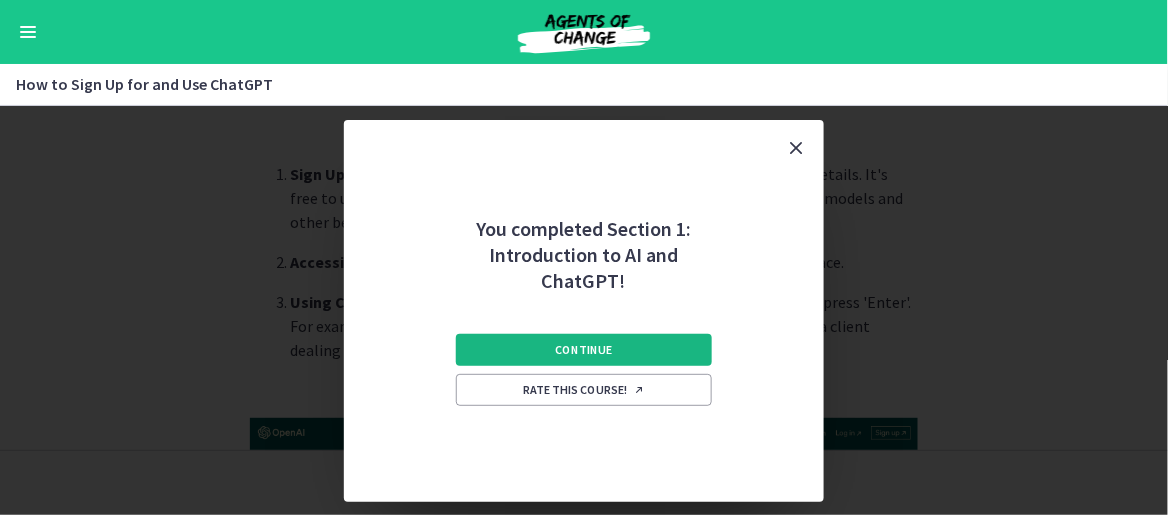 click on "Continue" at bounding box center [584, 350] 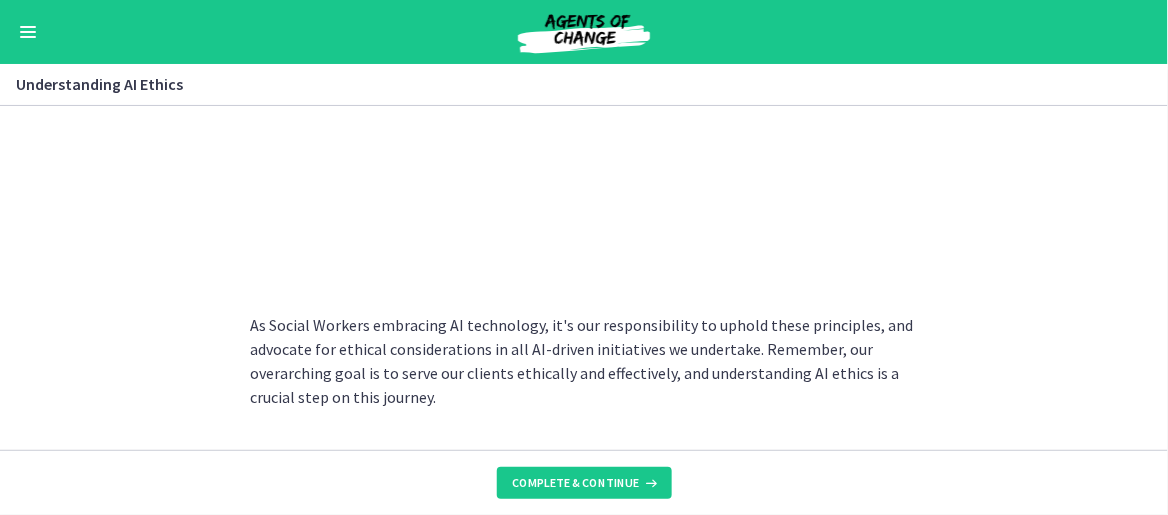 scroll, scrollTop: 1253, scrollLeft: 0, axis: vertical 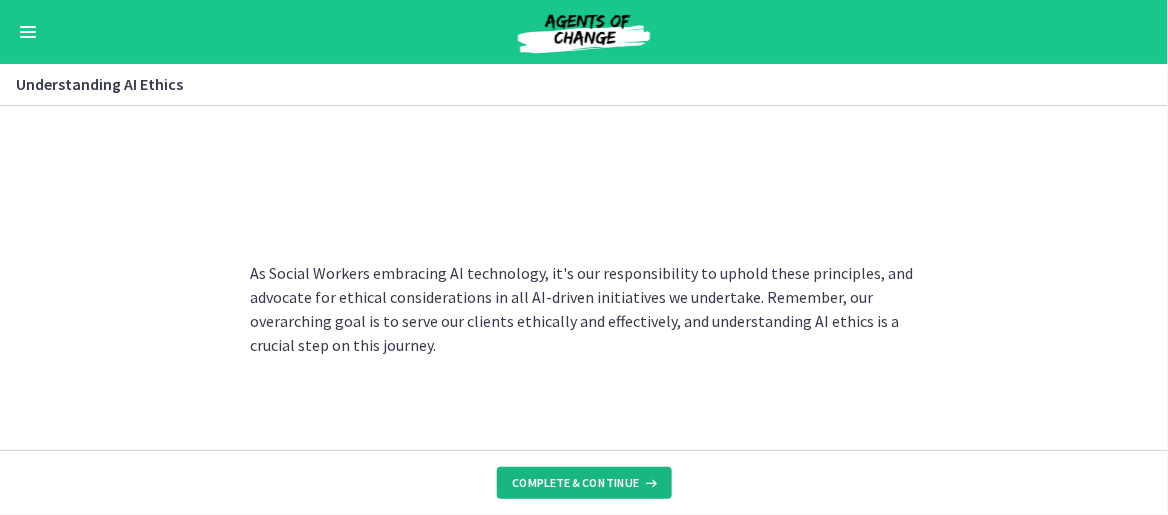click on "Complete & continue" at bounding box center [576, 483] 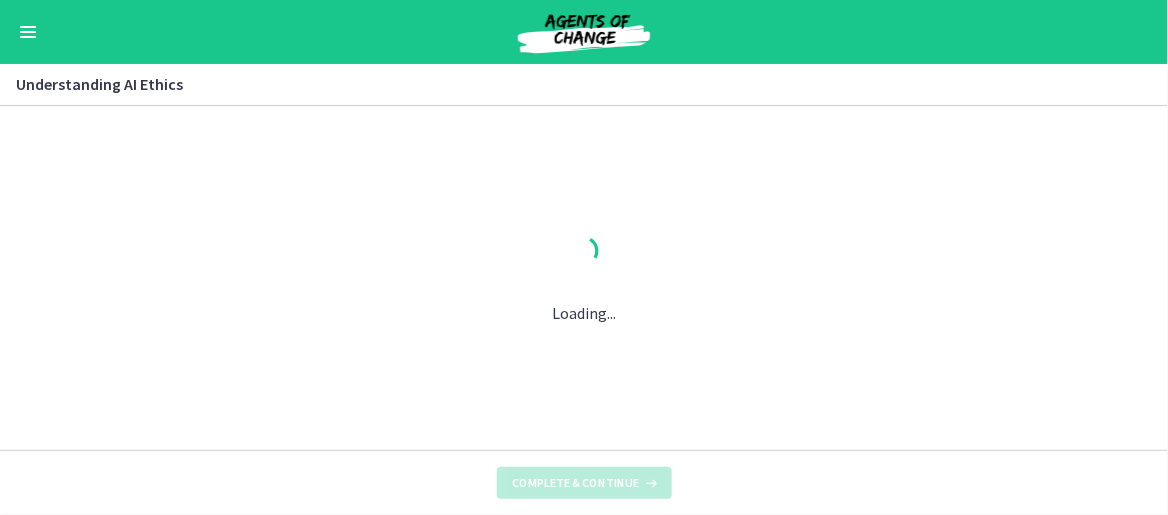 scroll, scrollTop: 0, scrollLeft: 0, axis: both 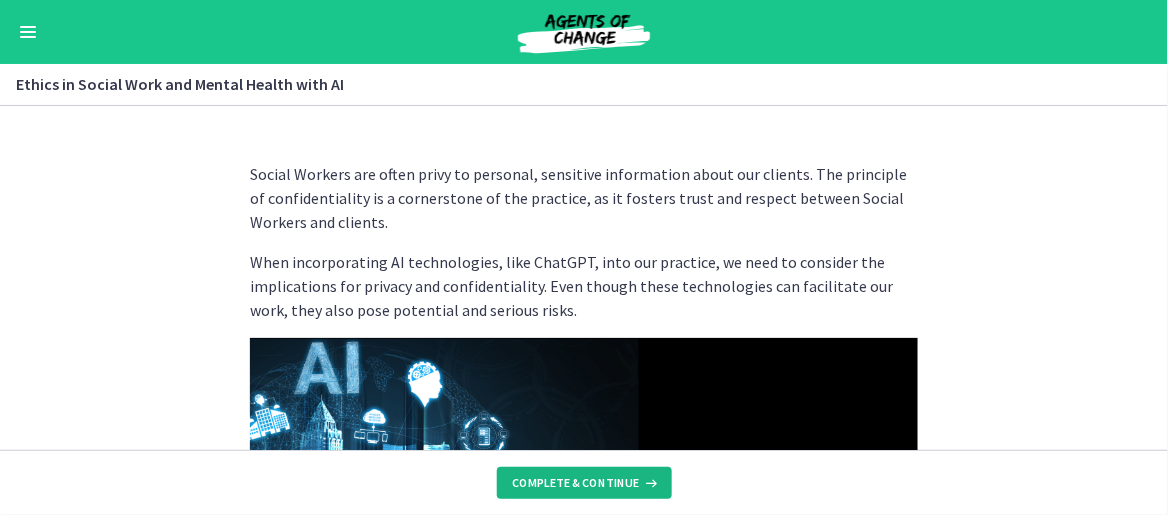 click on "Complete & continue" at bounding box center (576, 483) 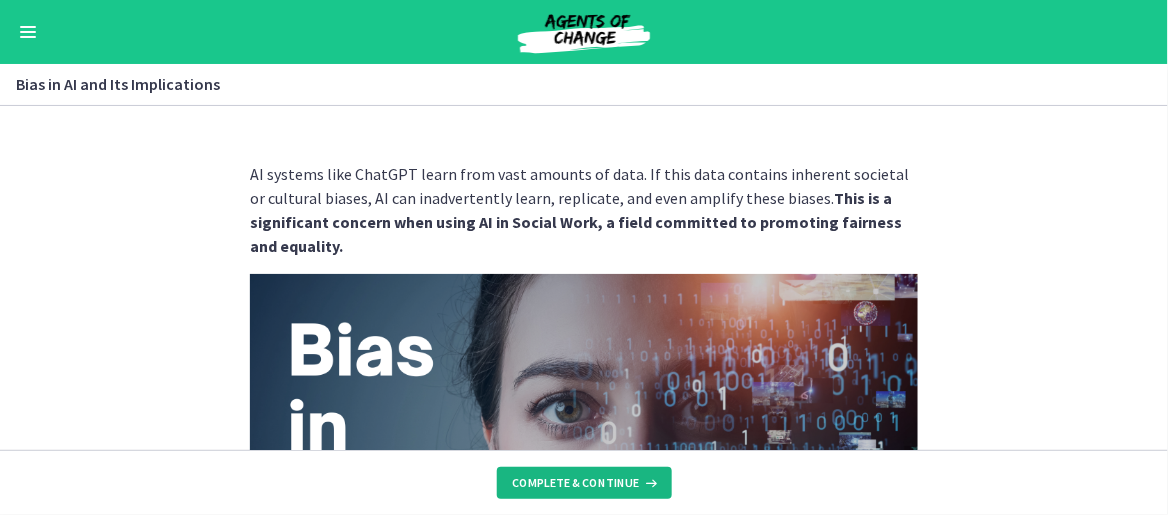 click on "Complete & continue" at bounding box center [576, 483] 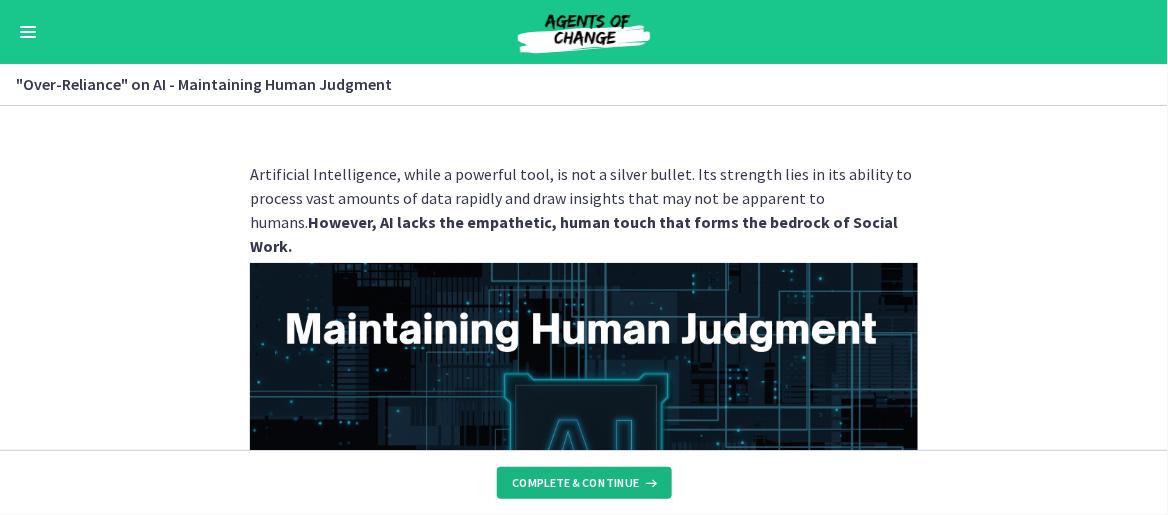 click on "Complete & continue" at bounding box center (576, 483) 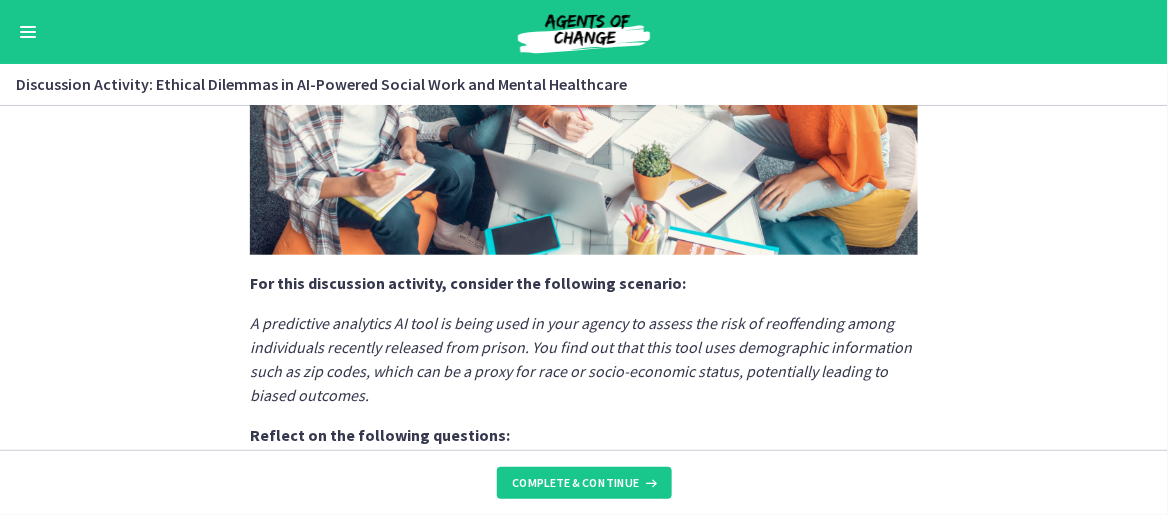 scroll, scrollTop: 400, scrollLeft: 0, axis: vertical 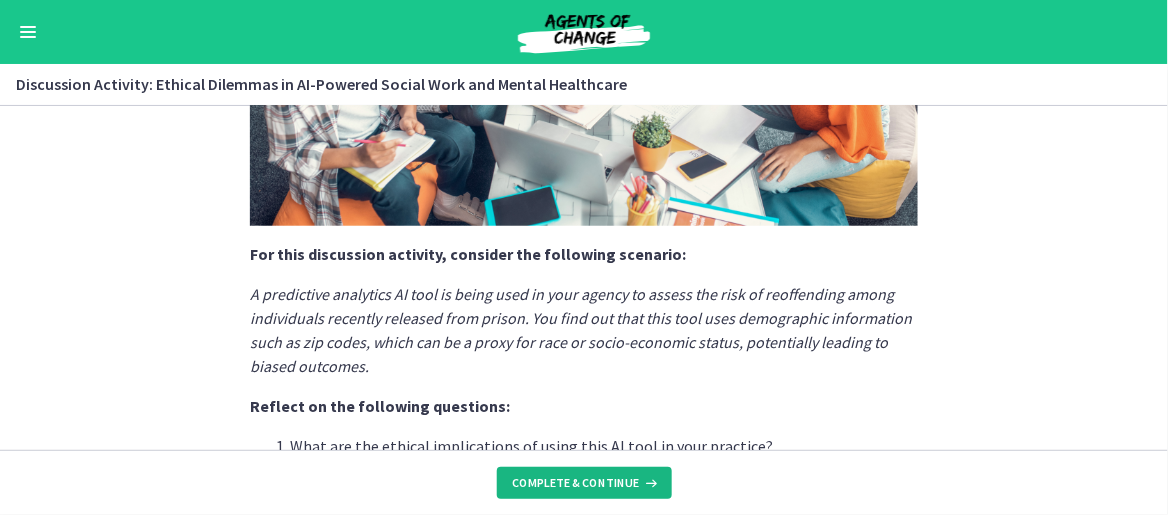 click on "Complete & continue" at bounding box center (584, 483) 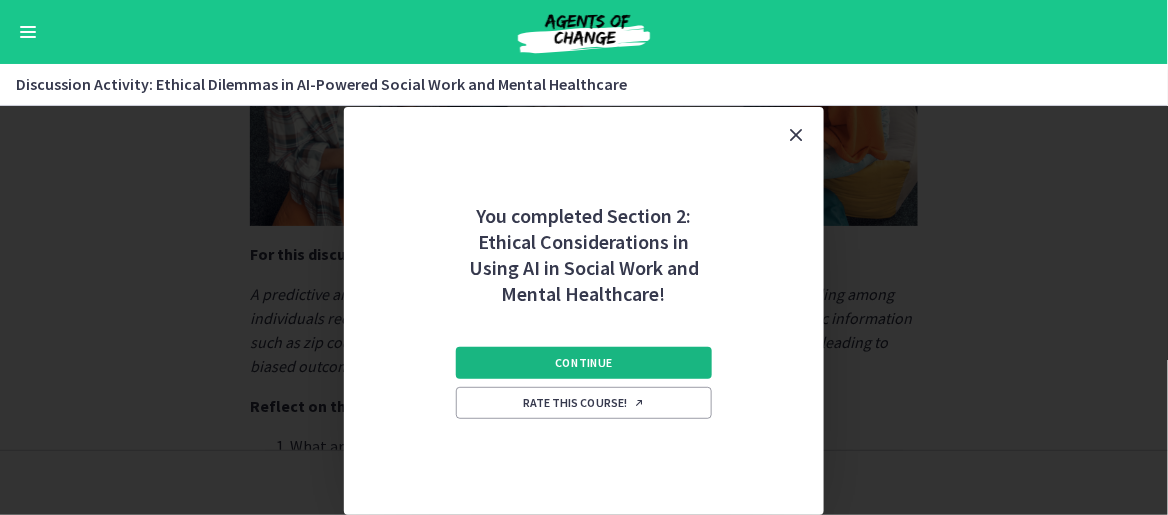 click on "Continue" at bounding box center (584, 363) 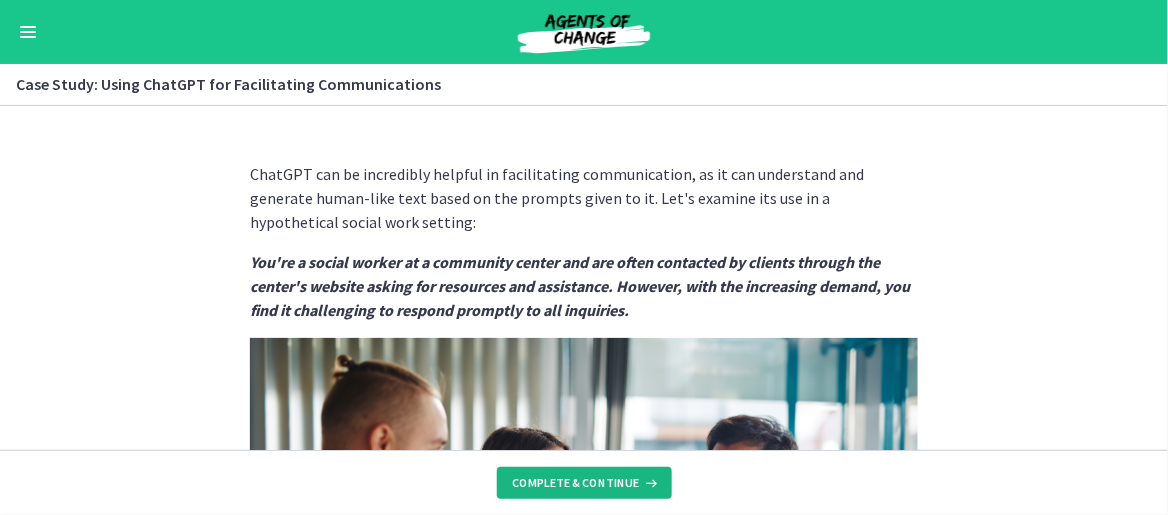 click on "Complete & continue" at bounding box center [576, 483] 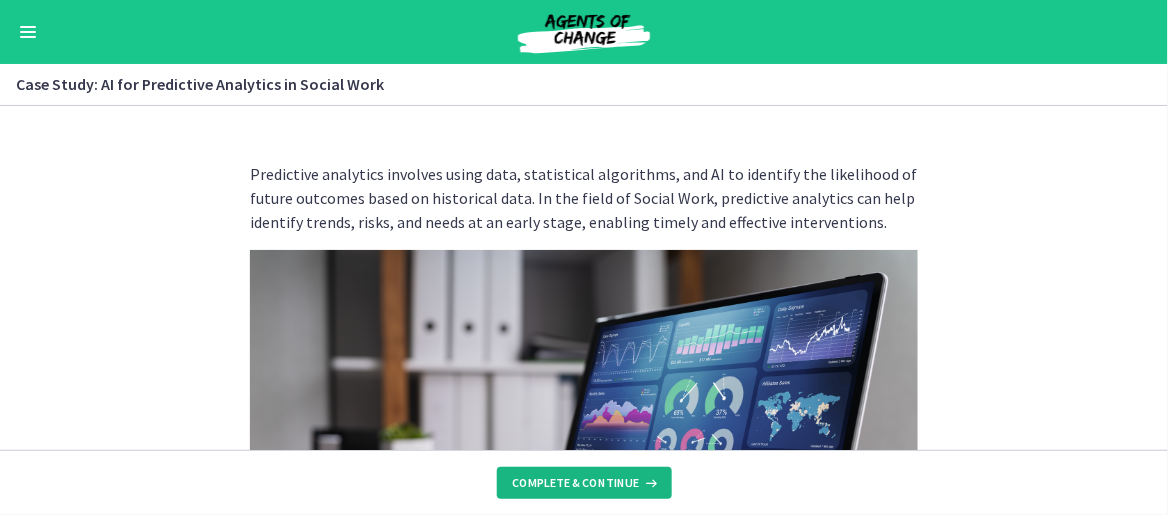 click on "Complete & continue" at bounding box center (576, 483) 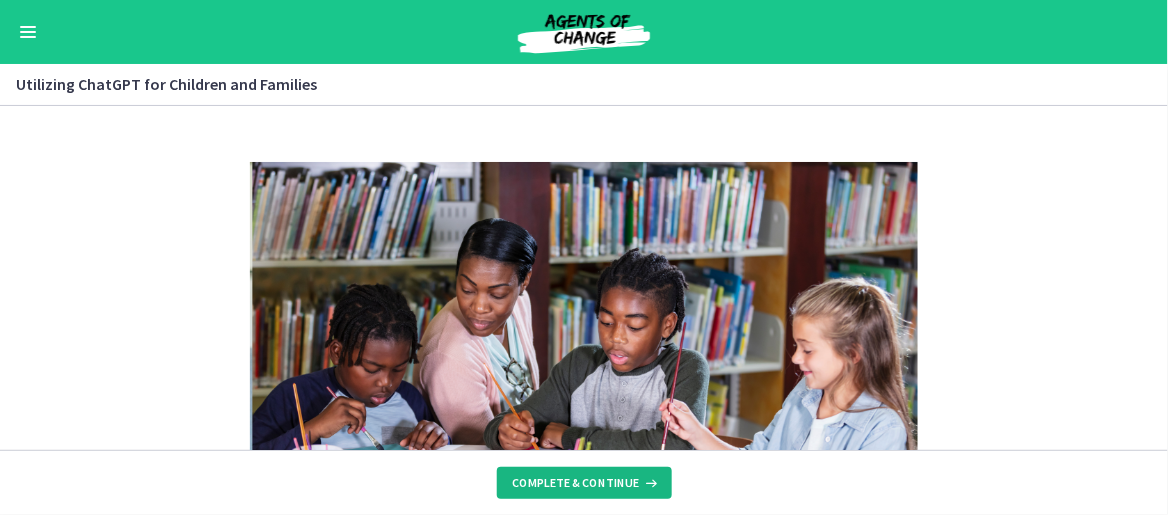 click on "Complete & continue" at bounding box center (576, 483) 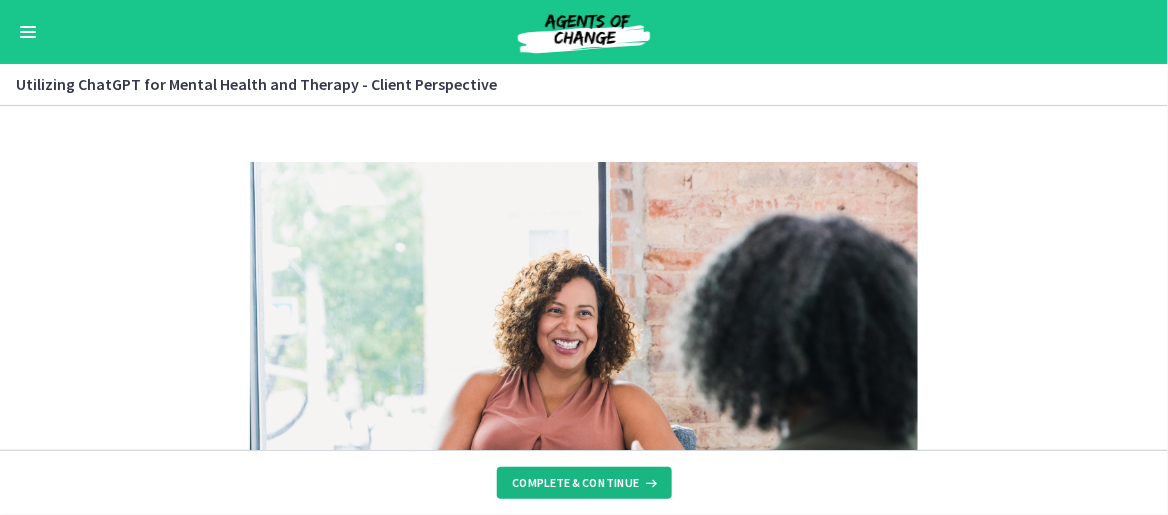 click on "Complete & continue" at bounding box center [576, 483] 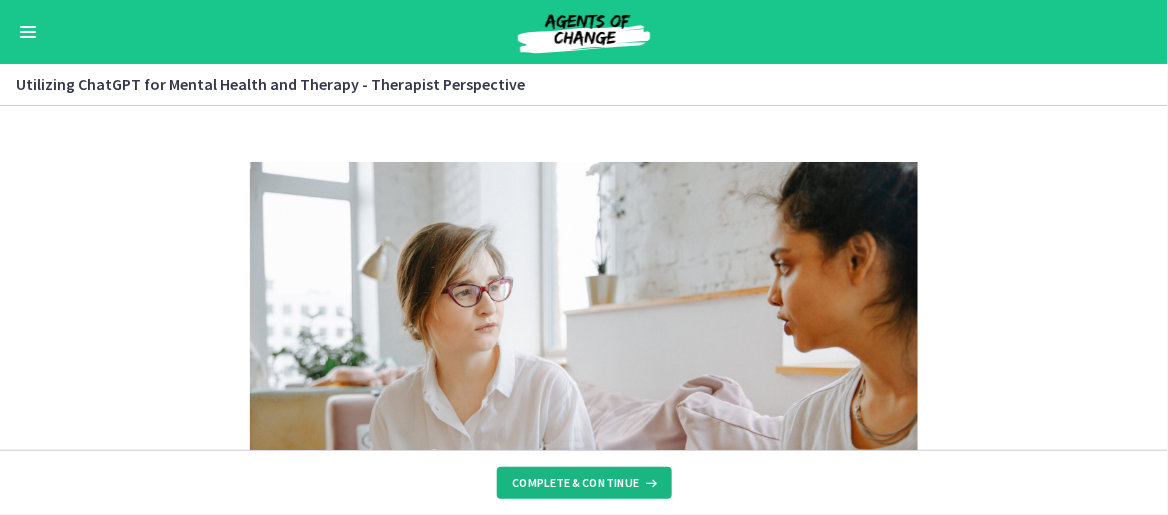 click on "Complete & continue" at bounding box center (576, 483) 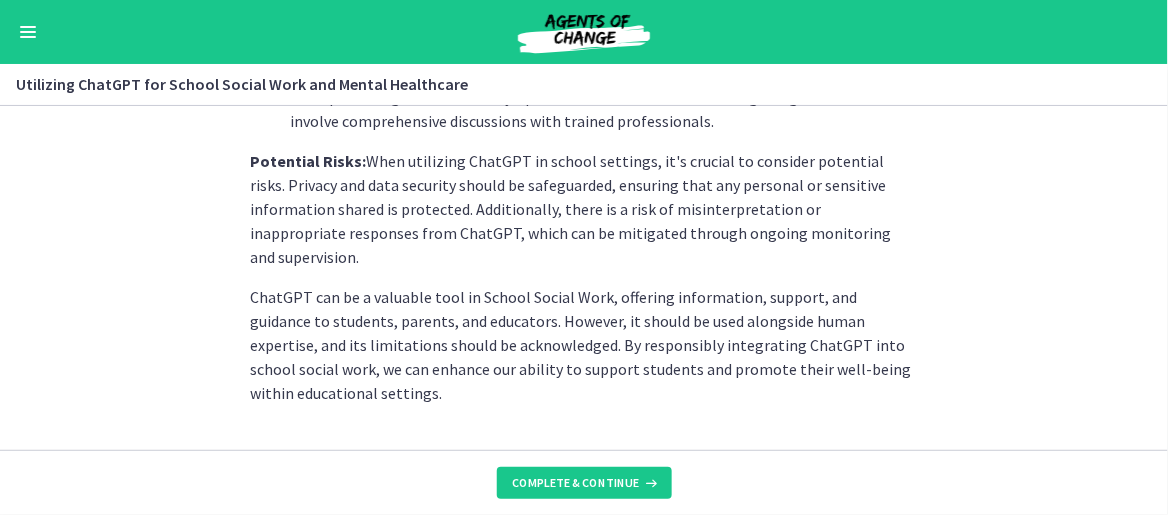 scroll, scrollTop: 1143, scrollLeft: 0, axis: vertical 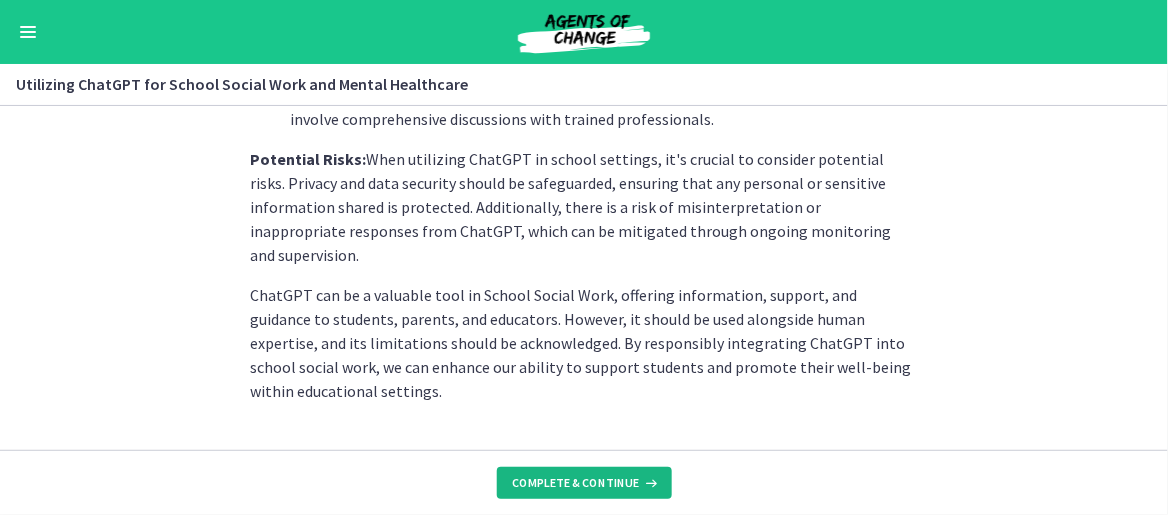 click on "Complete & continue" at bounding box center [576, 483] 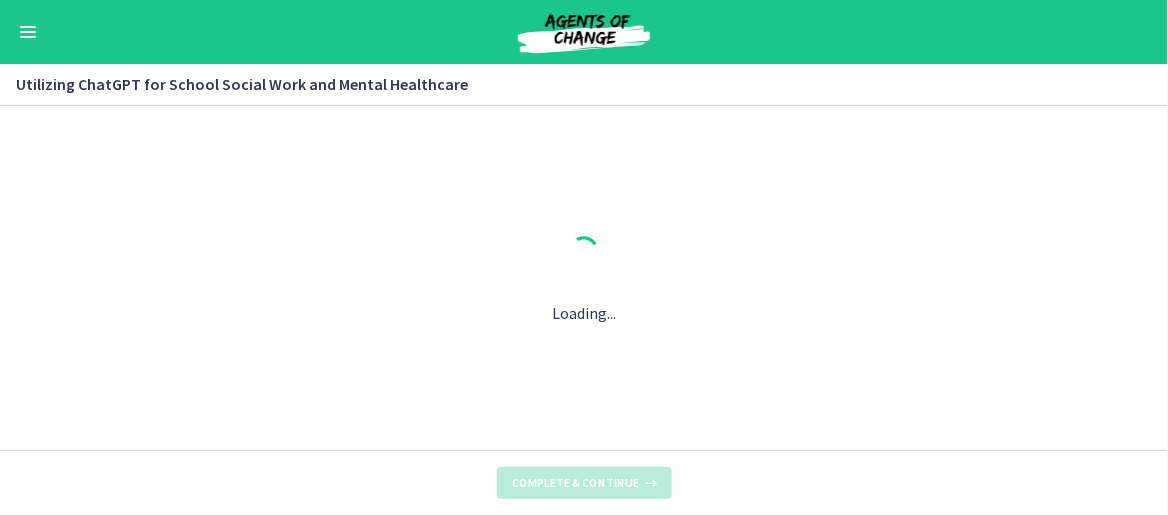 scroll, scrollTop: 0, scrollLeft: 0, axis: both 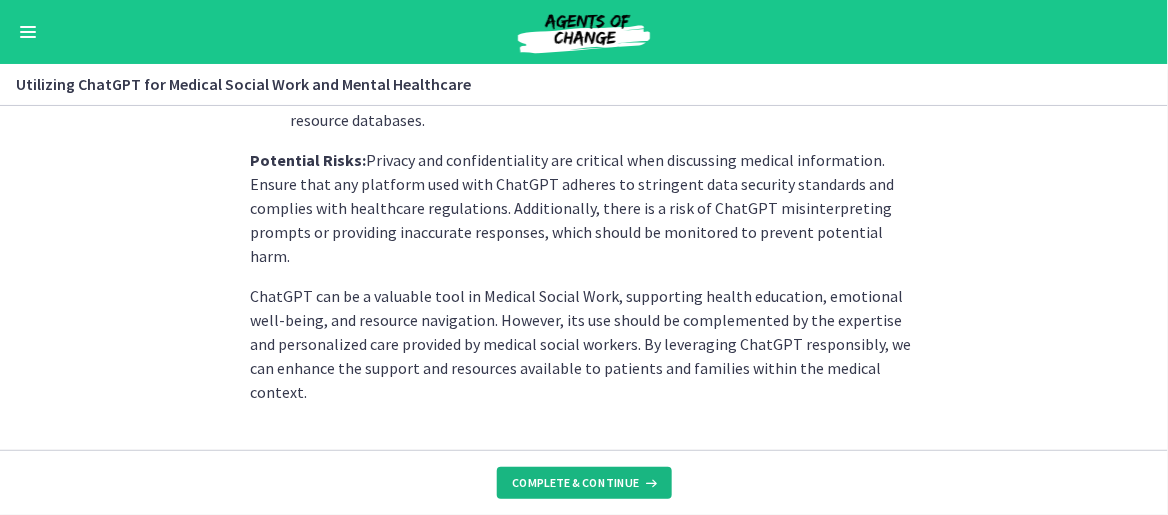 click on "Complete & continue" at bounding box center (576, 483) 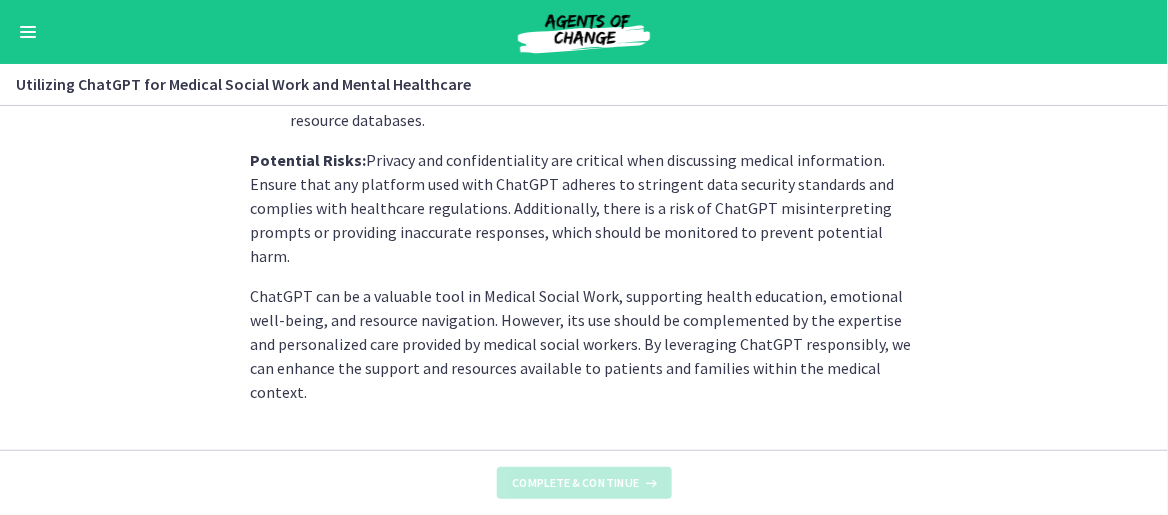 scroll, scrollTop: 0, scrollLeft: 0, axis: both 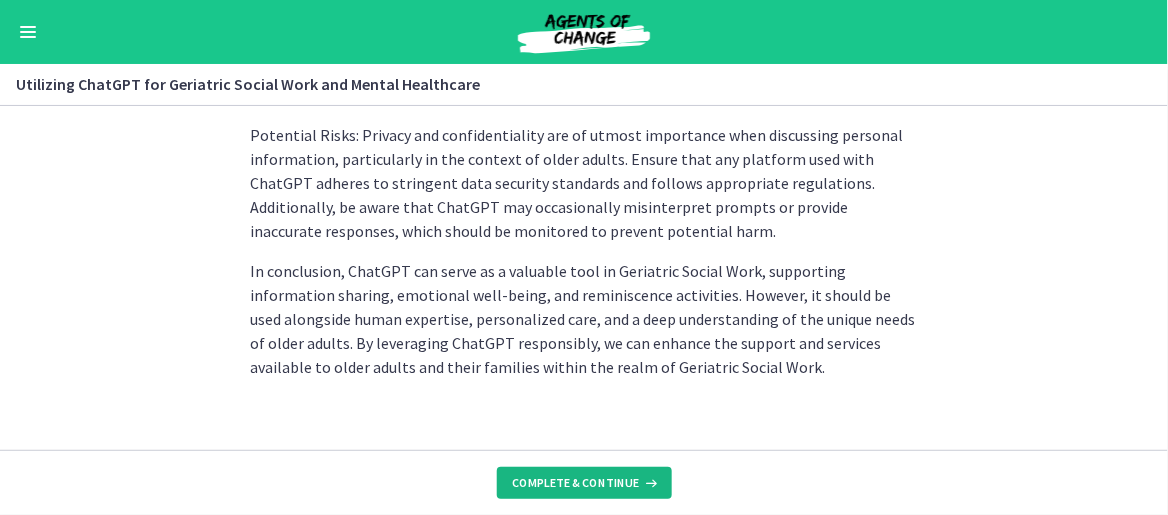 click on "Complete & continue" at bounding box center [576, 483] 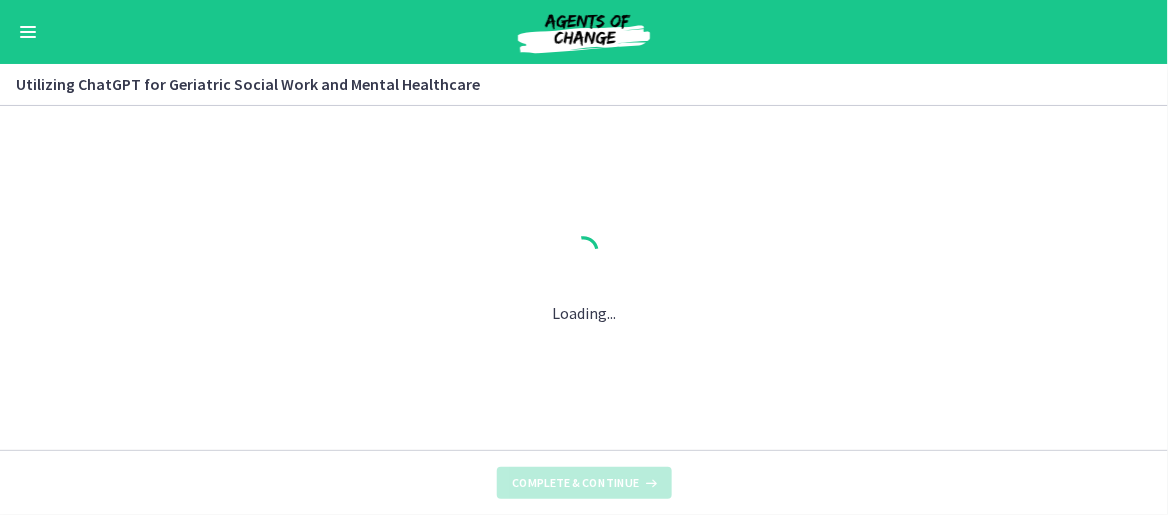 scroll, scrollTop: 0, scrollLeft: 0, axis: both 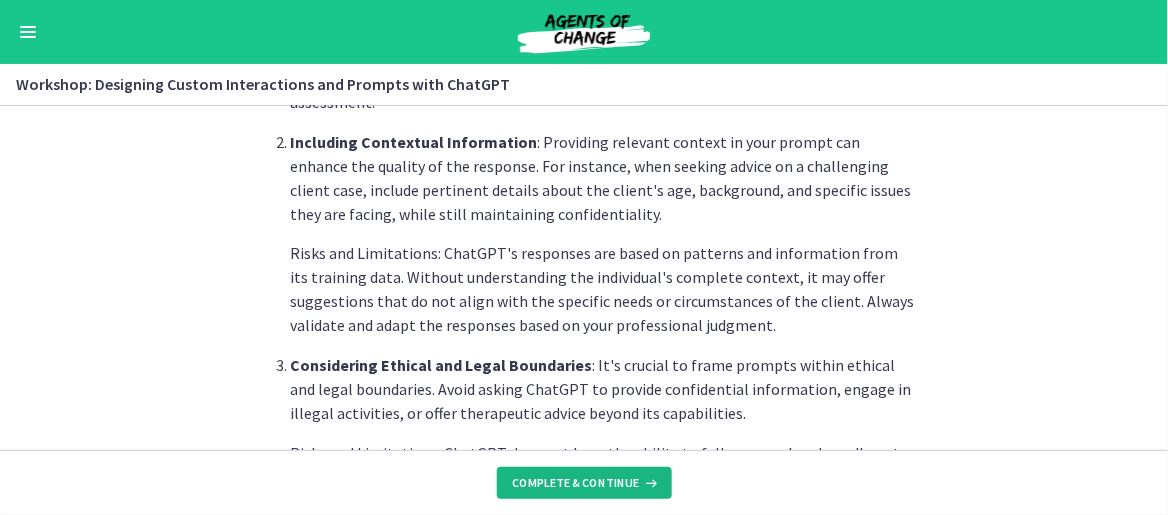 click on "Complete & continue" at bounding box center [584, 483] 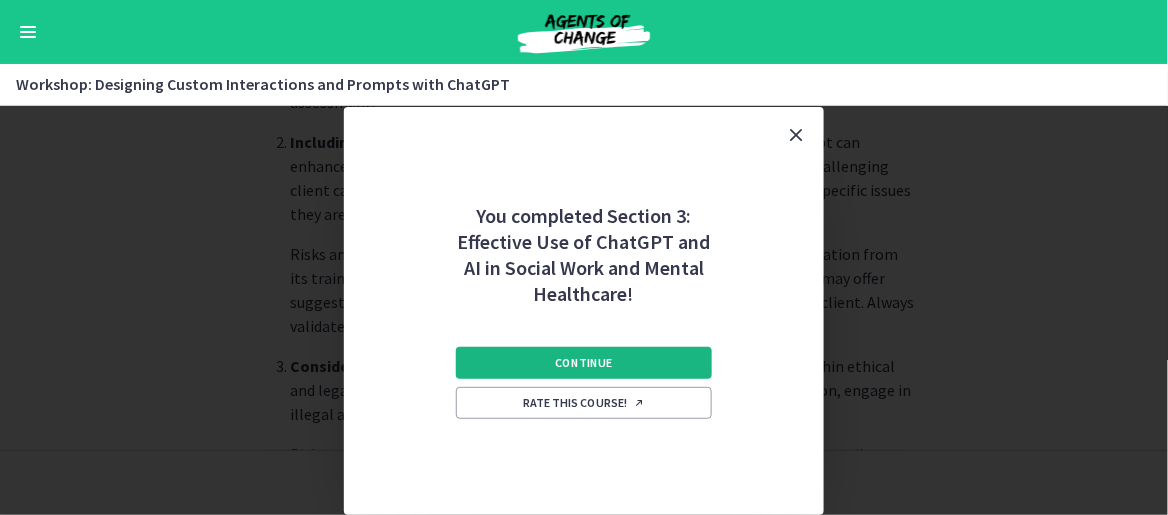 click on "Continue" at bounding box center (584, 363) 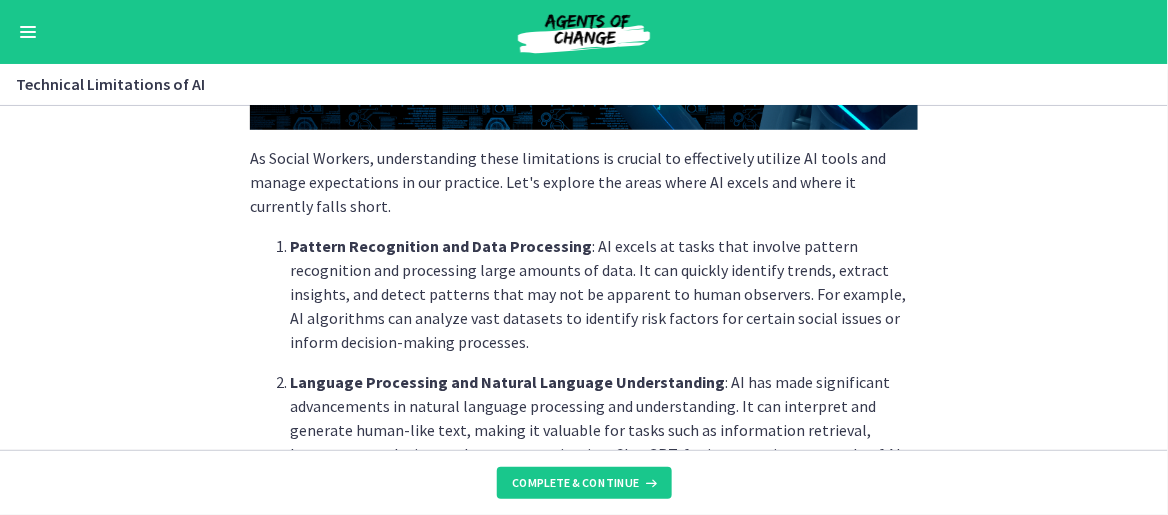 scroll, scrollTop: 500, scrollLeft: 0, axis: vertical 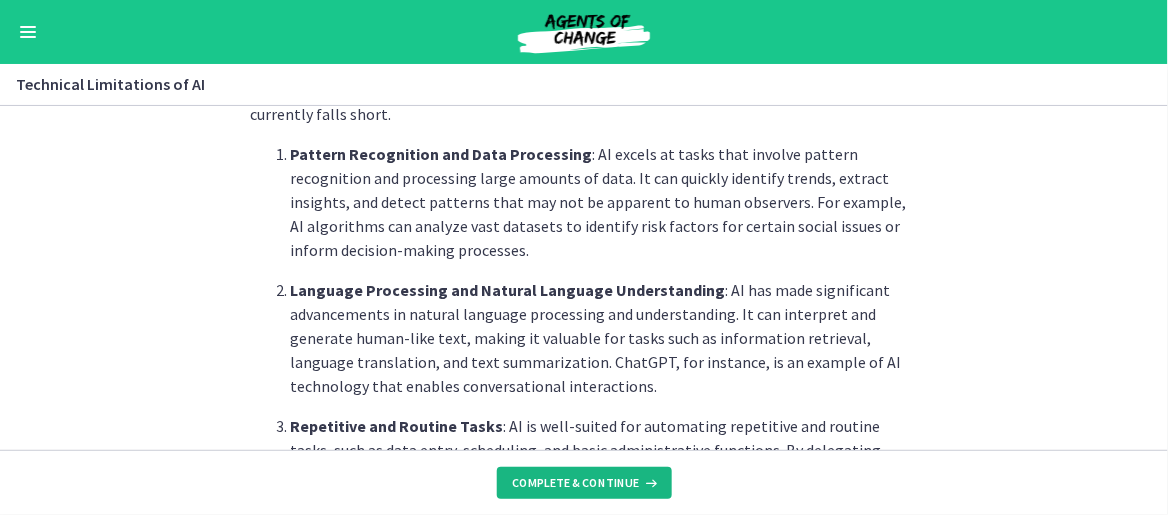 click on "Complete & continue" at bounding box center [576, 483] 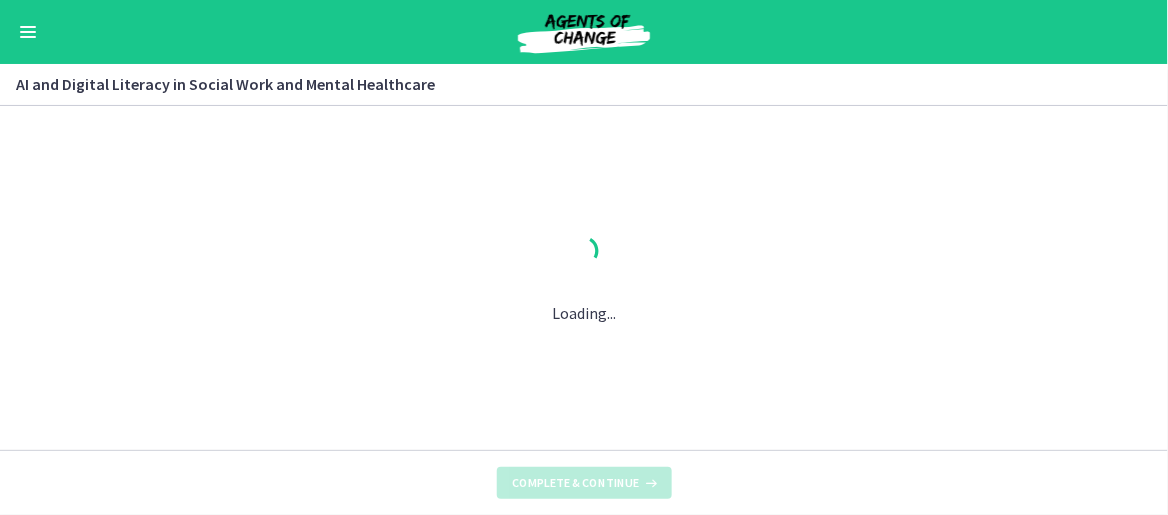 scroll, scrollTop: 0, scrollLeft: 0, axis: both 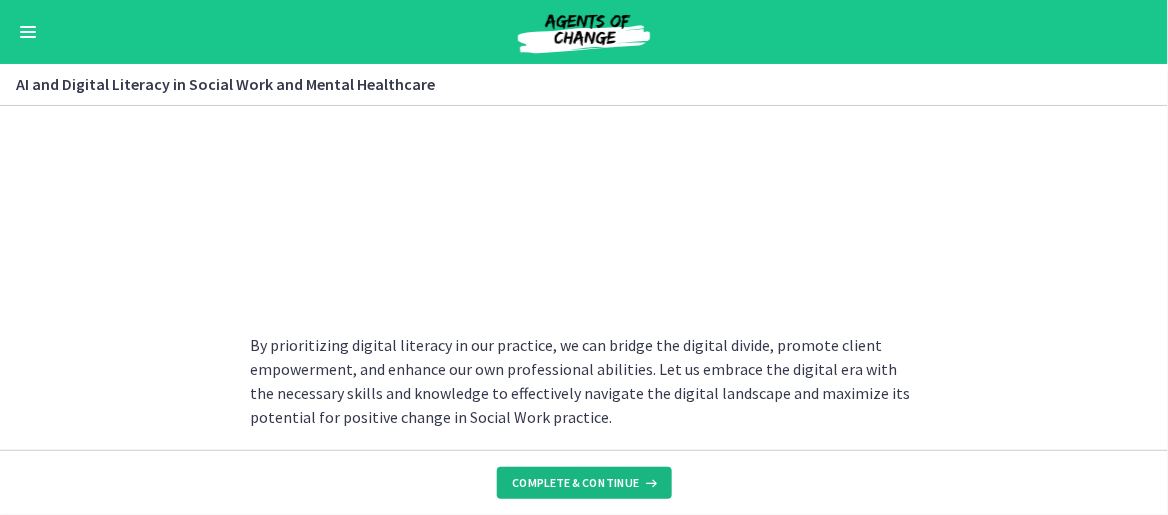 click on "Complete & continue" at bounding box center (576, 483) 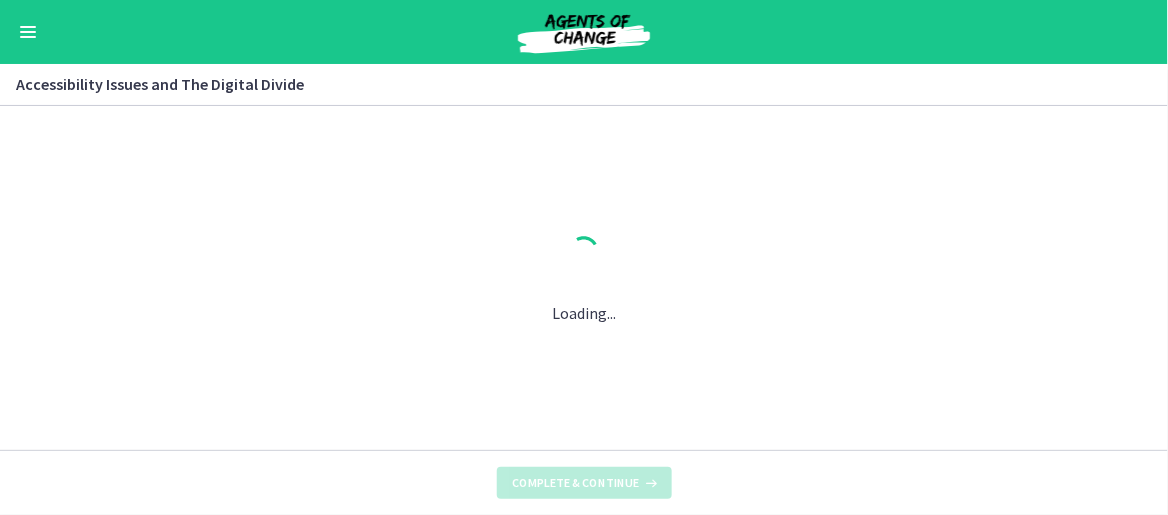 scroll, scrollTop: 0, scrollLeft: 0, axis: both 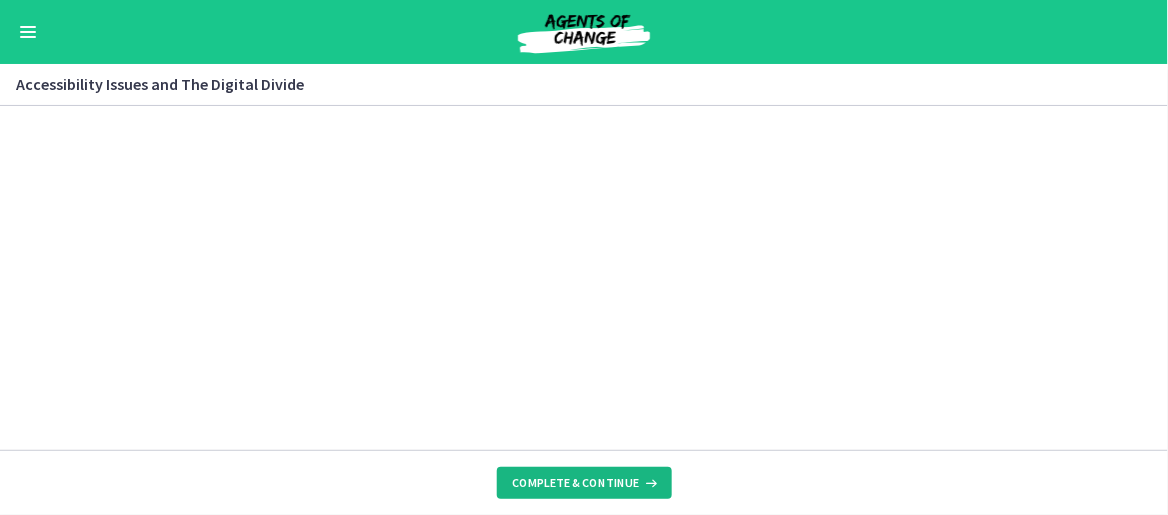 click on "Complete & continue" at bounding box center [584, 483] 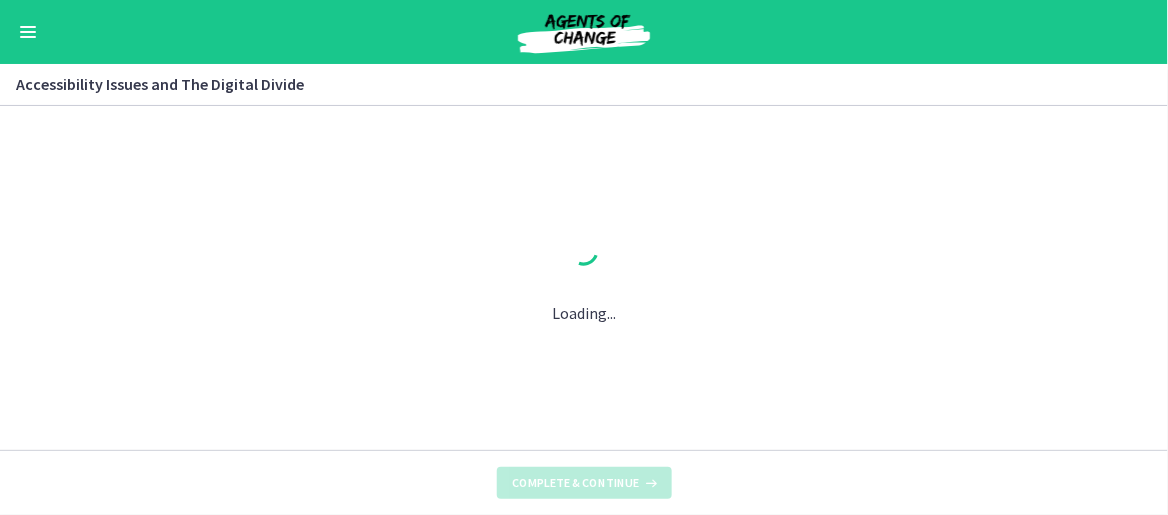 scroll, scrollTop: 0, scrollLeft: 0, axis: both 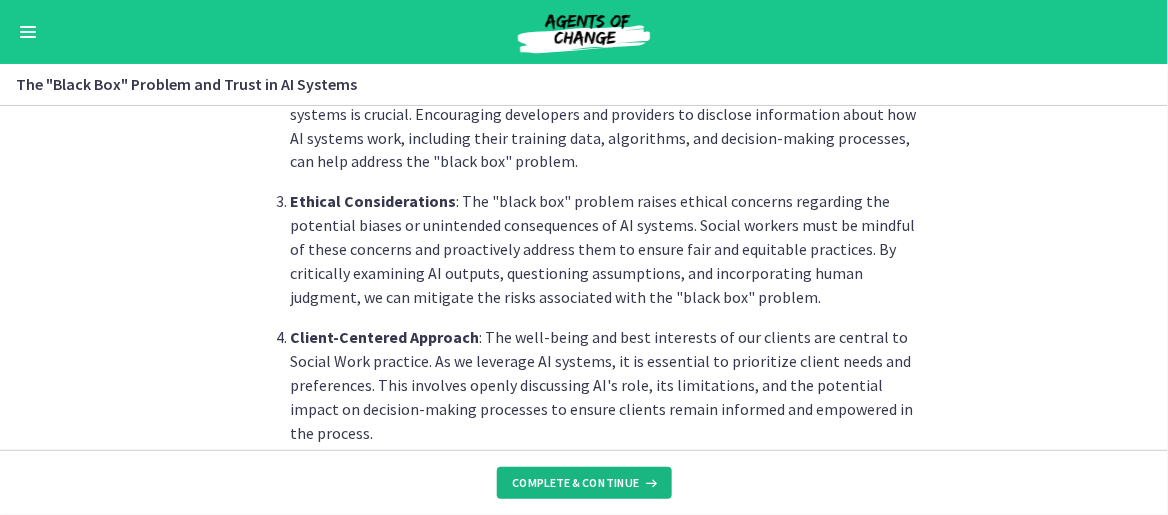 click on "Complete & continue" at bounding box center [576, 483] 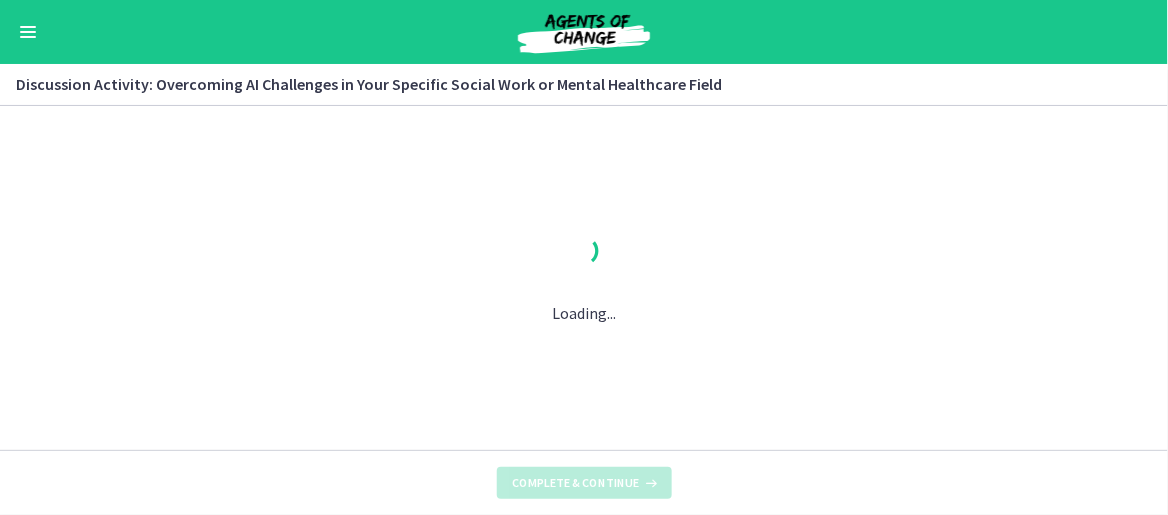 scroll, scrollTop: 0, scrollLeft: 0, axis: both 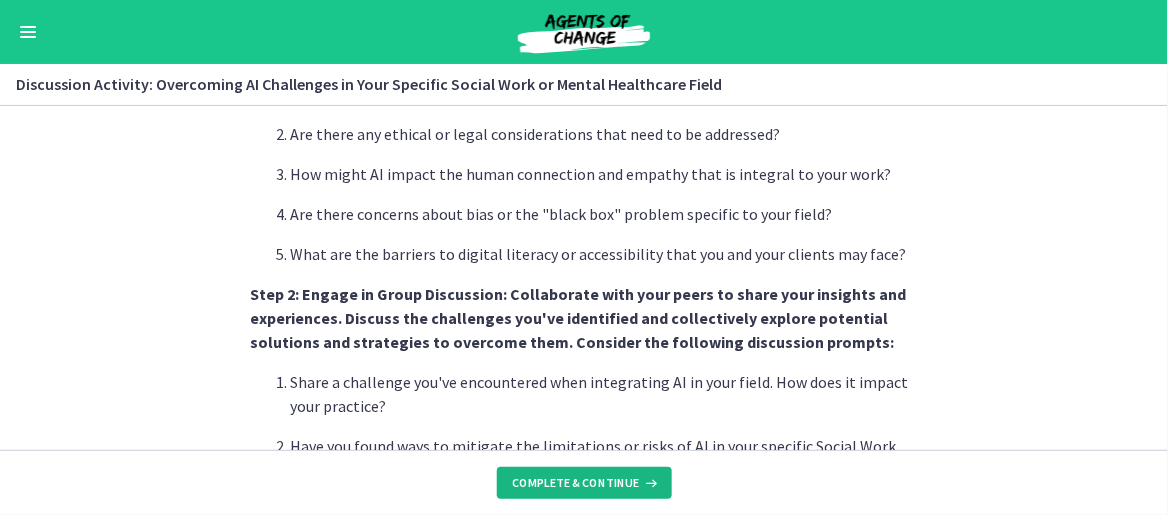 click on "Complete & continue" at bounding box center (576, 483) 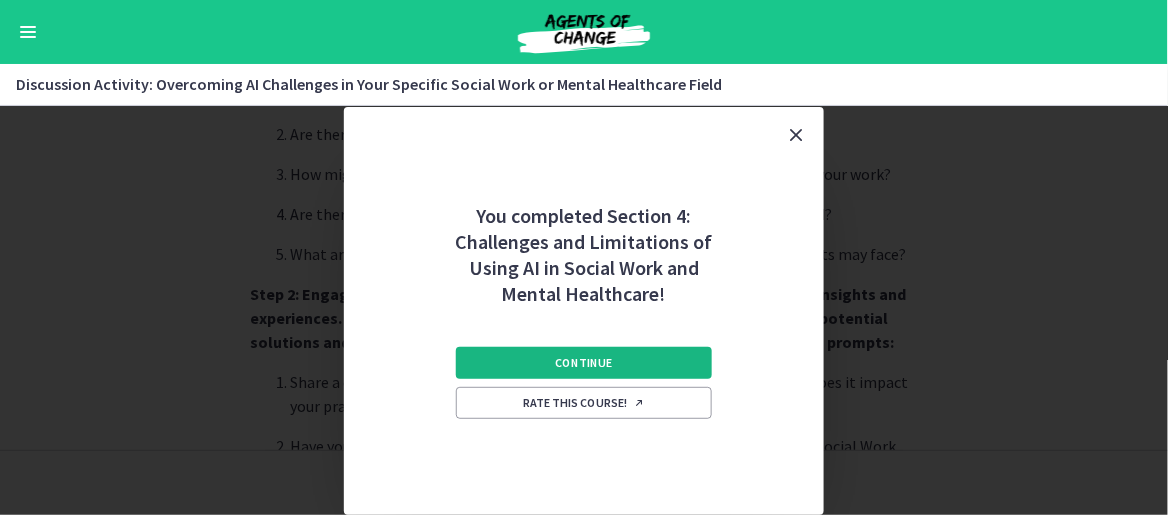 click on "Continue" at bounding box center [584, 363] 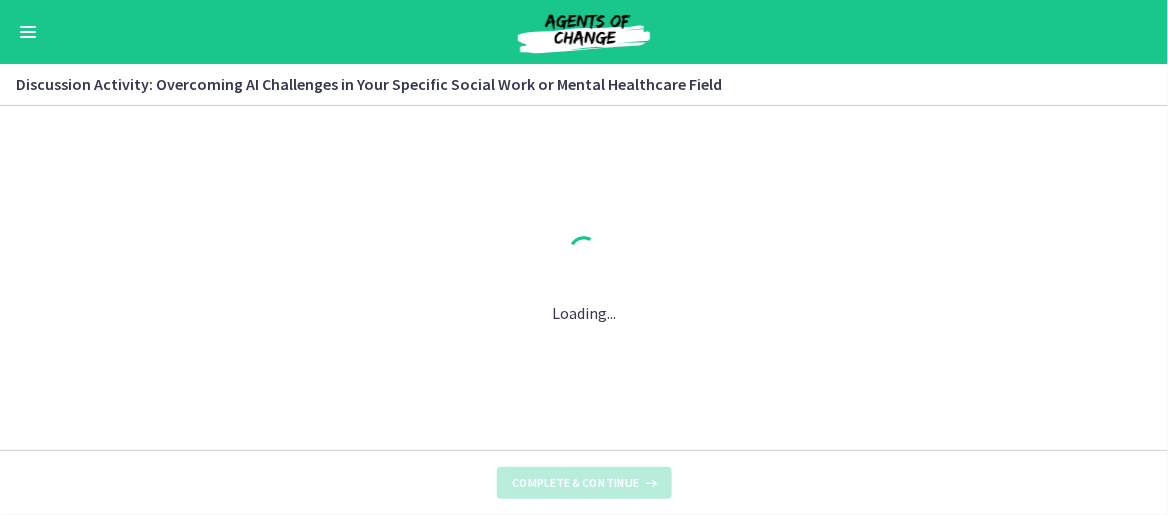scroll, scrollTop: 0, scrollLeft: 0, axis: both 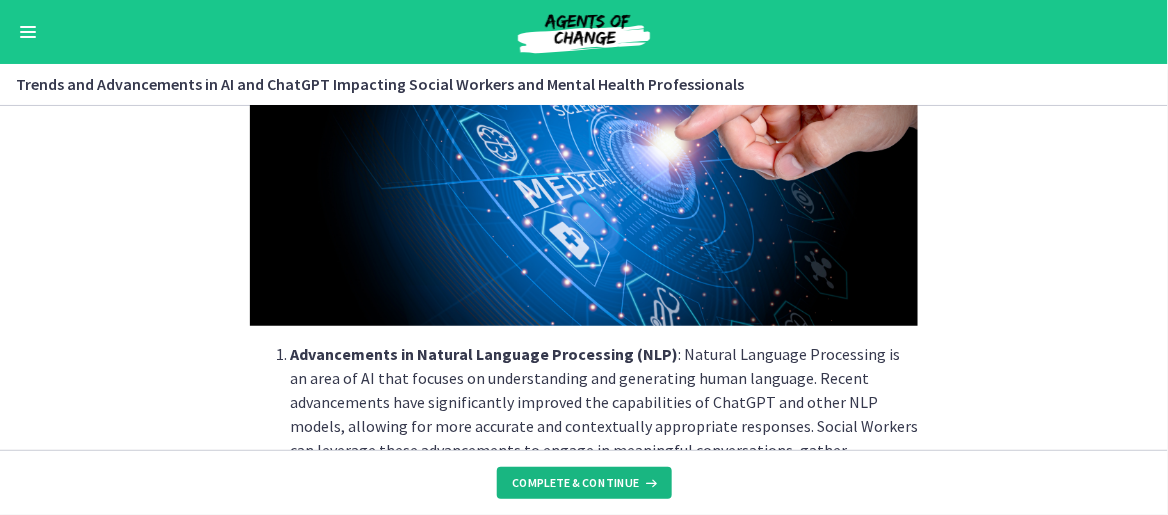 click on "Complete & continue" at bounding box center [576, 483] 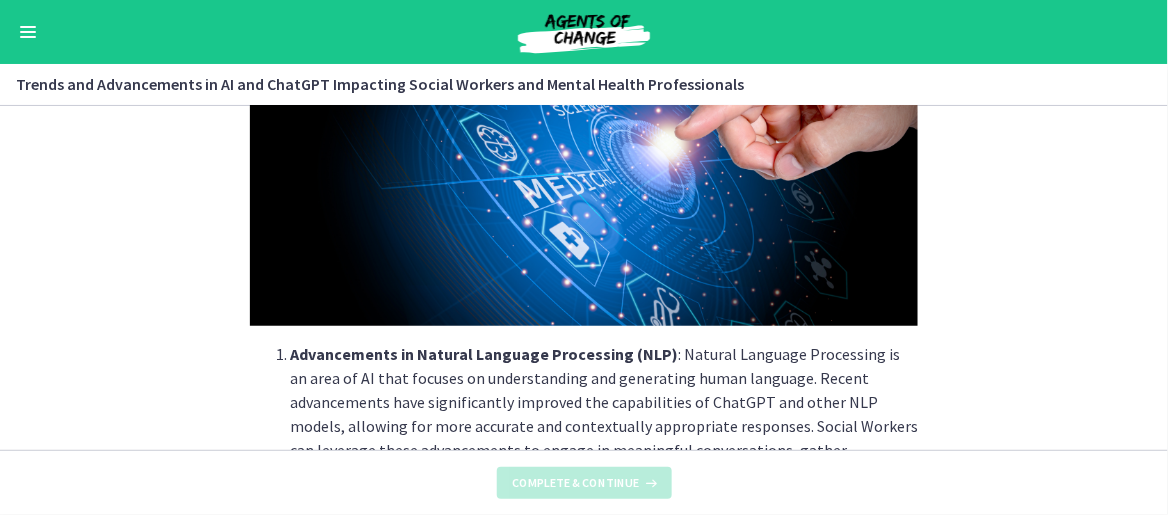 scroll, scrollTop: 0, scrollLeft: 0, axis: both 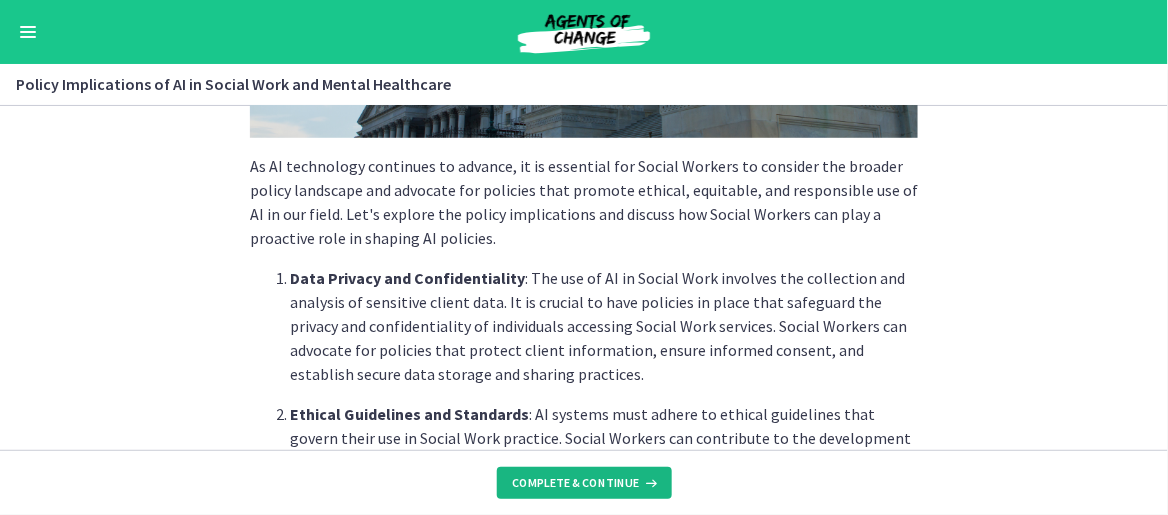 click on "Complete & continue" at bounding box center (576, 483) 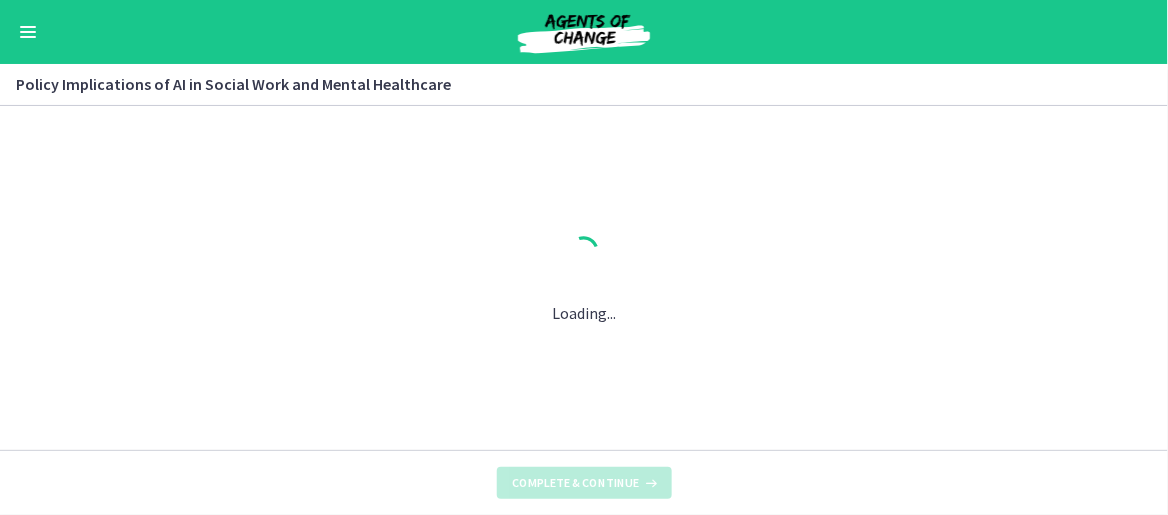 scroll, scrollTop: 0, scrollLeft: 0, axis: both 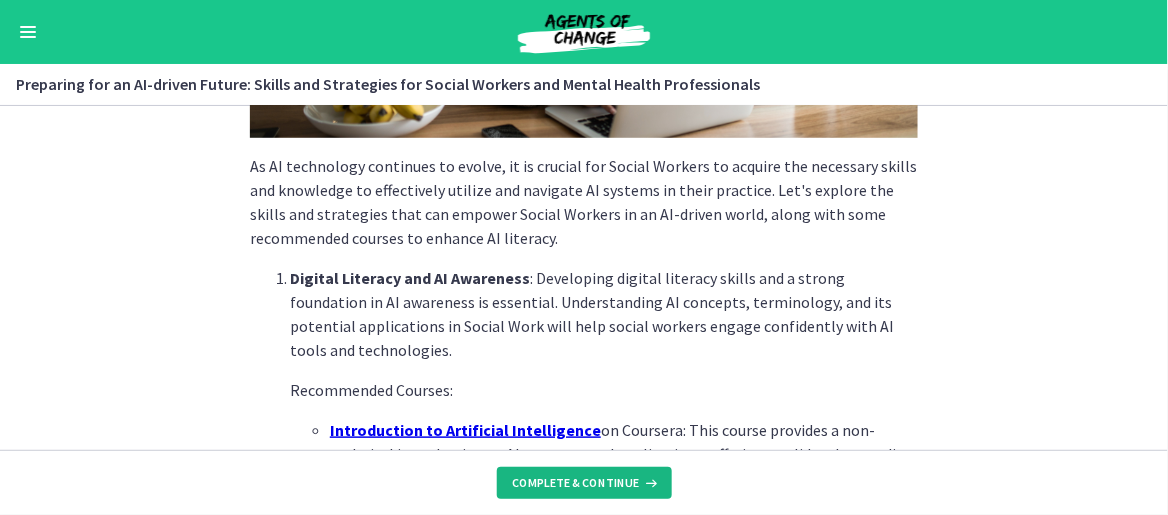 click on "Complete & continue" at bounding box center (576, 483) 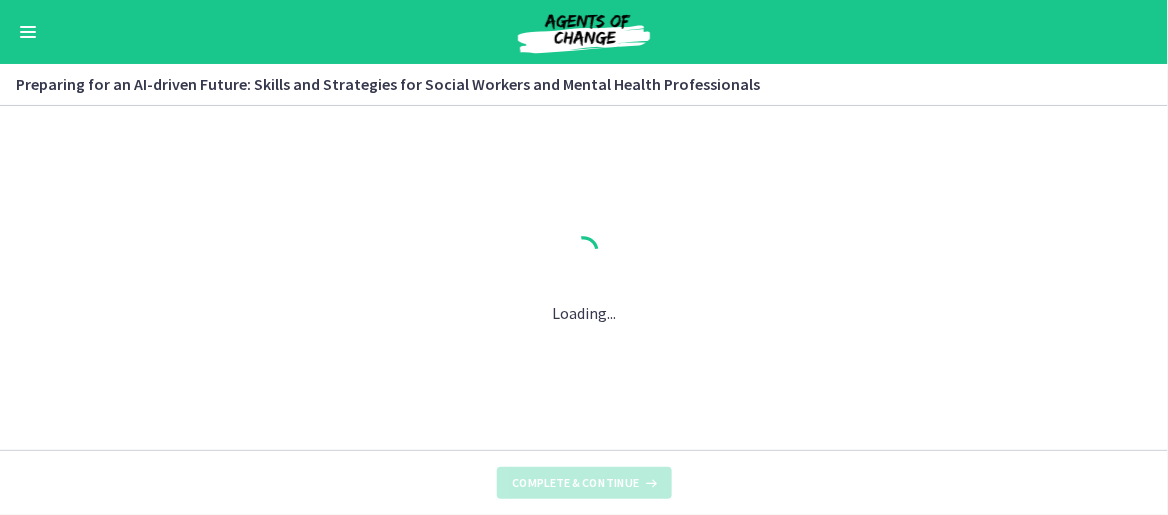 scroll, scrollTop: 0, scrollLeft: 0, axis: both 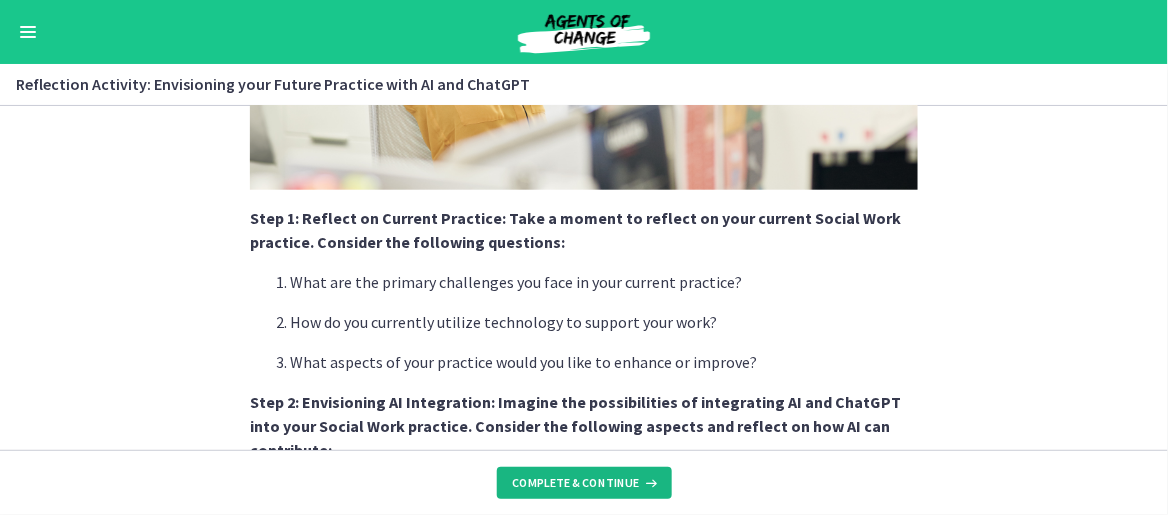 click on "Complete & continue" at bounding box center (576, 483) 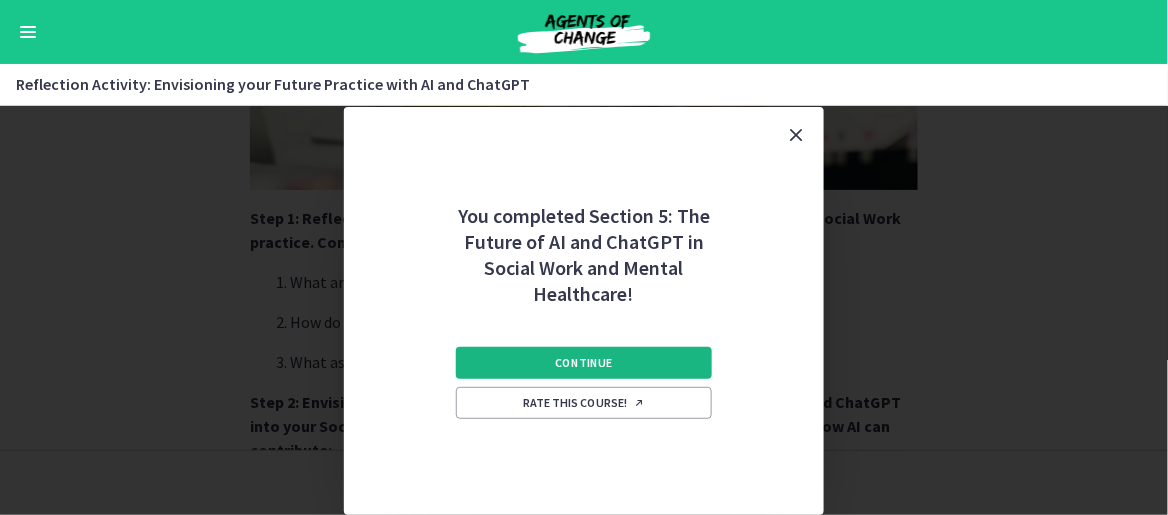 click on "Continue" at bounding box center [584, 363] 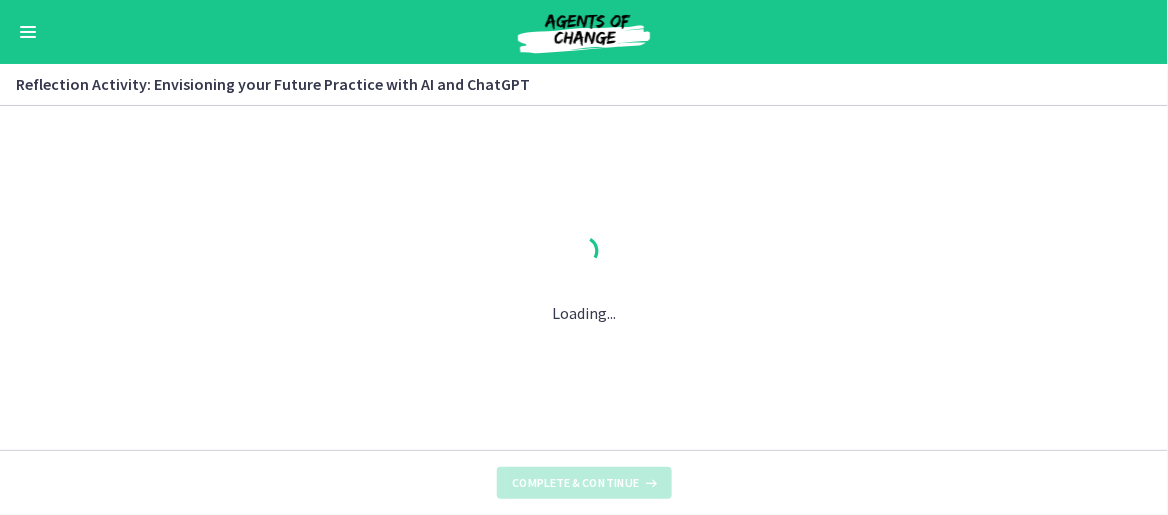 scroll, scrollTop: 0, scrollLeft: 0, axis: both 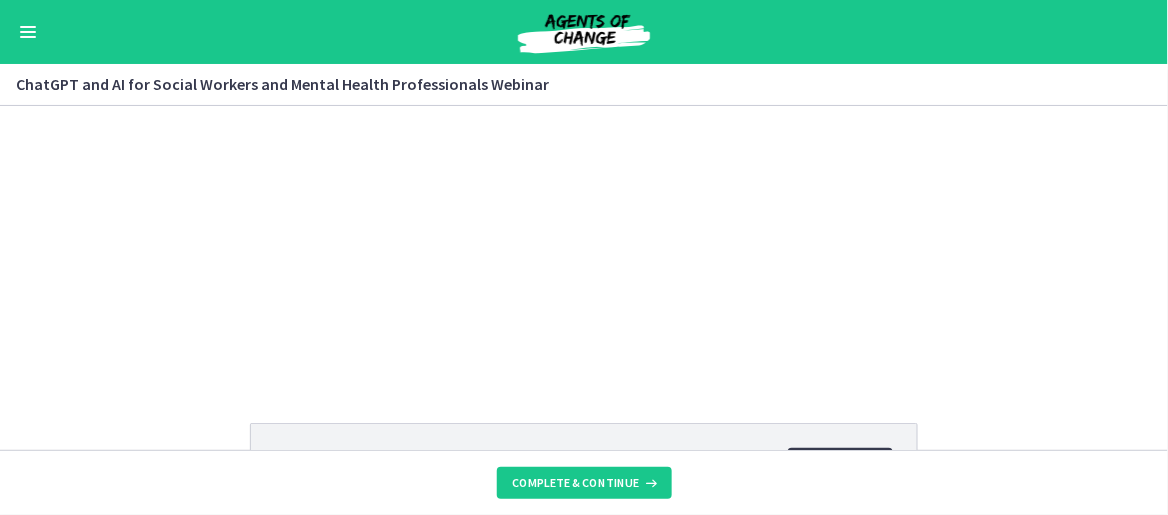 click on "Click for sound
@keyframes VOLUME_SMALL_WAVE_FLASH {
0% { opacity: 0; }
33% { opacity: 1; }
66% { opacity: 1; }
100% { opacity: 0; }
}
@keyframes VOLUME_LARGE_WAVE_FLASH {
0% { opacity: 0; }
33% { opacity: 1; }
66% { opacity: 1; }
100% { opacity: 0; }
}
.volume__small-wave {
animation: VOLUME_SMALL_WAVE_FLASH 2s infinite;
opacity: 0;
}
.volume__large-wave {
animation: VOLUME_LARGE_WAVE_FLASH 2s infinite .3s;
opacity: 0;
}
21:04 57:02" at bounding box center [584, 240] 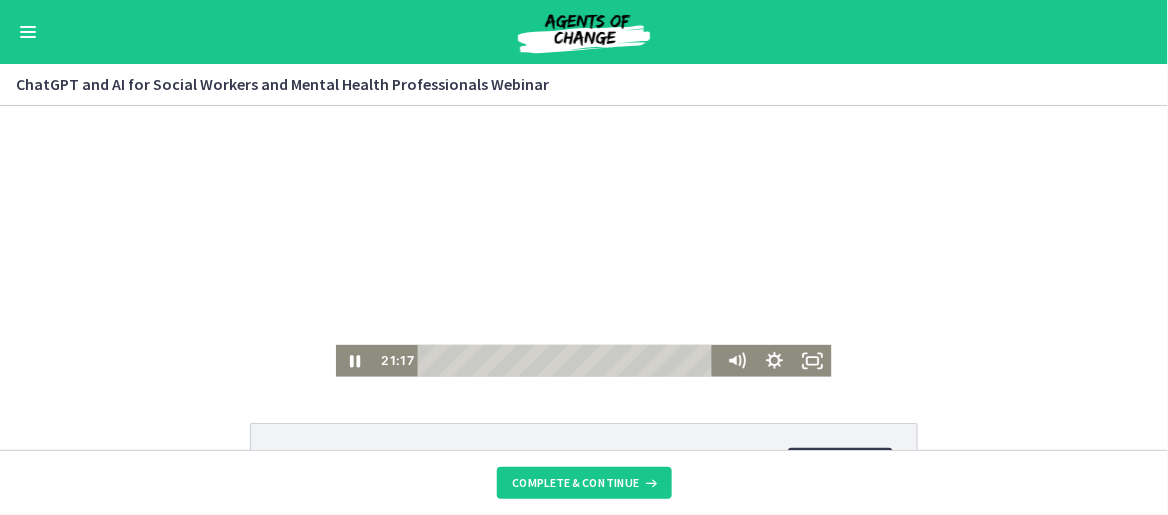 click at bounding box center (584, 240) 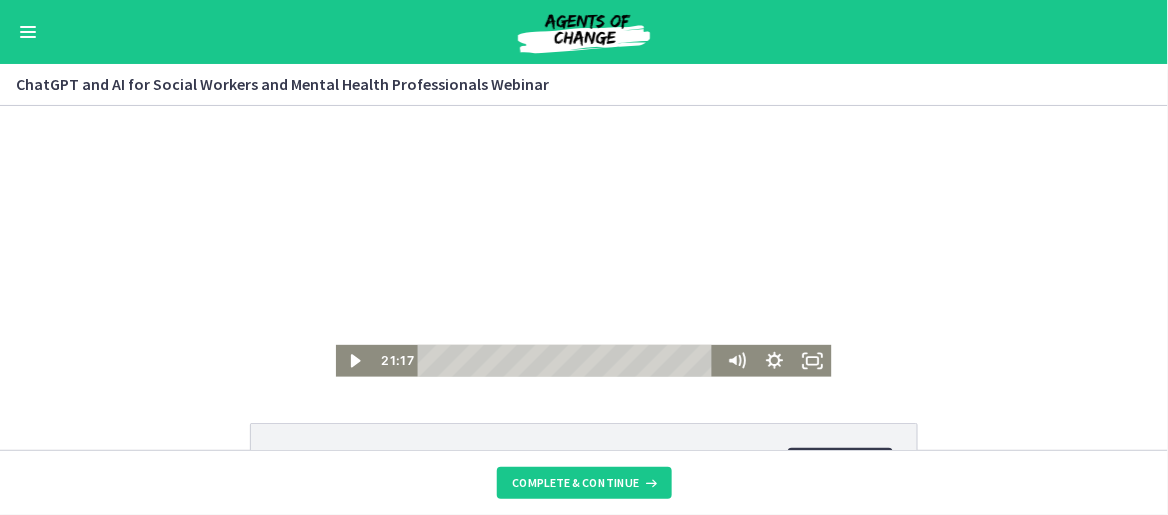 click at bounding box center (584, 240) 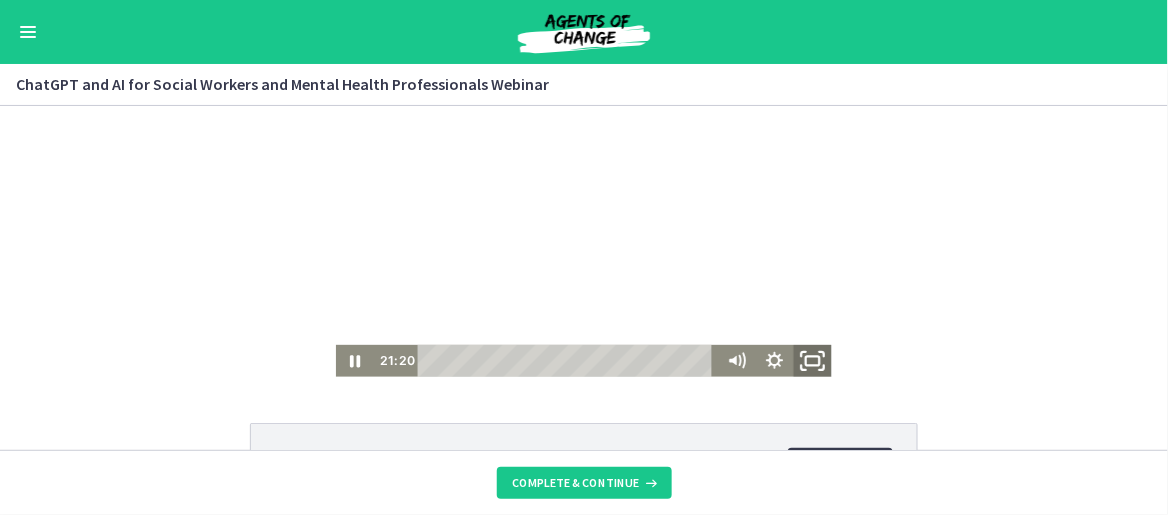 click 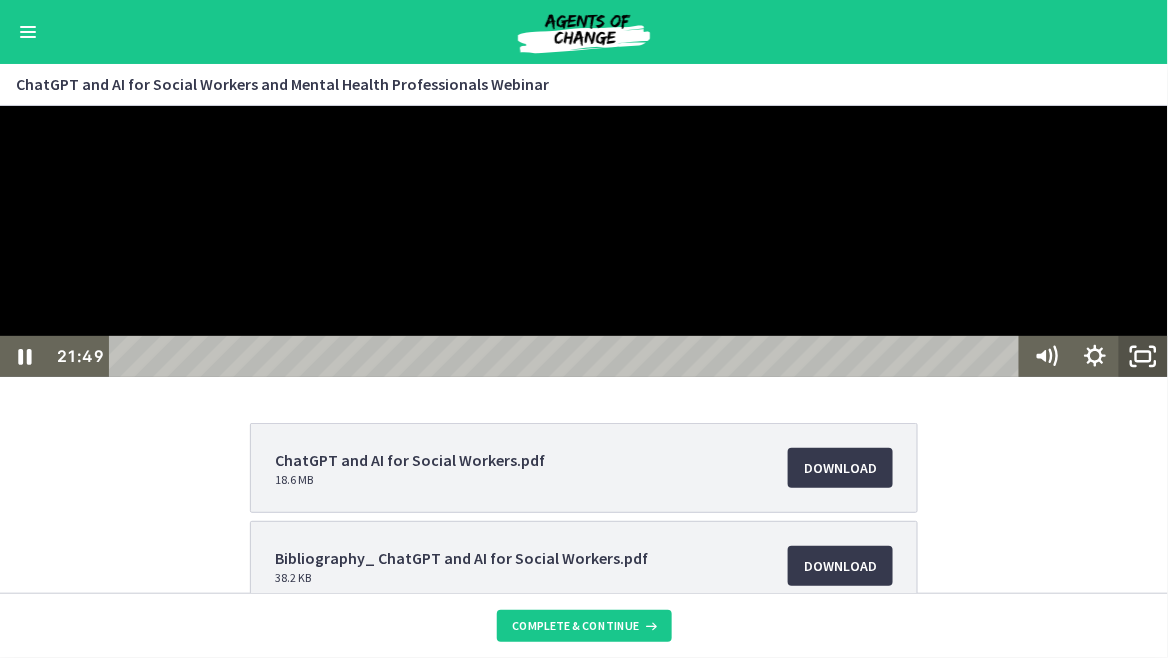 click 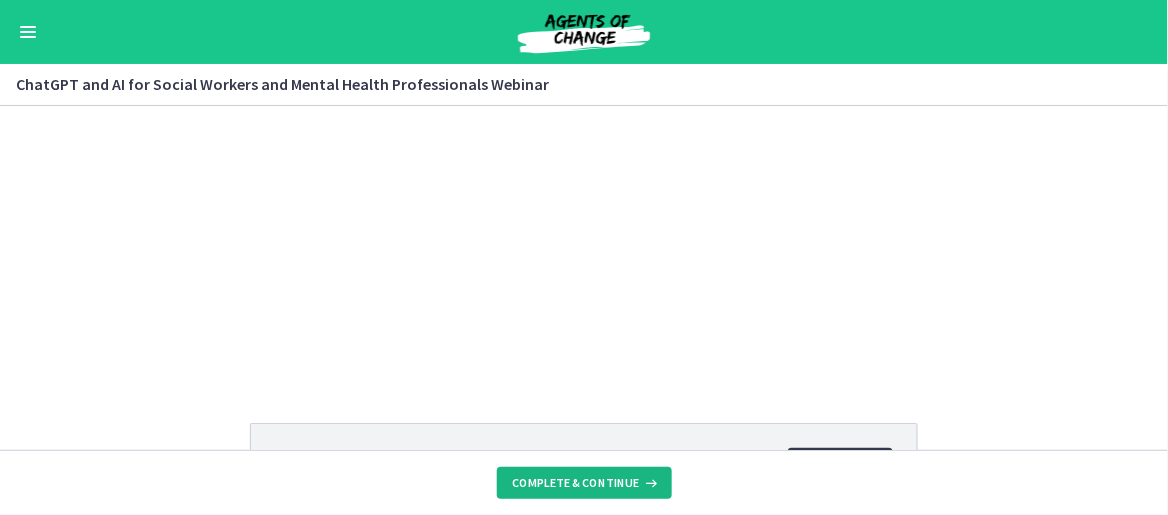 click on "Complete & continue" at bounding box center (576, 483) 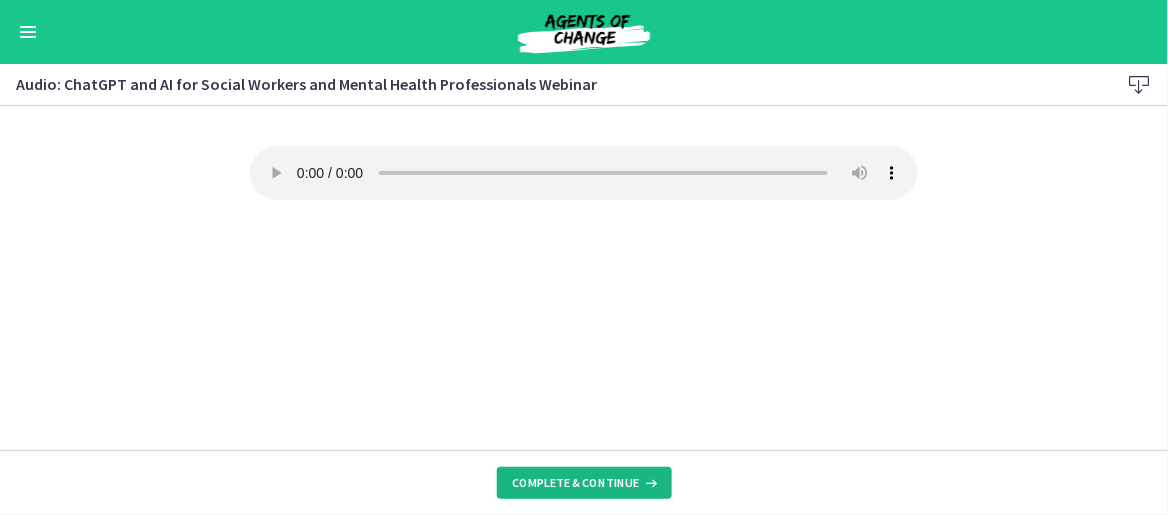 click on "Complete & continue" at bounding box center (576, 483) 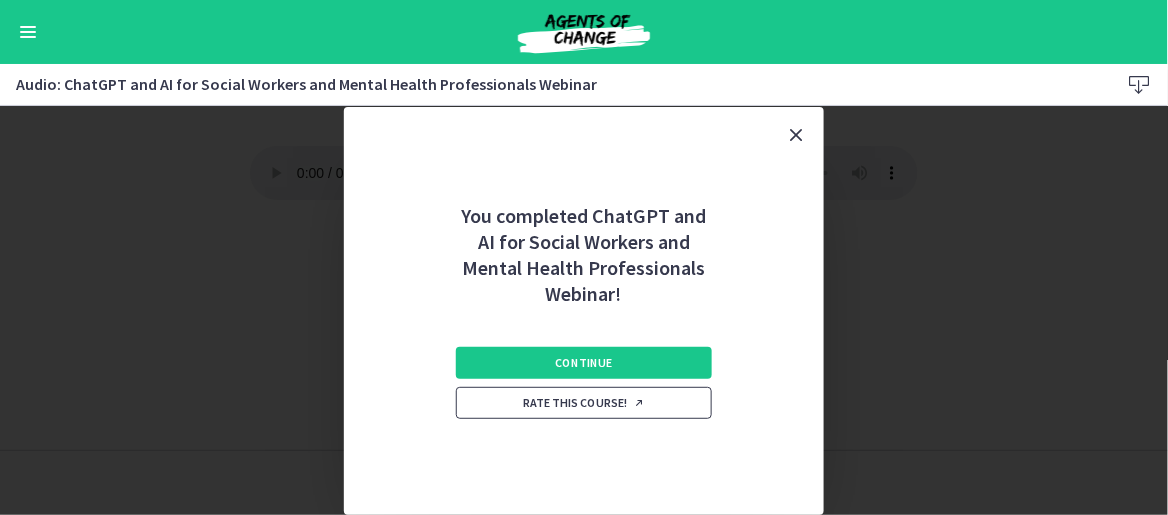 click on "Rate this course!" at bounding box center (584, 403) 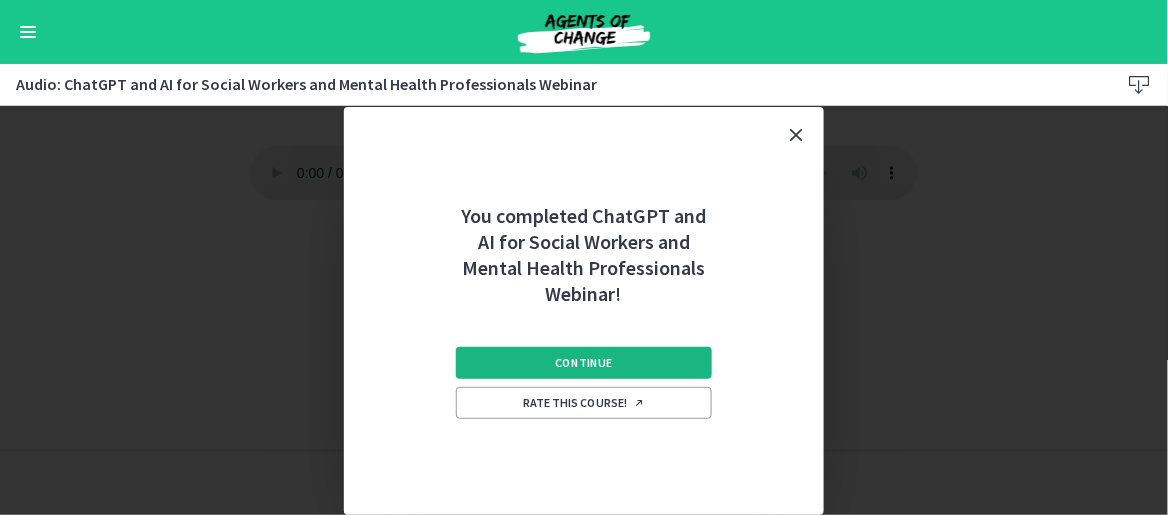 click on "Continue" at bounding box center (584, 363) 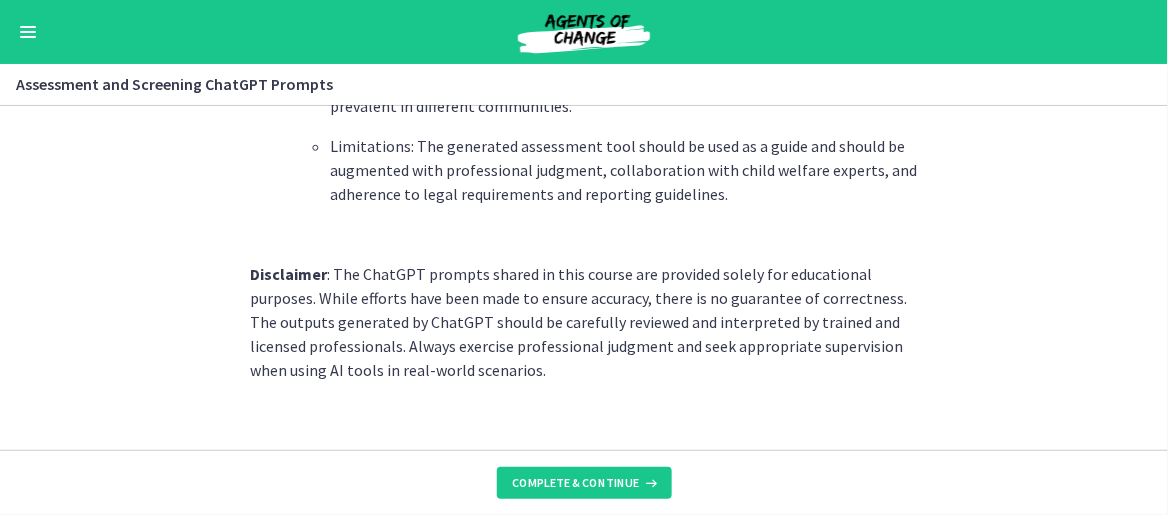 scroll, scrollTop: 3264, scrollLeft: 0, axis: vertical 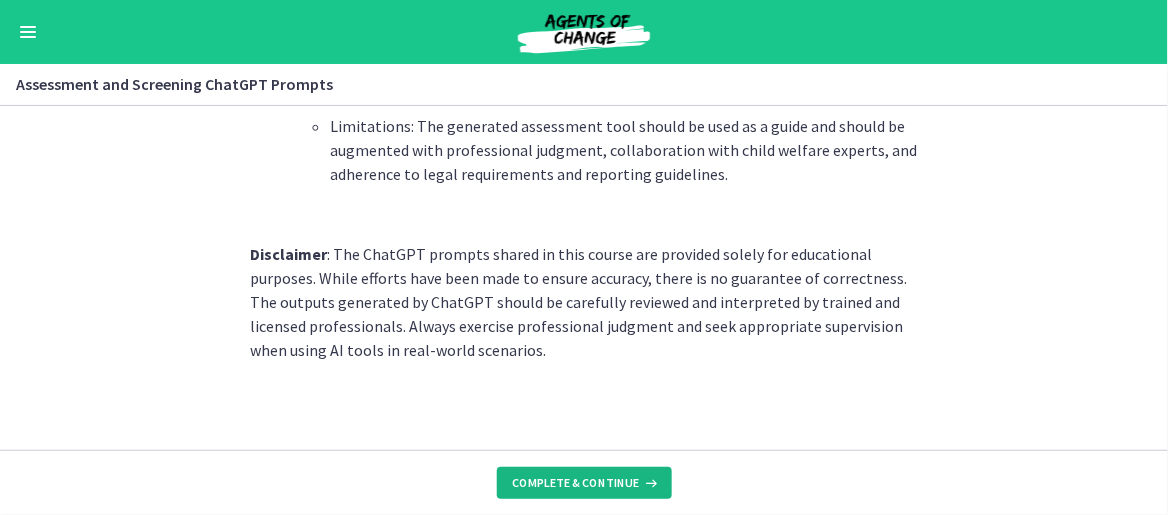 click on "Complete & continue" at bounding box center (584, 483) 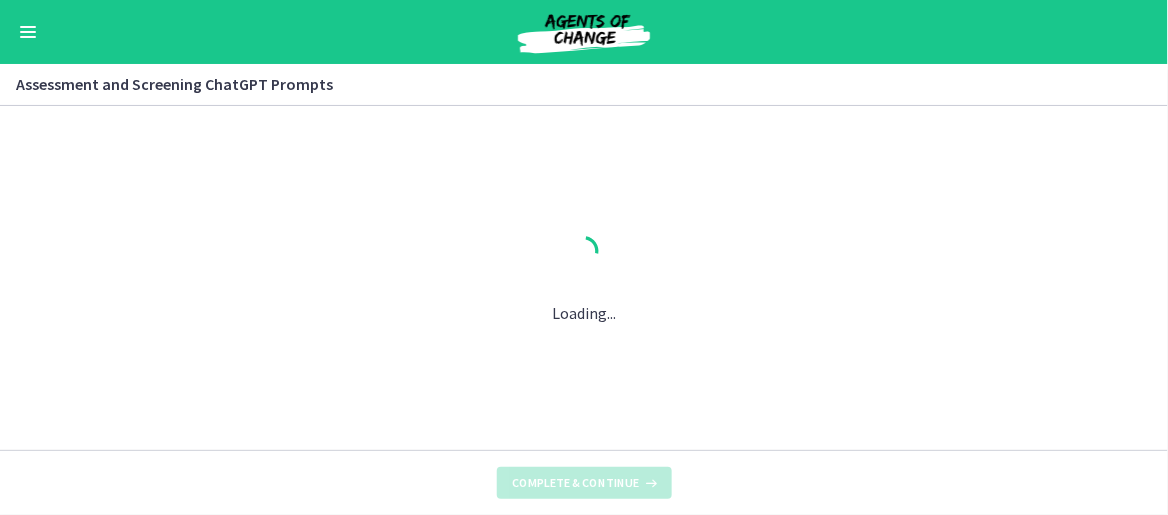 scroll, scrollTop: 0, scrollLeft: 0, axis: both 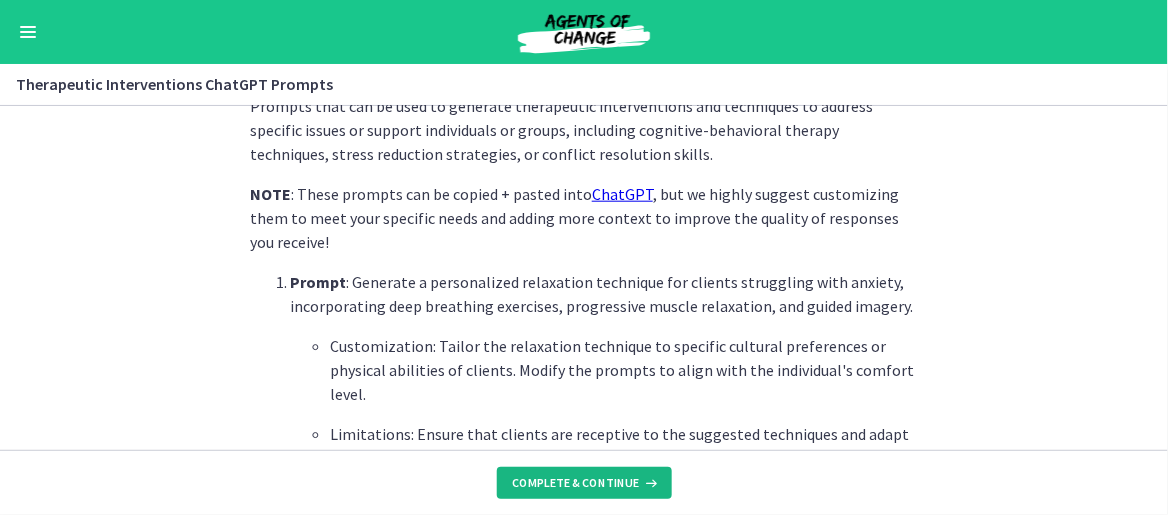 click on "Complete & continue" at bounding box center (576, 483) 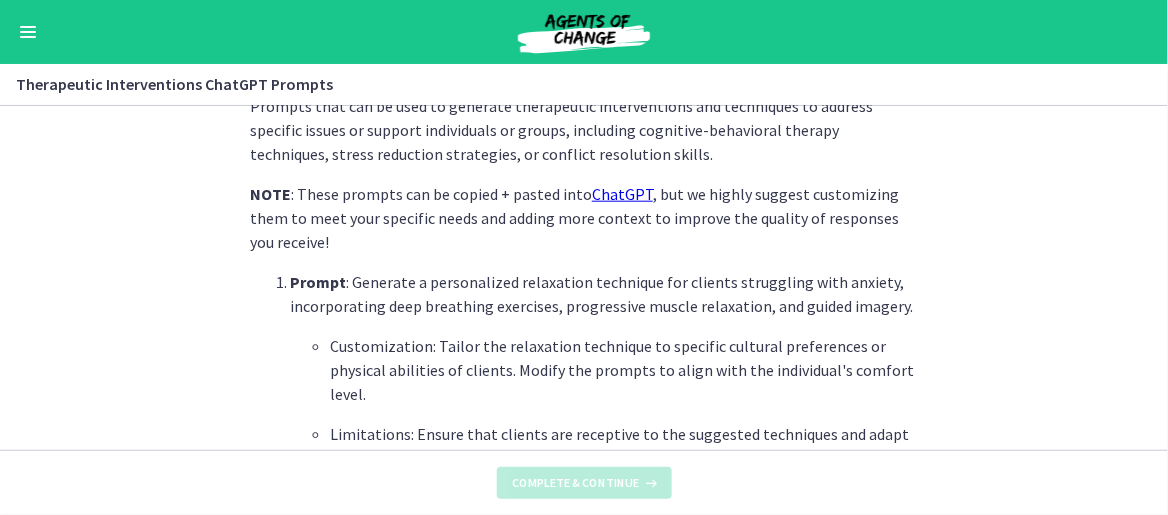 scroll, scrollTop: 0, scrollLeft: 0, axis: both 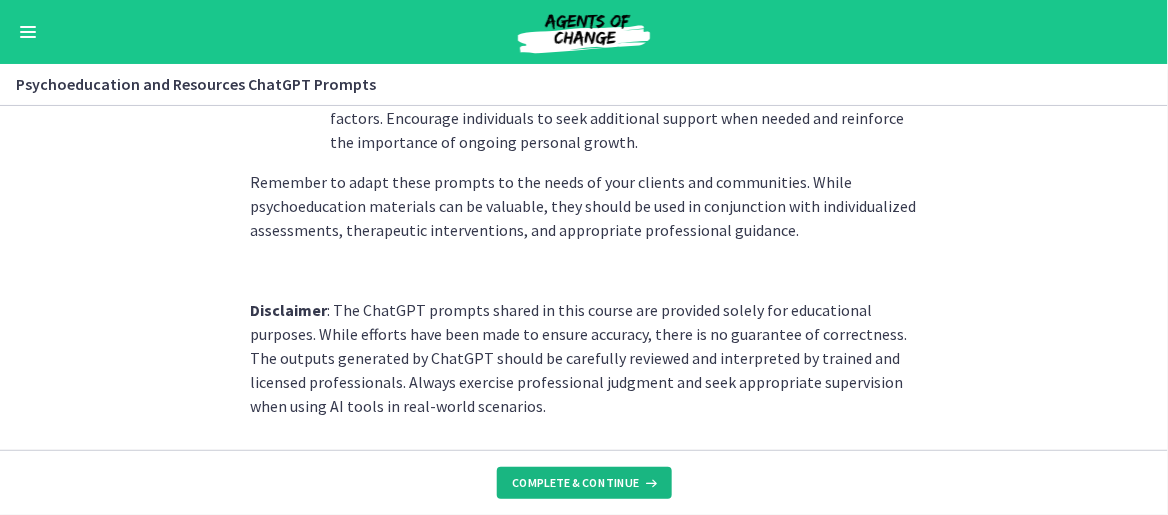 click on "Complete & continue" at bounding box center (576, 483) 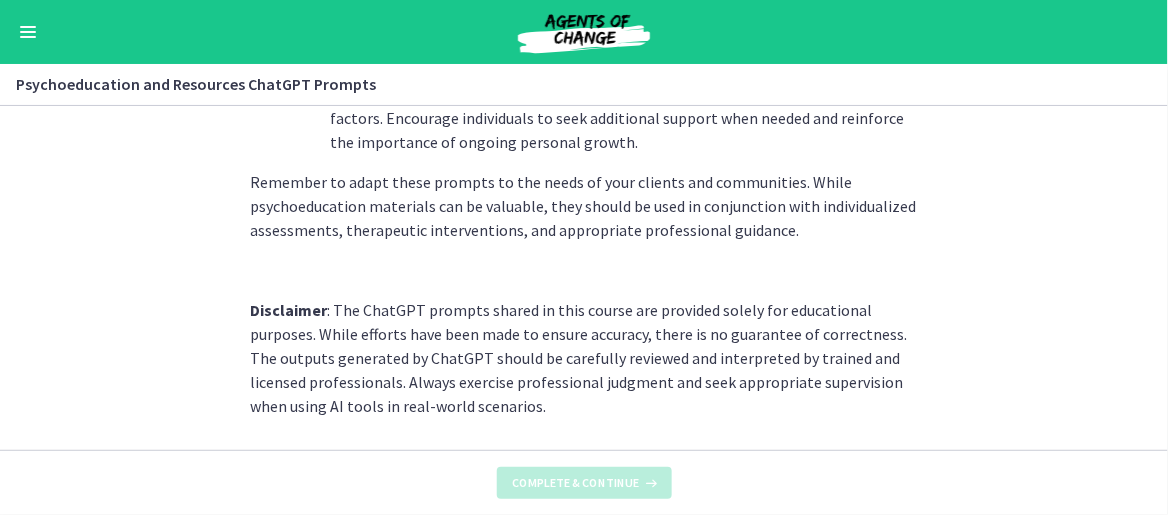 scroll, scrollTop: 0, scrollLeft: 0, axis: both 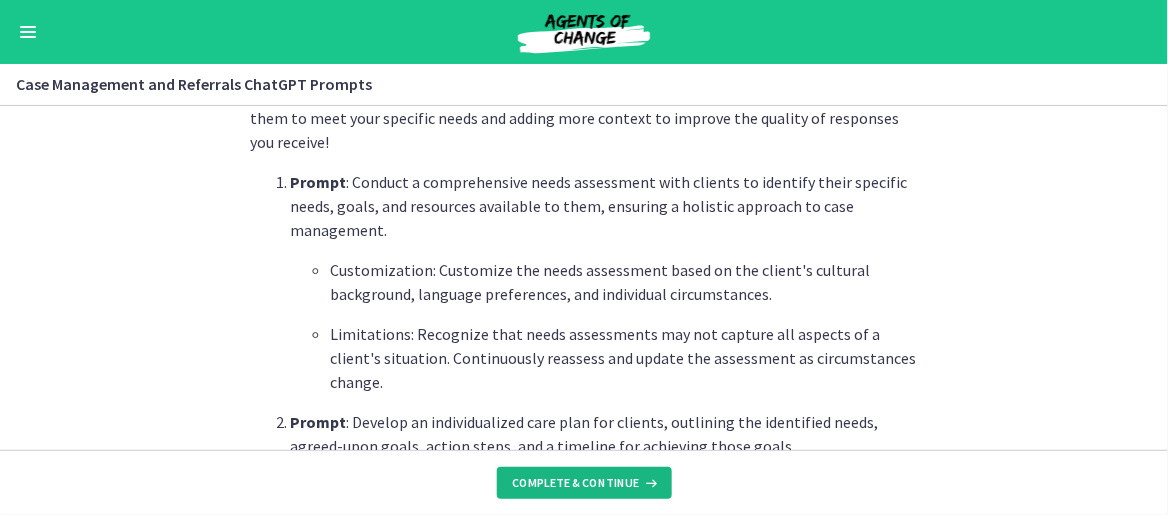 click on "Complete & continue" at bounding box center [584, 483] 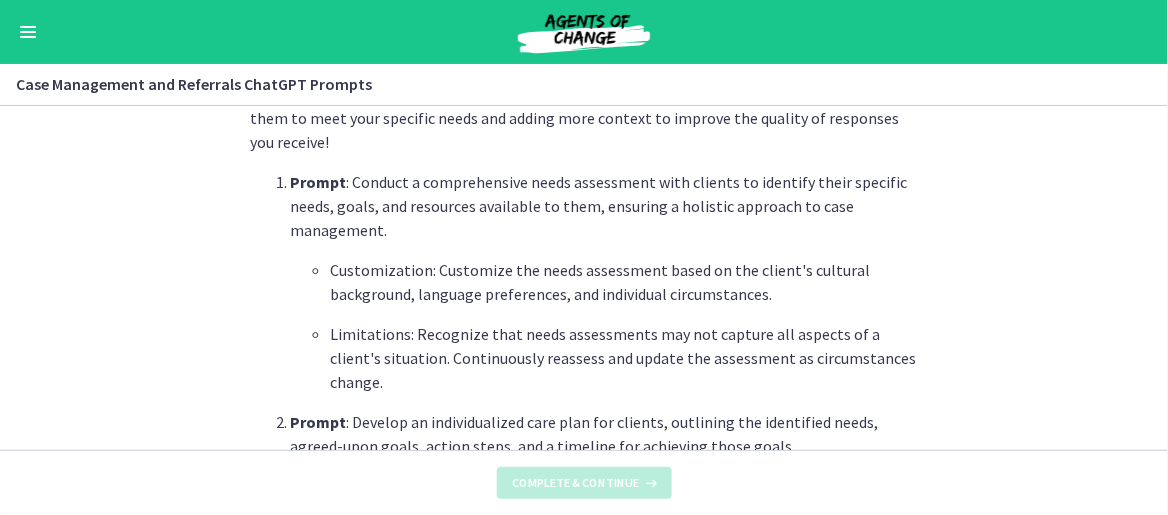 scroll, scrollTop: 0, scrollLeft: 0, axis: both 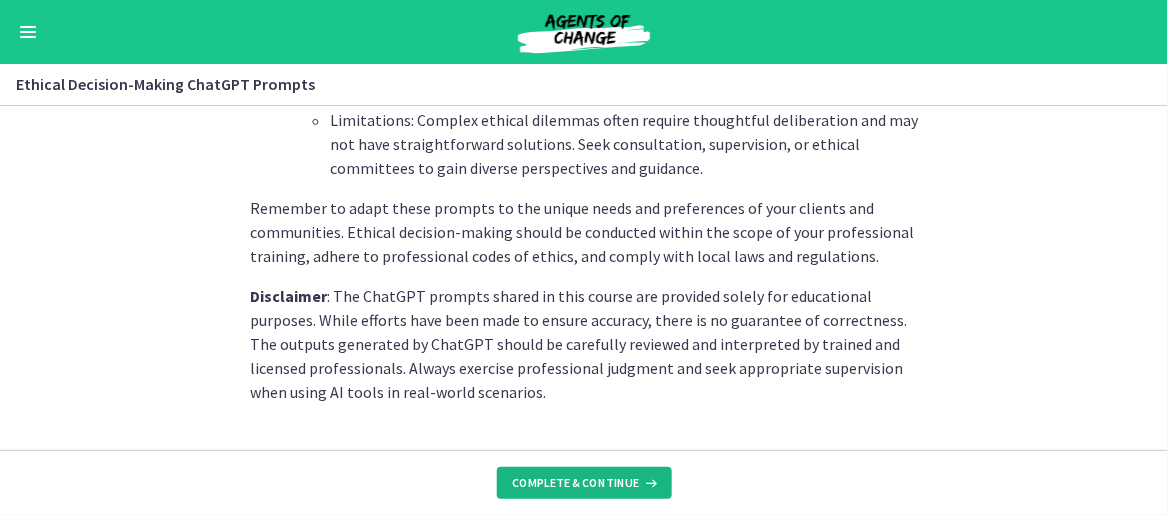 click on "Complete & continue" at bounding box center (584, 483) 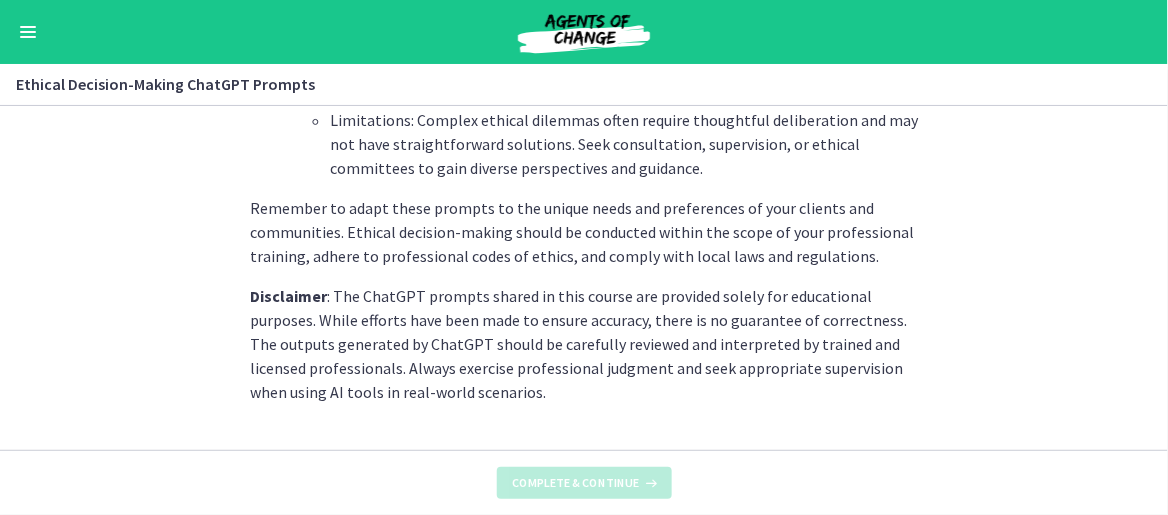 scroll, scrollTop: 0, scrollLeft: 0, axis: both 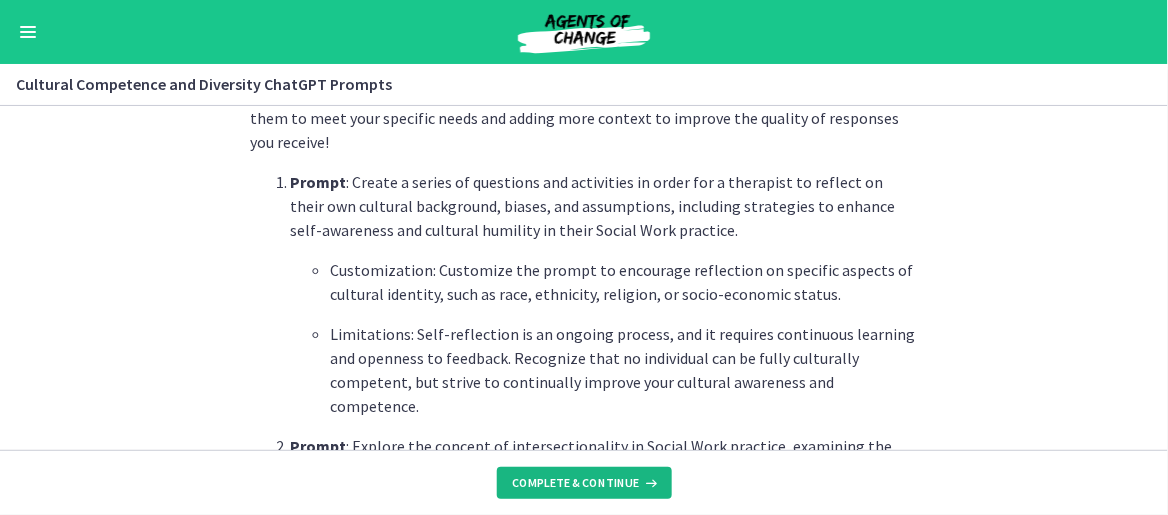 click on "Complete & continue" at bounding box center (576, 483) 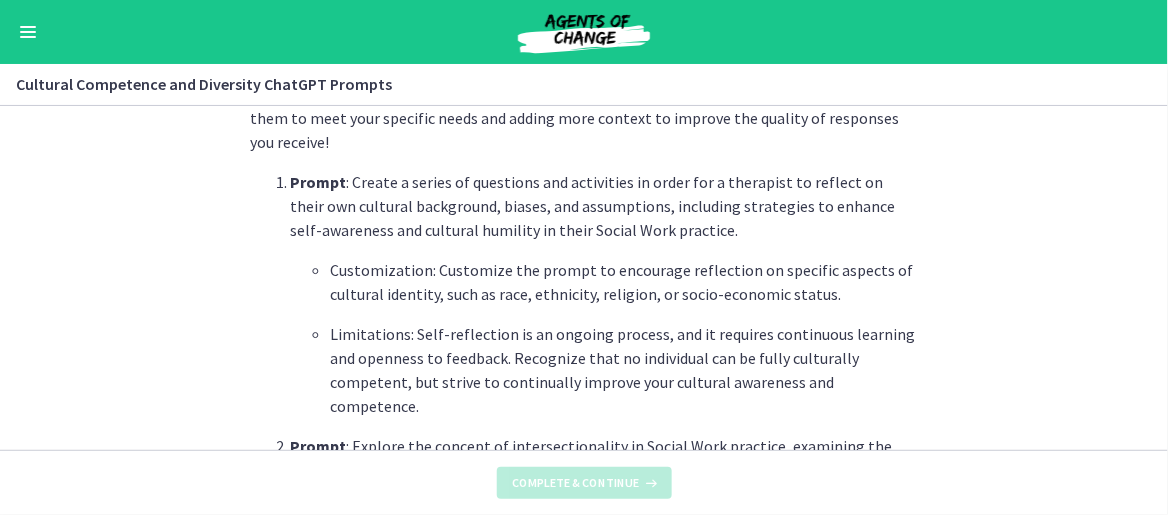 scroll, scrollTop: 0, scrollLeft: 0, axis: both 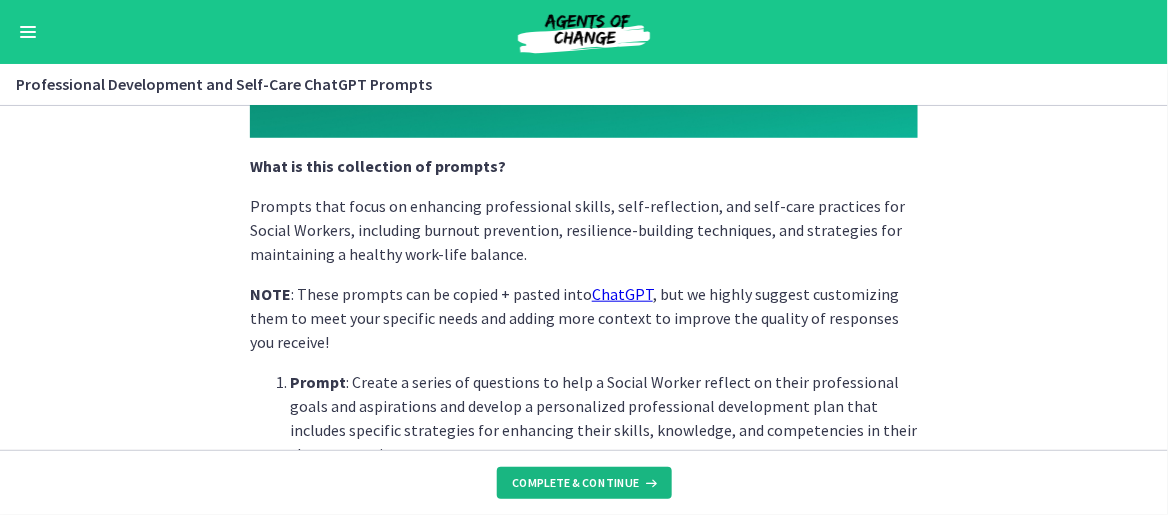 click on "Complete & continue" at bounding box center (576, 483) 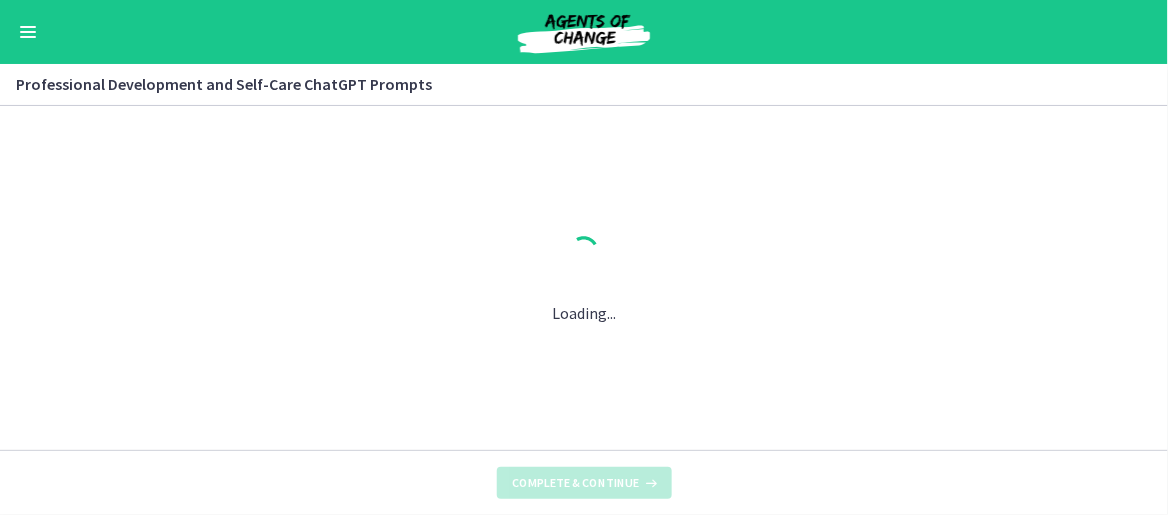 scroll, scrollTop: 0, scrollLeft: 0, axis: both 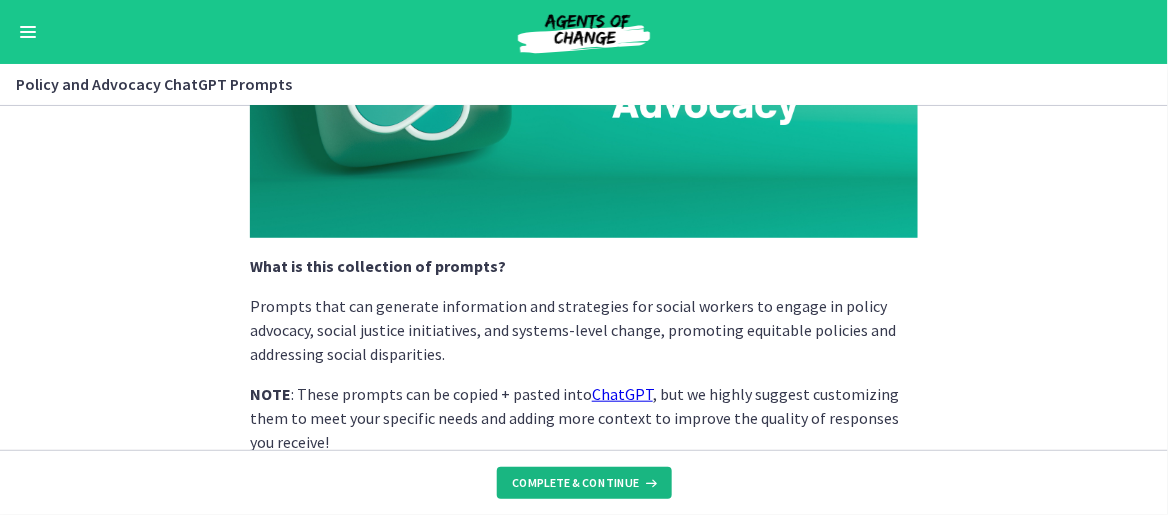 click on "Complete & continue" at bounding box center (576, 483) 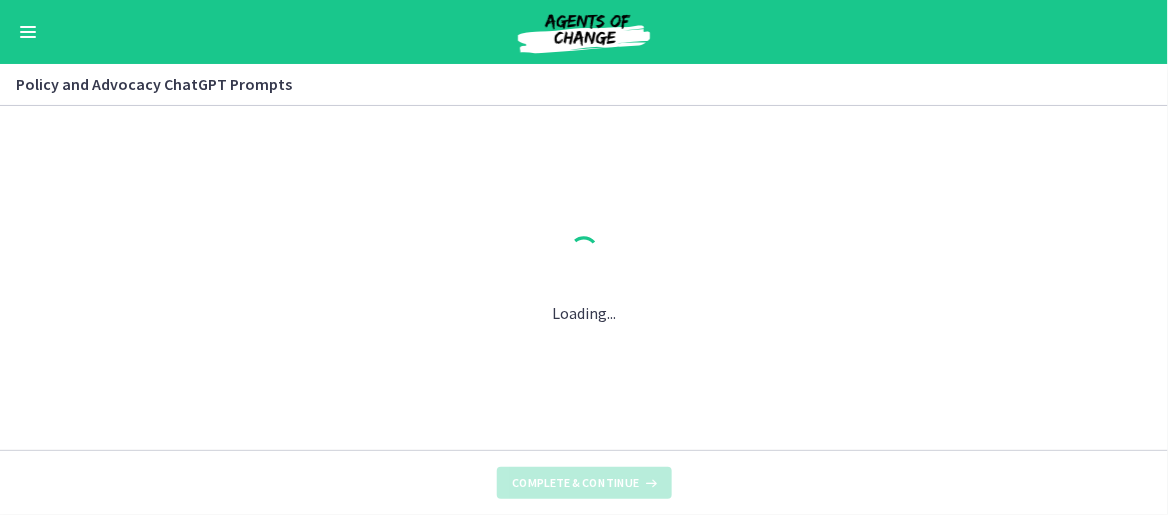 scroll, scrollTop: 0, scrollLeft: 0, axis: both 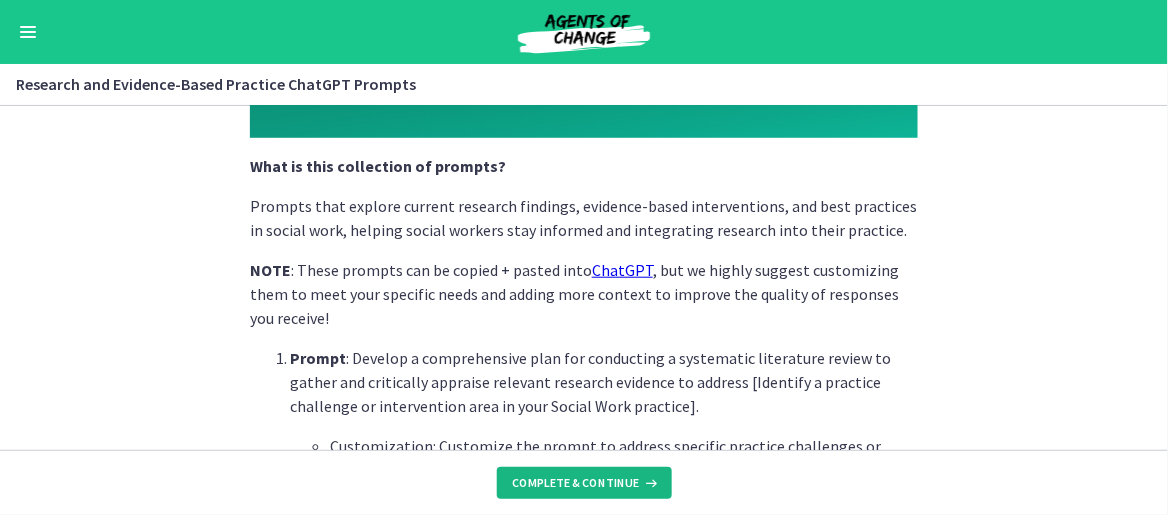 click on "Complete & continue" at bounding box center (576, 483) 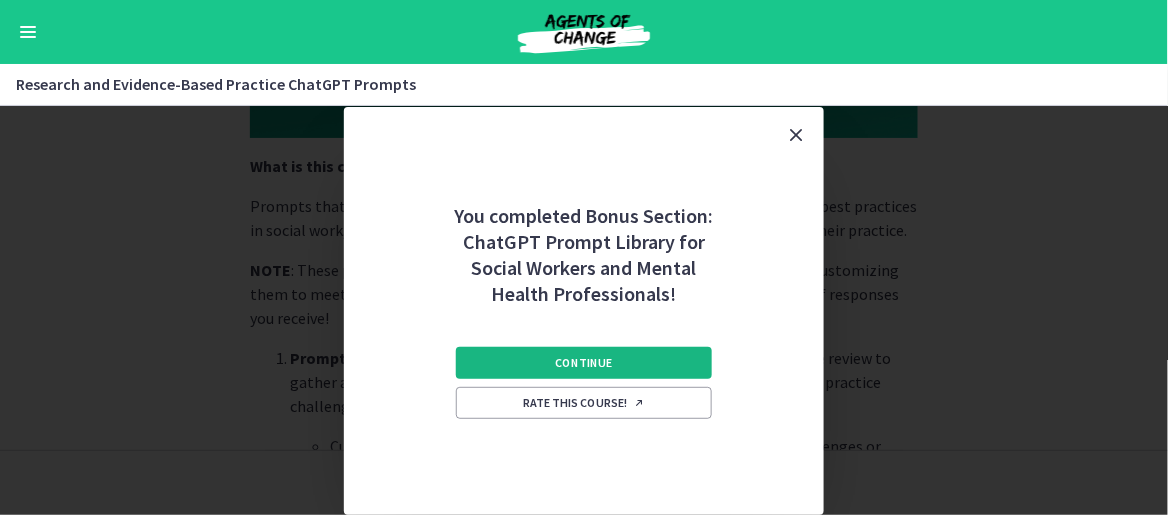 click on "Continue" at bounding box center [584, 363] 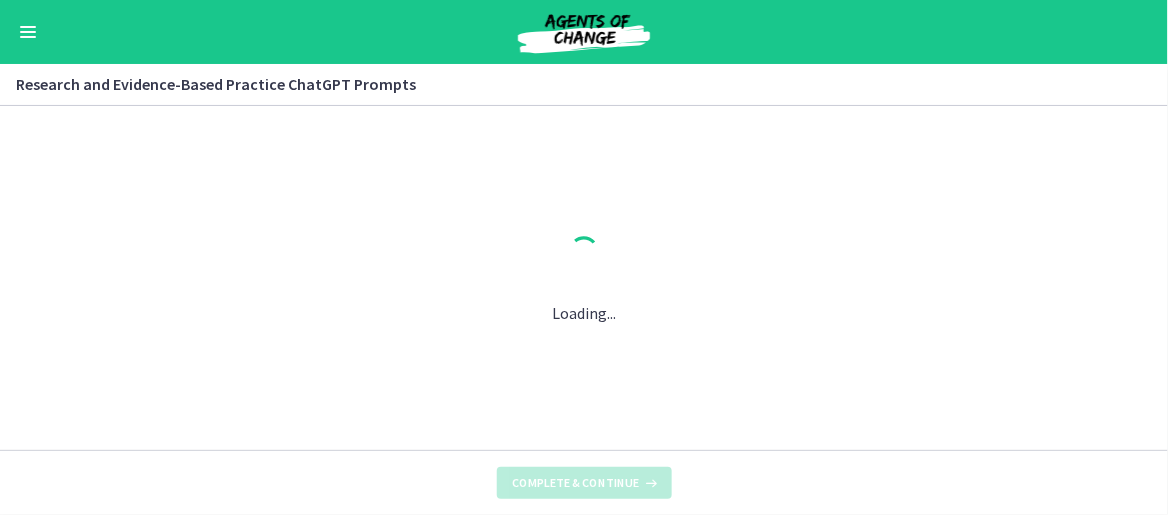 scroll, scrollTop: 0, scrollLeft: 0, axis: both 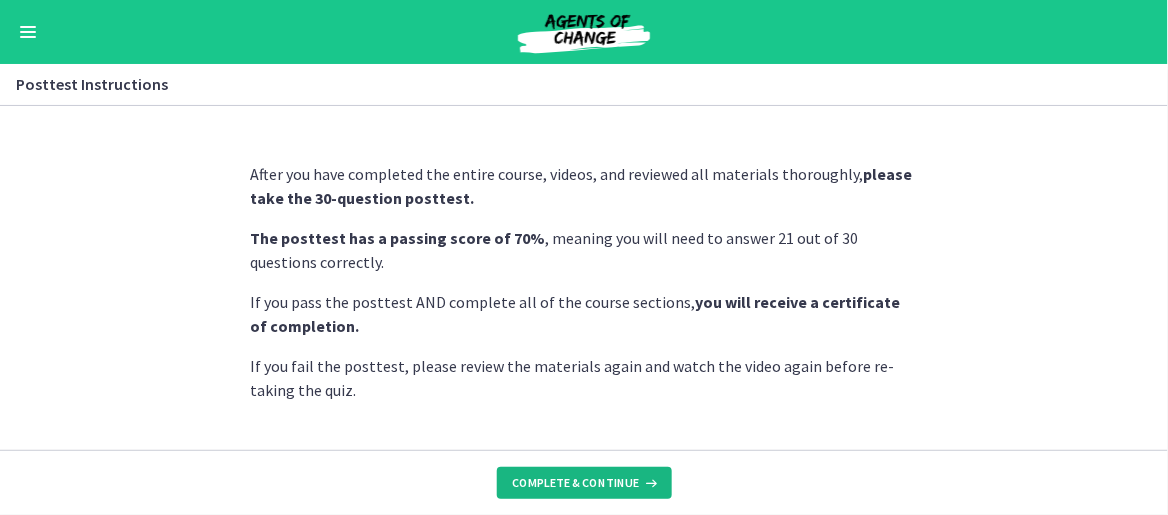 click on "Complete & continue" at bounding box center [576, 483] 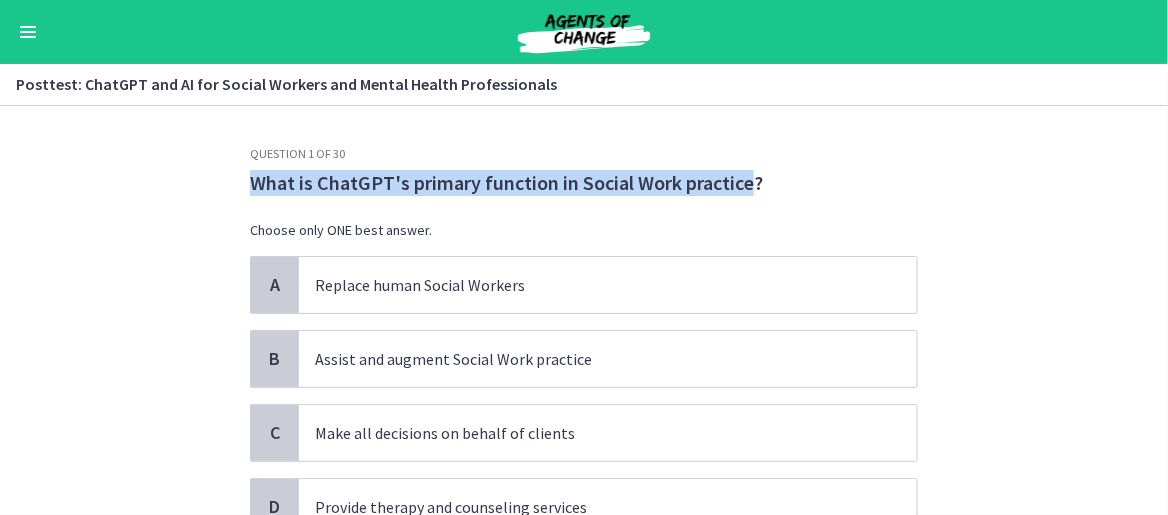 drag, startPoint x: 246, startPoint y: 184, endPoint x: 741, endPoint y: 186, distance: 495.00403 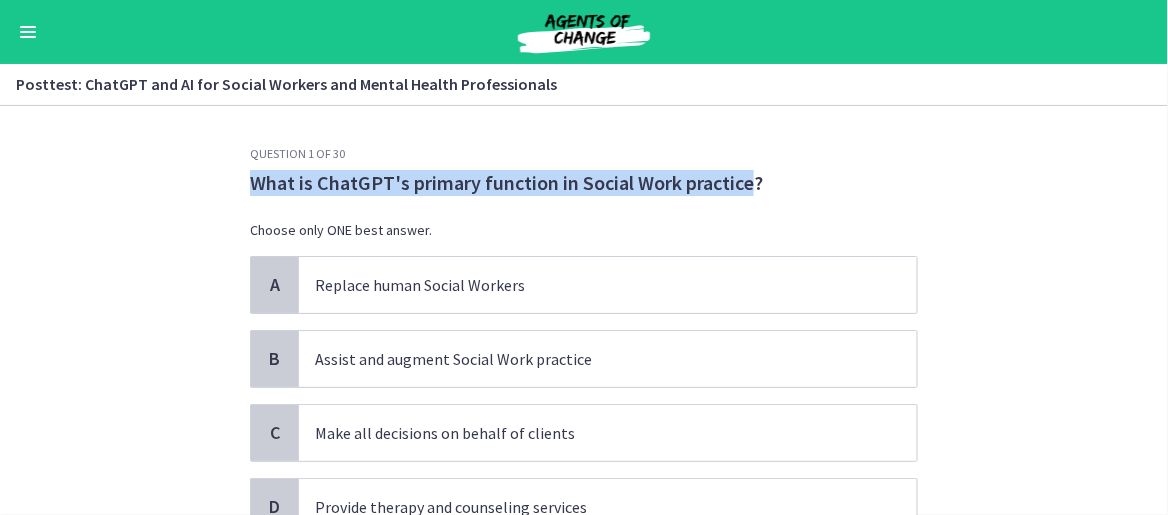 copy on "What is ChatGPT's primary function in Social Work practice" 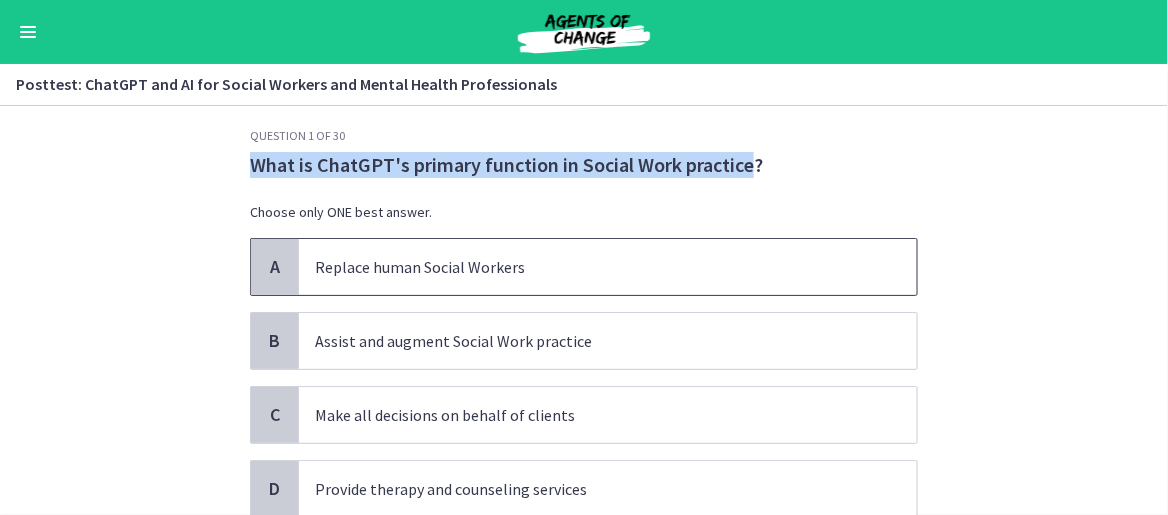 scroll, scrollTop: 0, scrollLeft: 0, axis: both 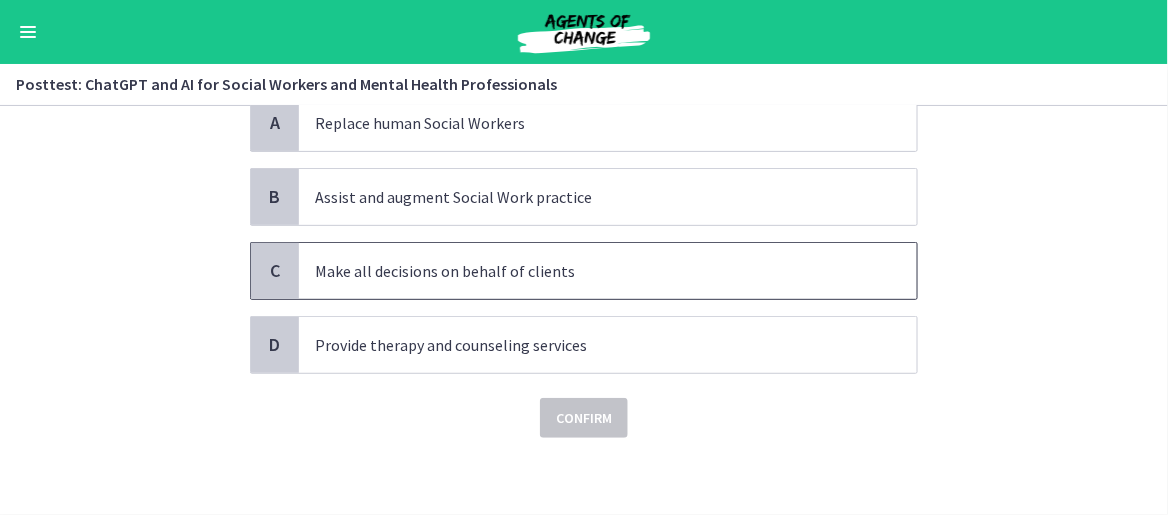 click on "Make all decisions on behalf of clients" at bounding box center [608, 271] 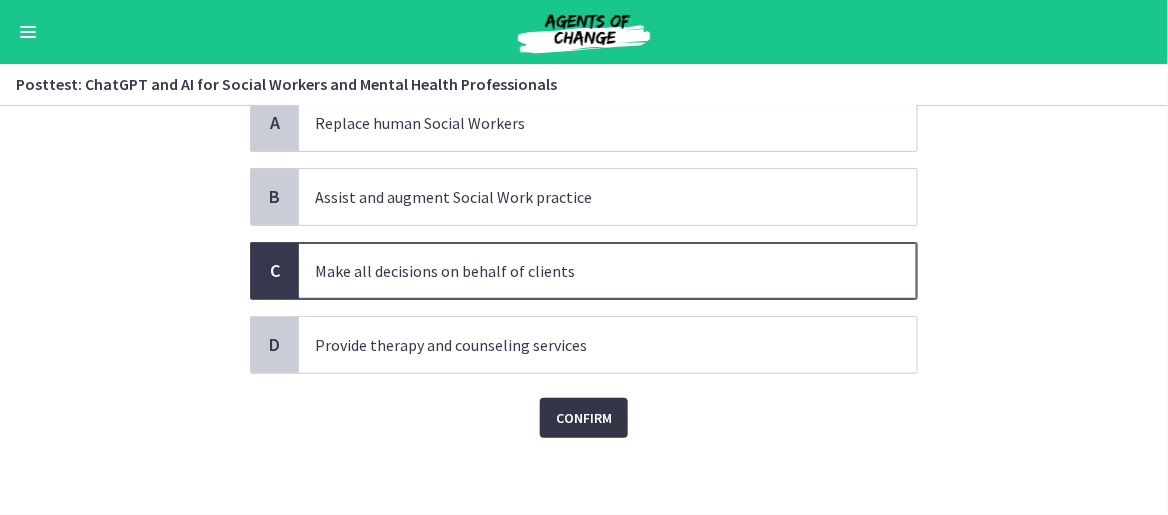 click on "Confirm" at bounding box center (584, 418) 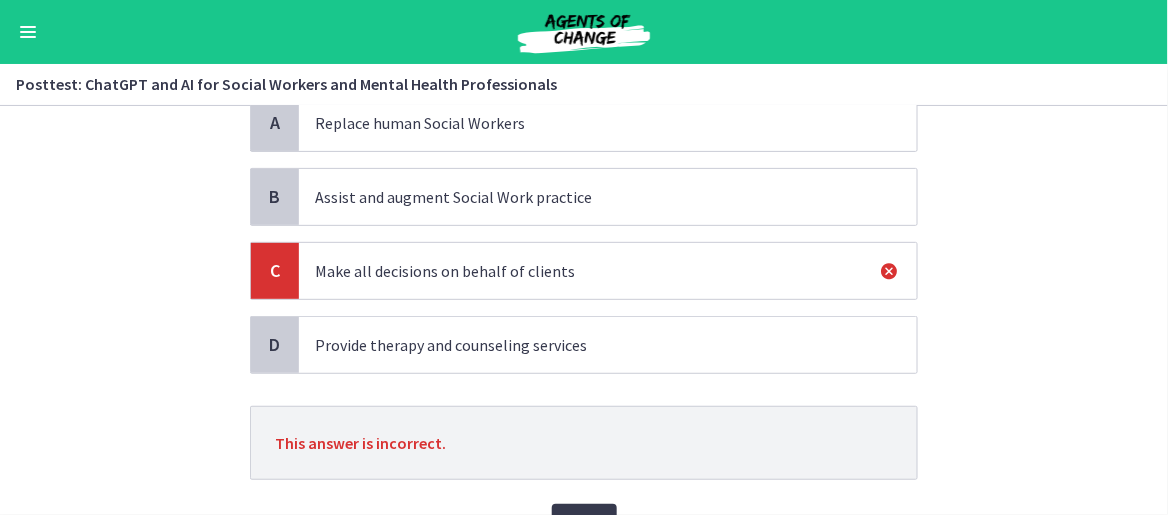 click on "Provide therapy and counseling services" at bounding box center (588, 345) 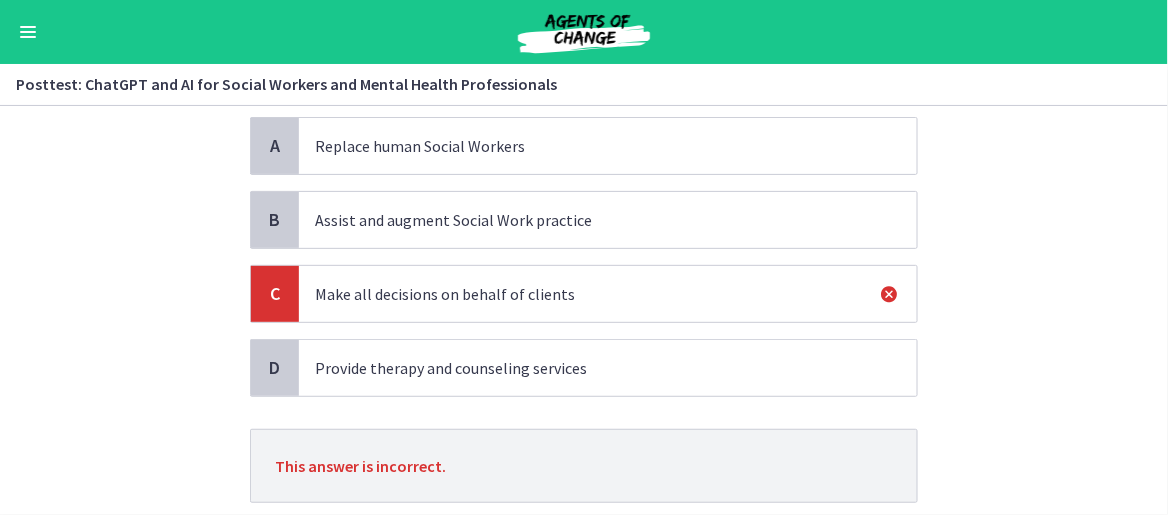 scroll, scrollTop: 200, scrollLeft: 0, axis: vertical 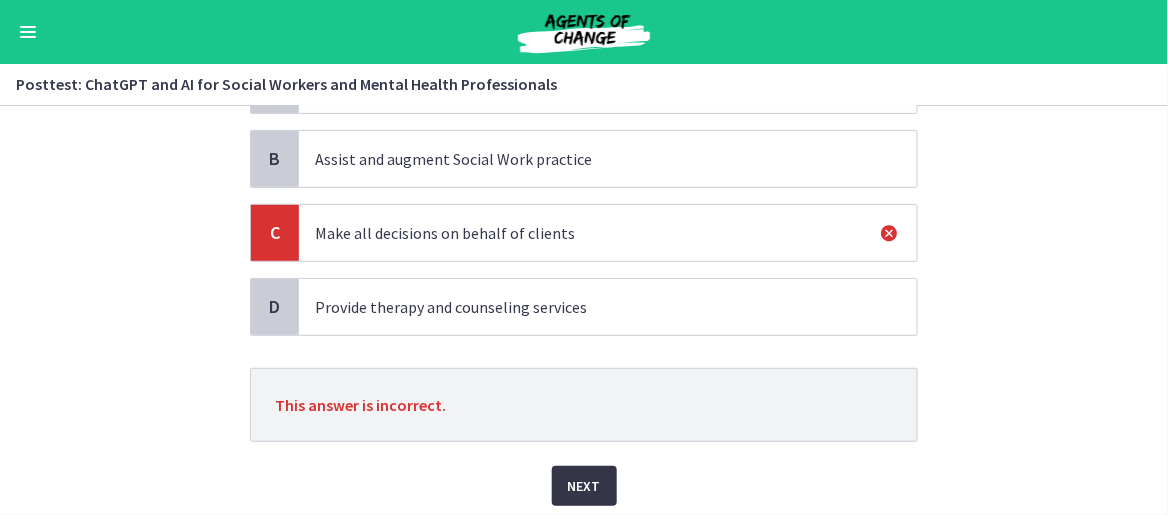 click on "Next" at bounding box center (584, 486) 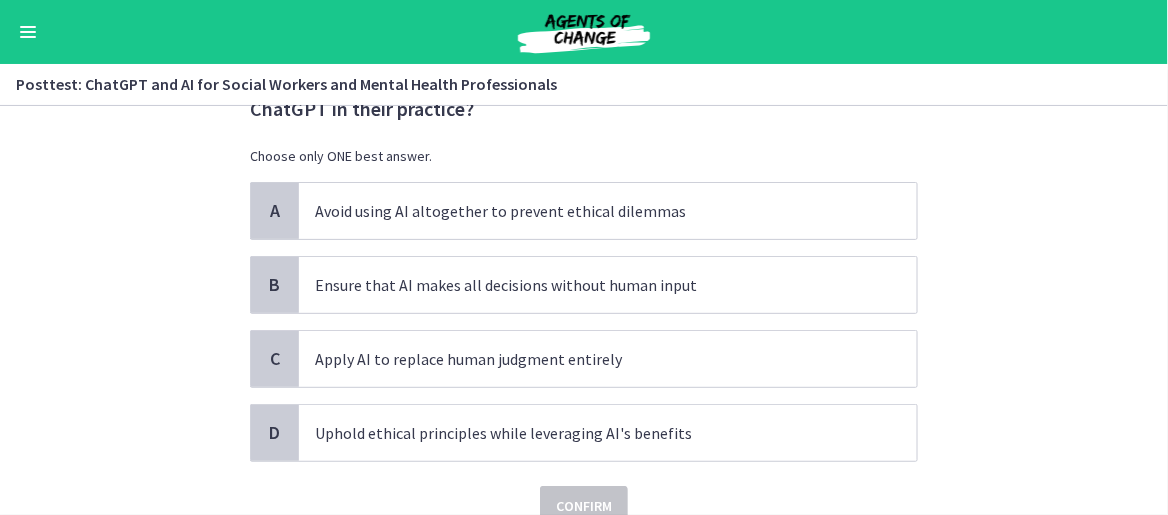 scroll, scrollTop: 0, scrollLeft: 0, axis: both 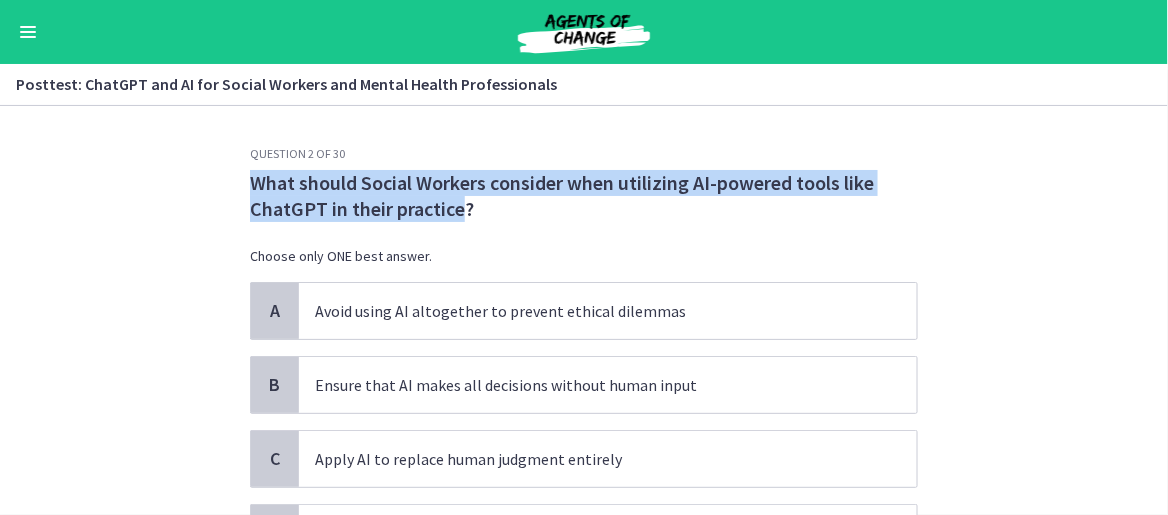 drag, startPoint x: 239, startPoint y: 175, endPoint x: 454, endPoint y: 217, distance: 219.06392 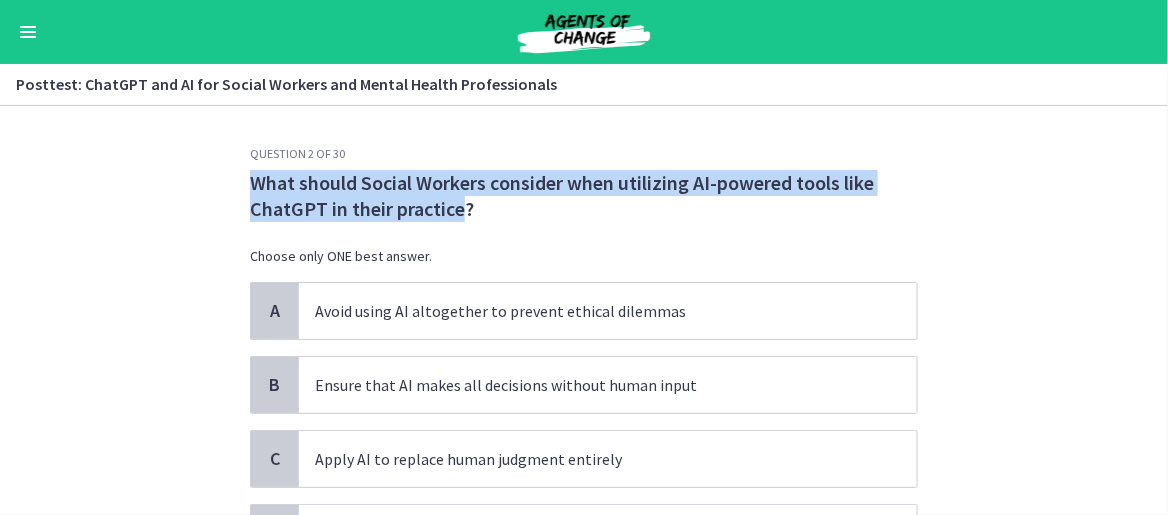 copy on "What should Social Workers consider when utilizing AI-powered tools like ChatGPT in their practice" 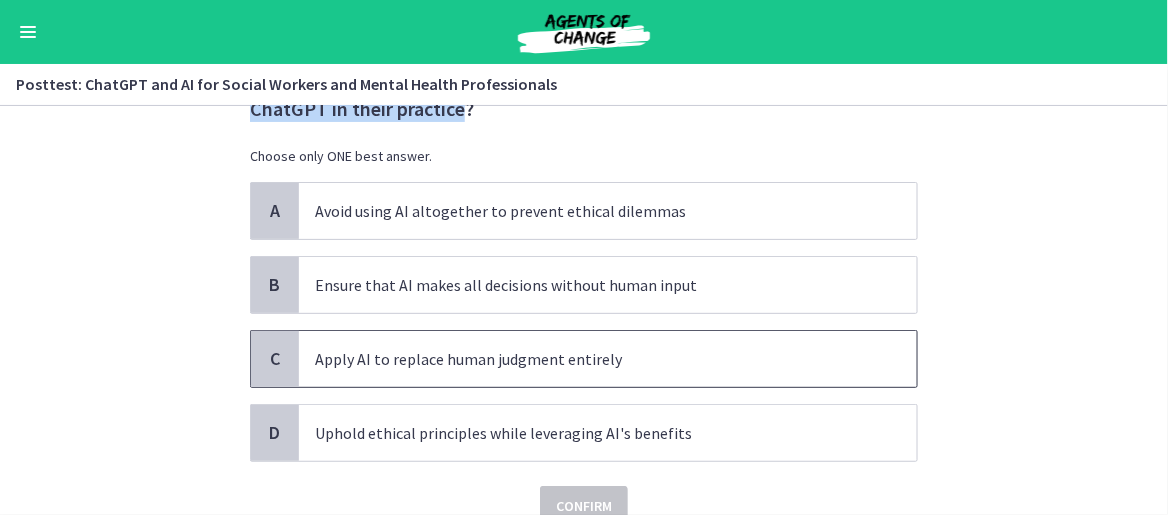 scroll, scrollTop: 188, scrollLeft: 0, axis: vertical 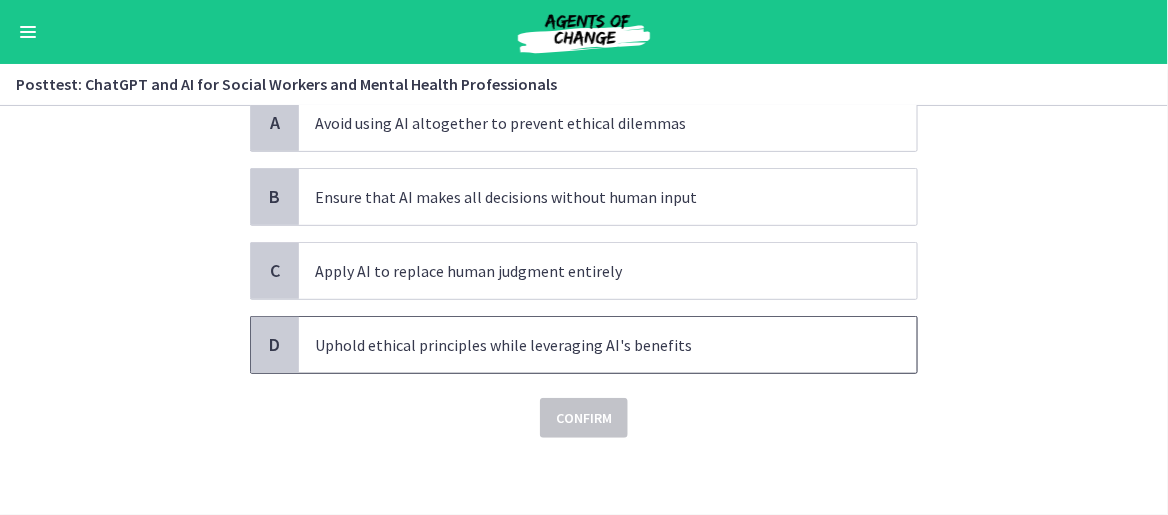 click on "Uphold ethical principles while leveraging AI's benefits" at bounding box center (608, 345) 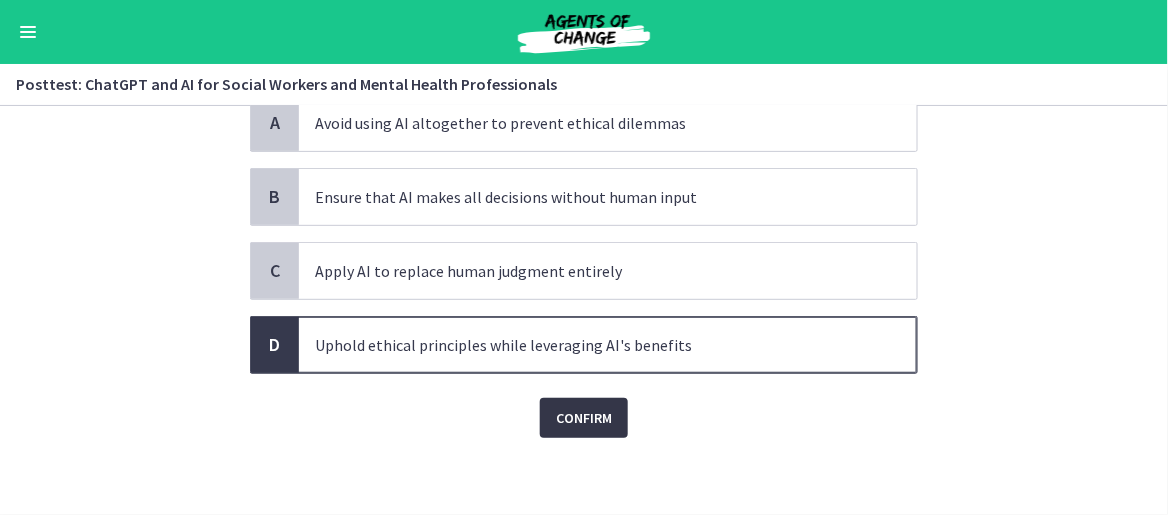 click on "Confirm" at bounding box center (584, 418) 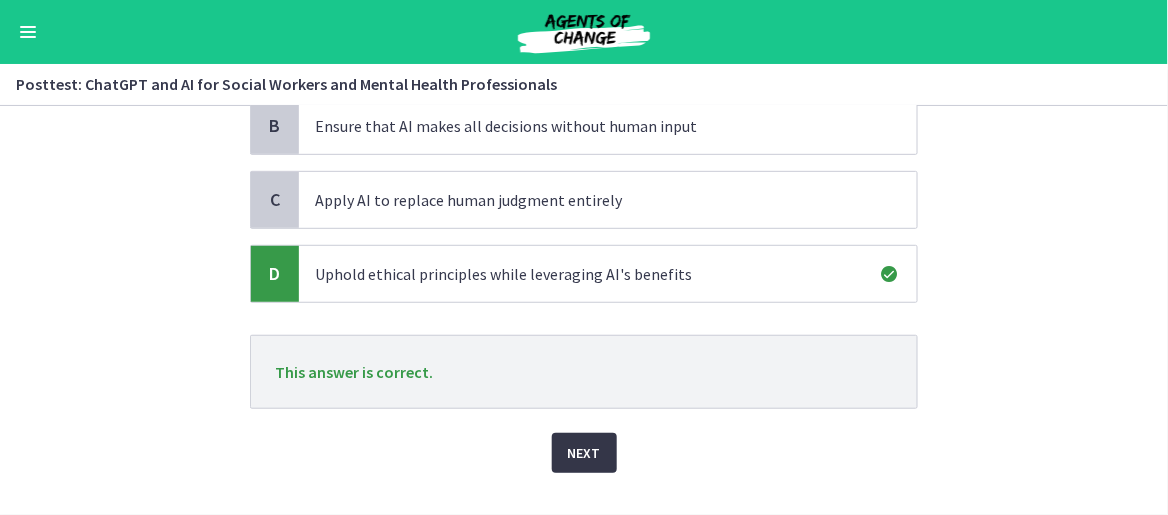 scroll, scrollTop: 293, scrollLeft: 0, axis: vertical 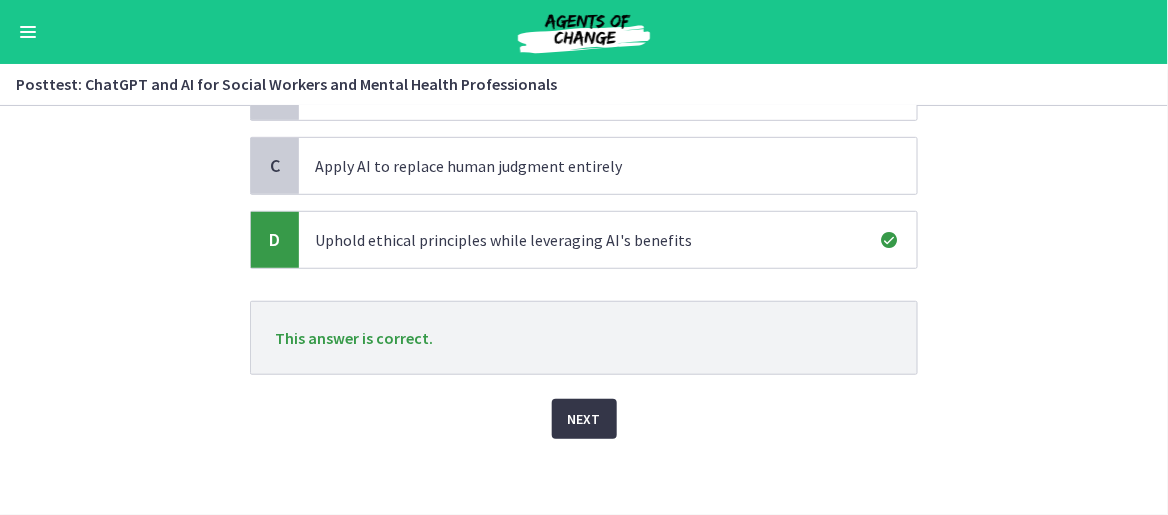 click on "Next" at bounding box center (584, 419) 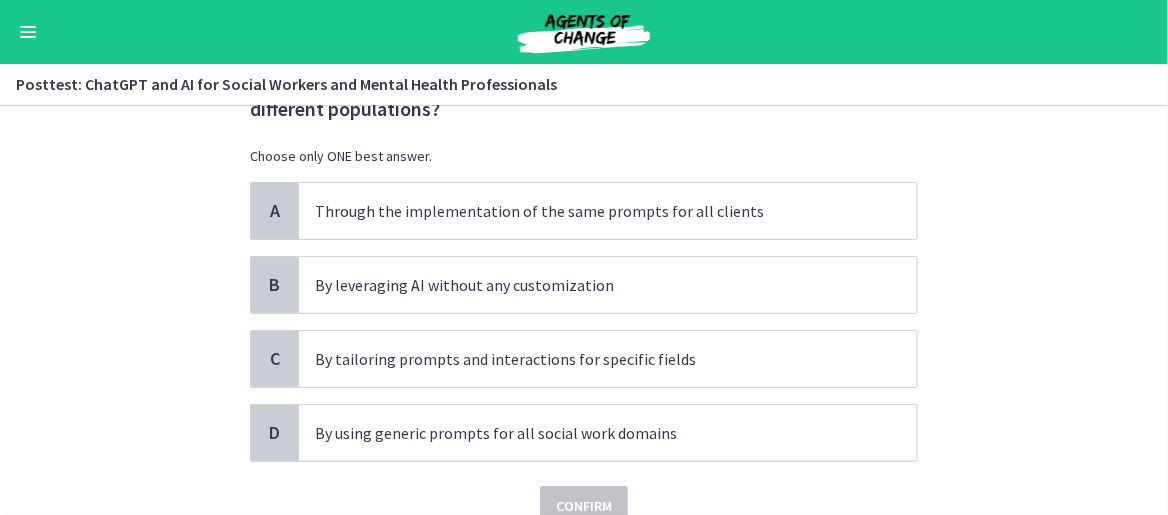 scroll, scrollTop: 0, scrollLeft: 0, axis: both 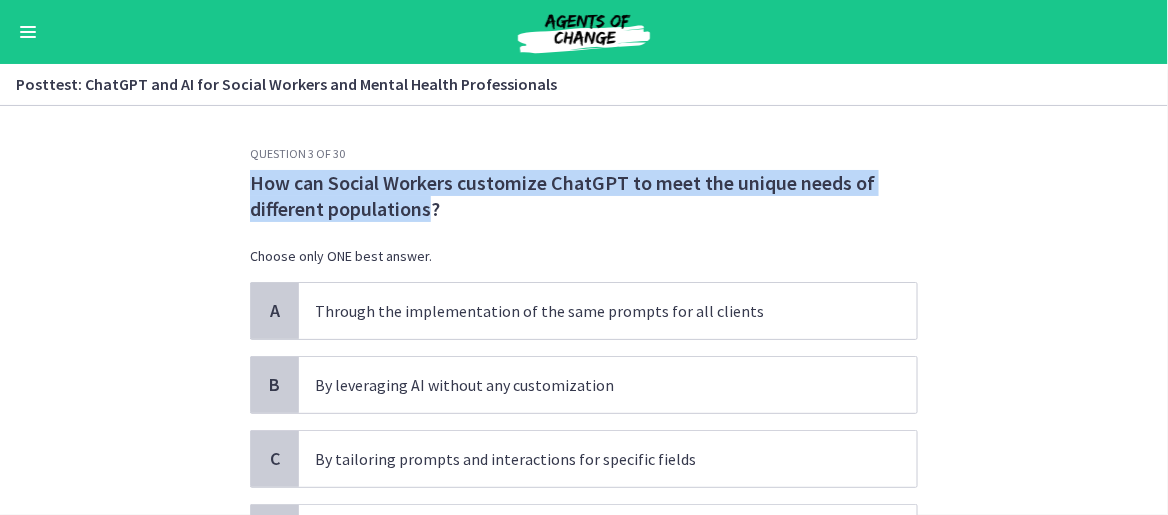 drag, startPoint x: 242, startPoint y: 179, endPoint x: 420, endPoint y: 210, distance: 180.67928 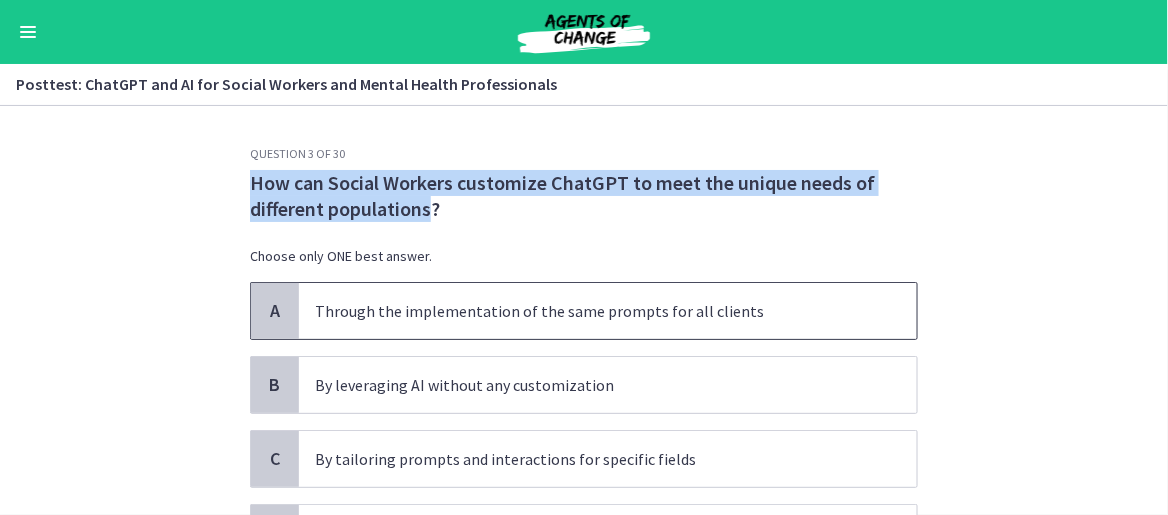 scroll, scrollTop: 100, scrollLeft: 0, axis: vertical 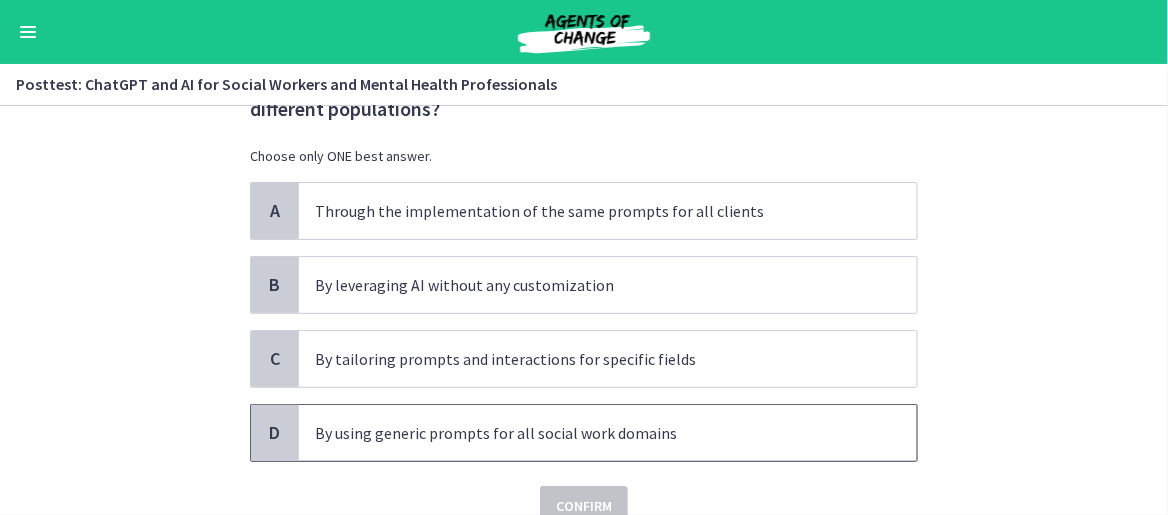 click on "By using generic prompts for all social work domains" at bounding box center (588, 433) 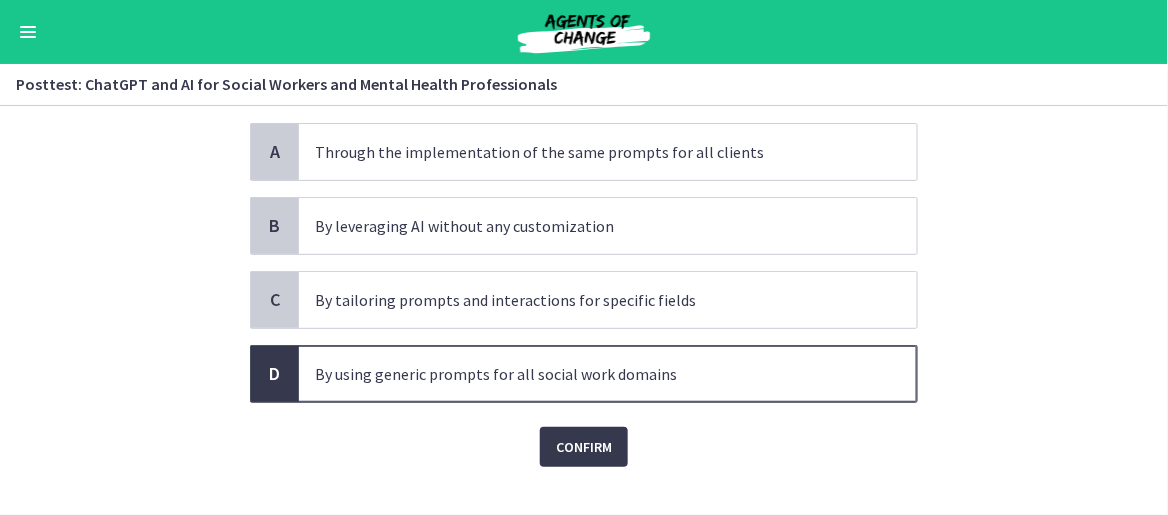 scroll, scrollTop: 188, scrollLeft: 0, axis: vertical 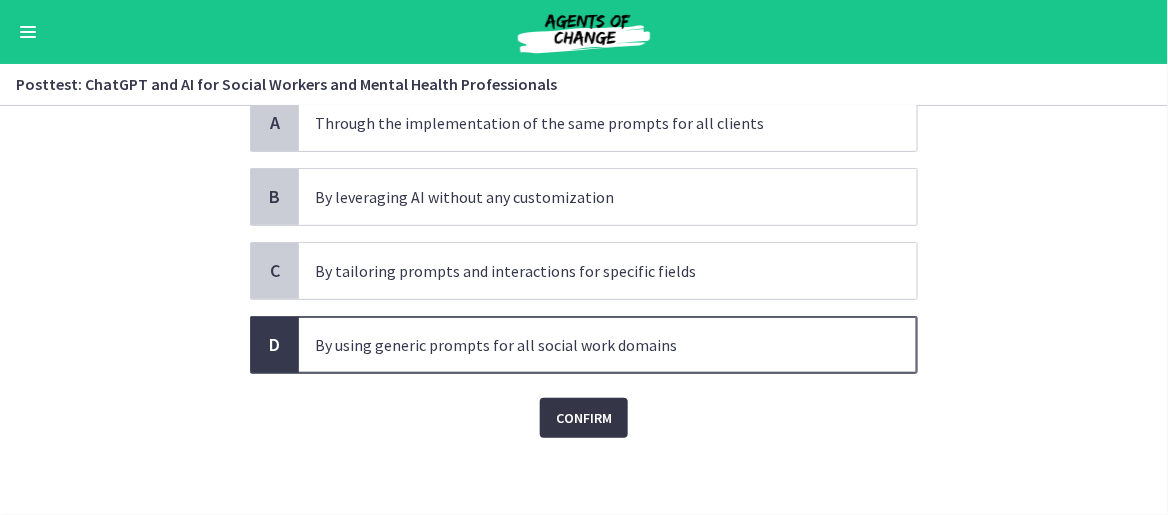 click on "Confirm" at bounding box center [584, 418] 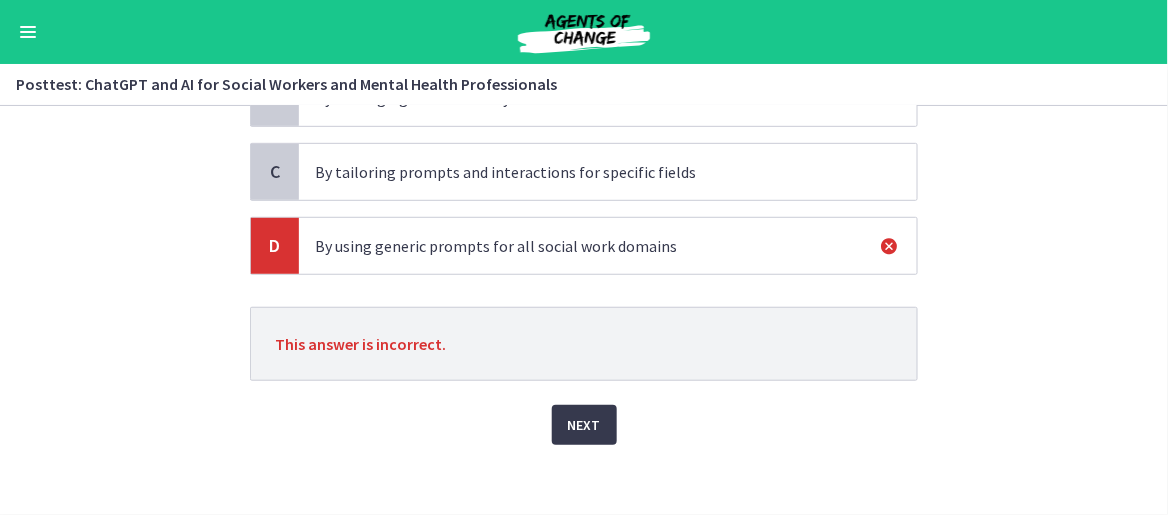 scroll, scrollTop: 288, scrollLeft: 0, axis: vertical 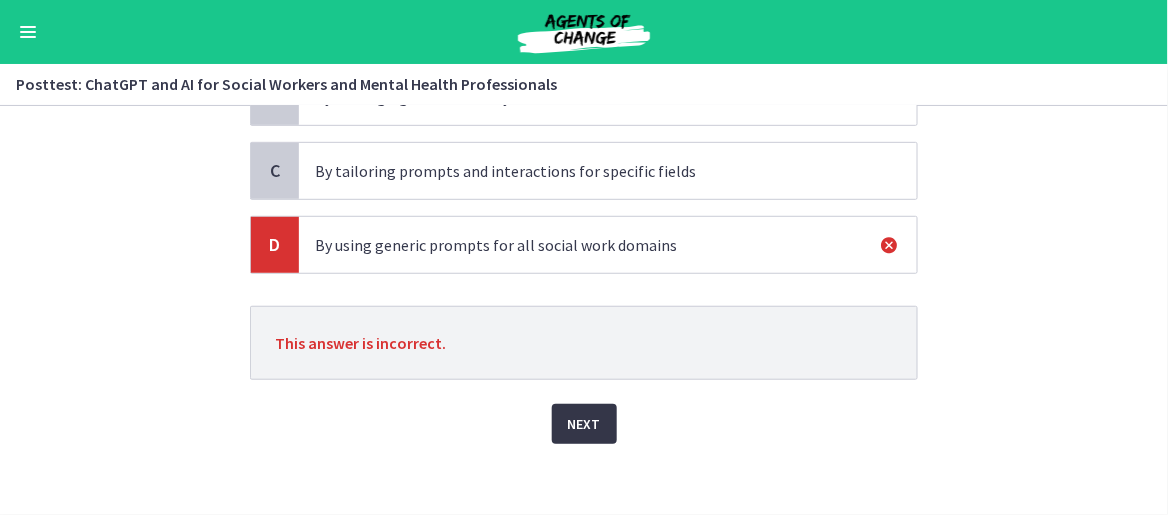 click on "Next" at bounding box center (584, 424) 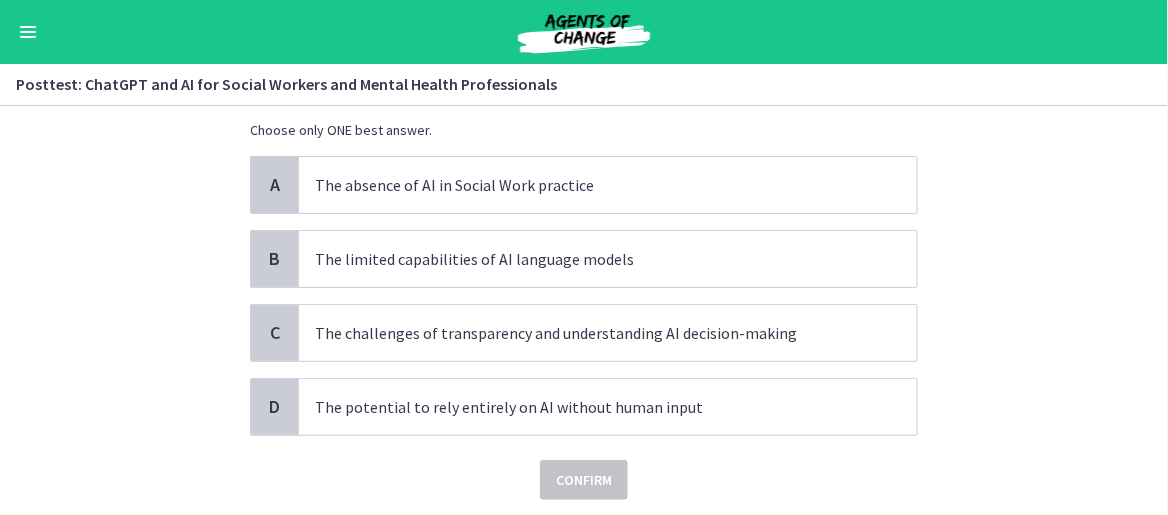 scroll, scrollTop: 0, scrollLeft: 0, axis: both 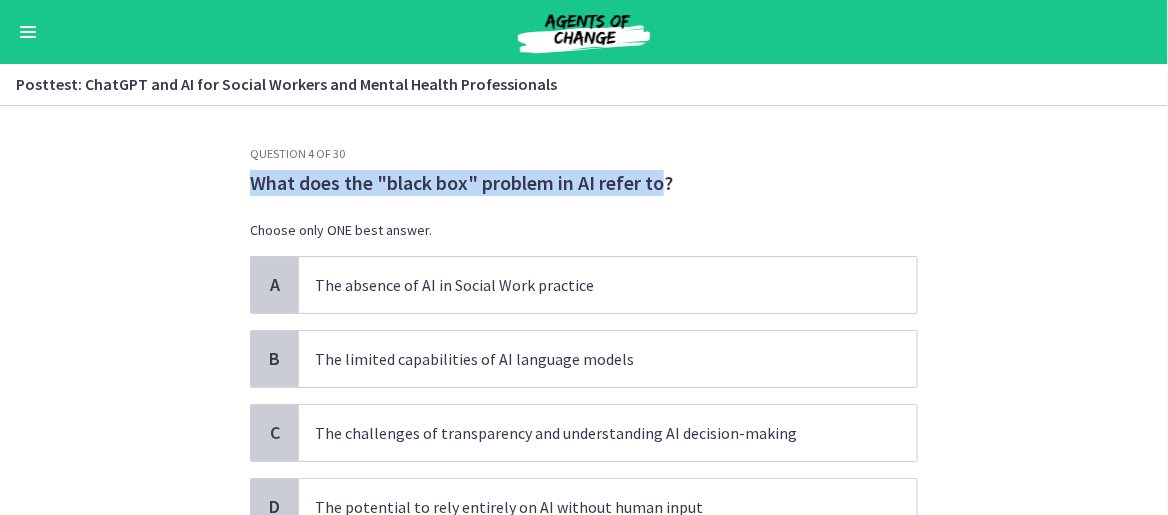 drag, startPoint x: 245, startPoint y: 179, endPoint x: 654, endPoint y: 185, distance: 409.044 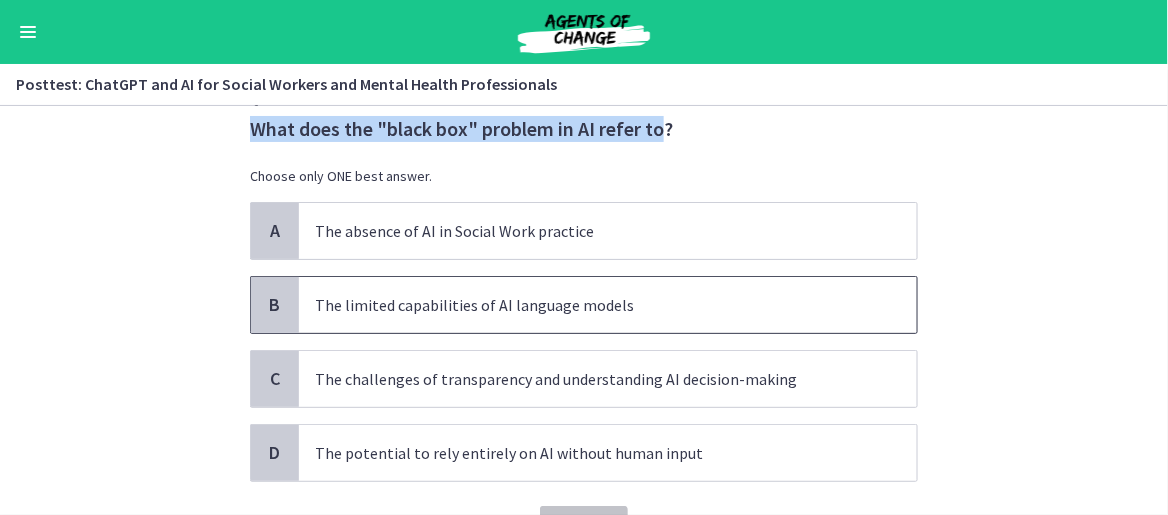 scroll, scrollTop: 100, scrollLeft: 0, axis: vertical 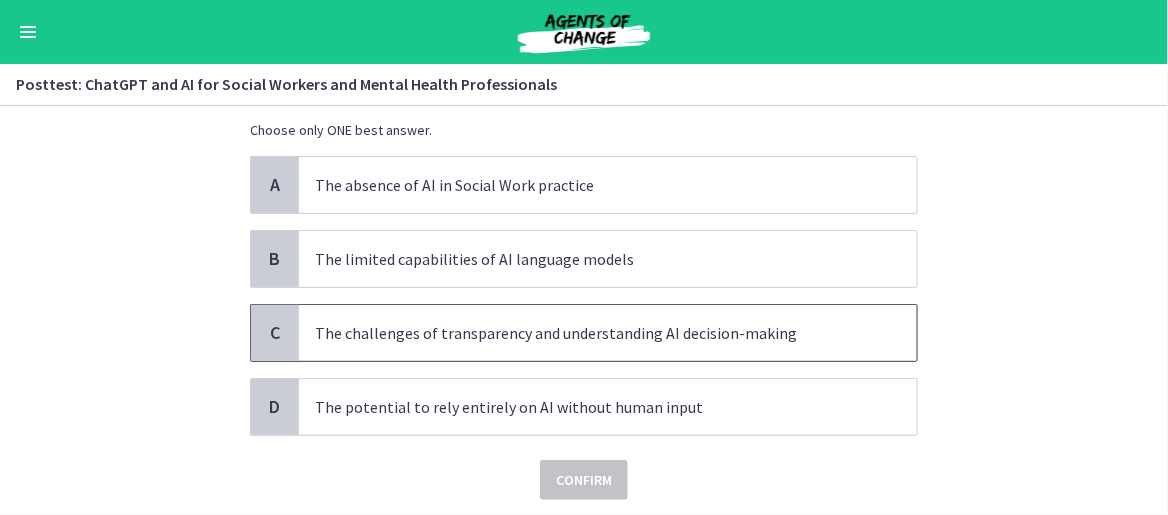 click on "The challenges of transparency and understanding AI decision-making" at bounding box center [588, 333] 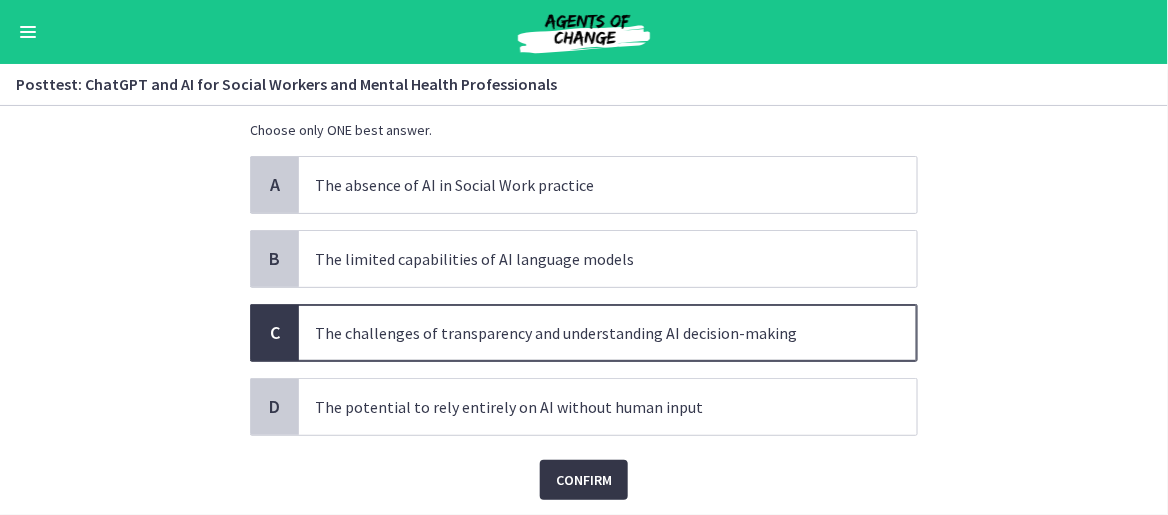 click on "Confirm" at bounding box center (584, 480) 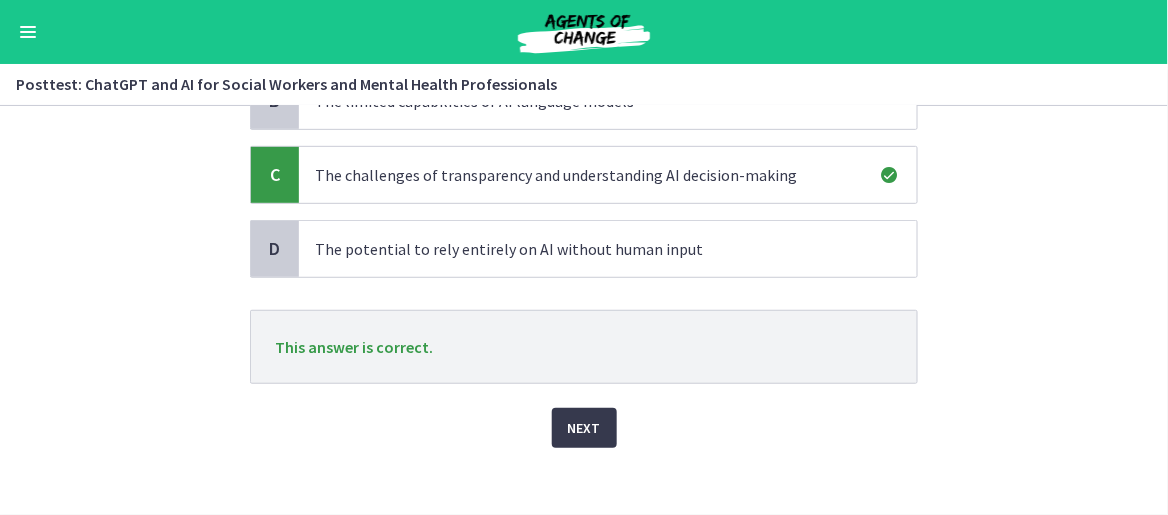 scroll, scrollTop: 267, scrollLeft: 0, axis: vertical 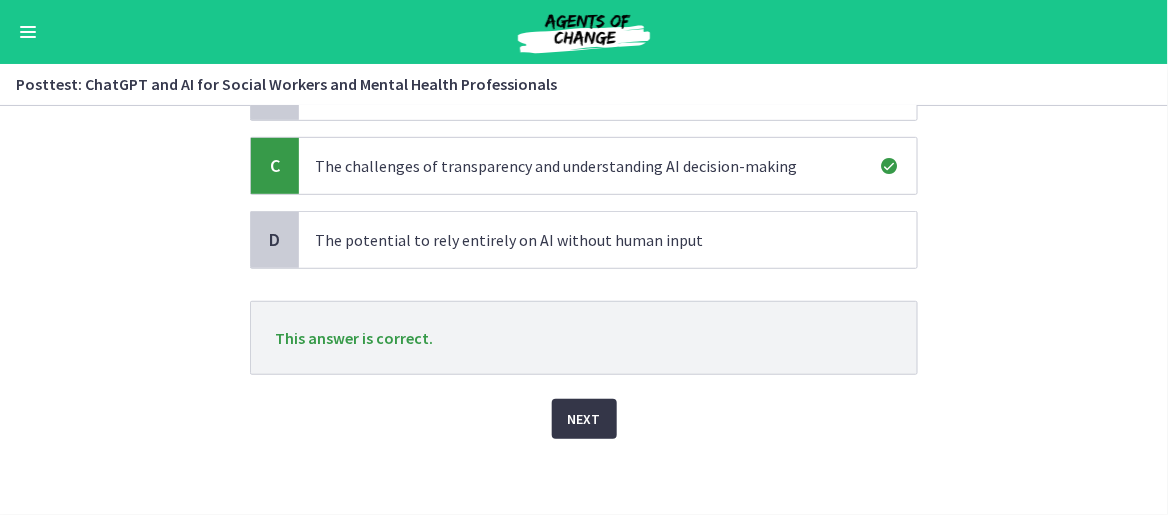 click on "Next" at bounding box center [584, 419] 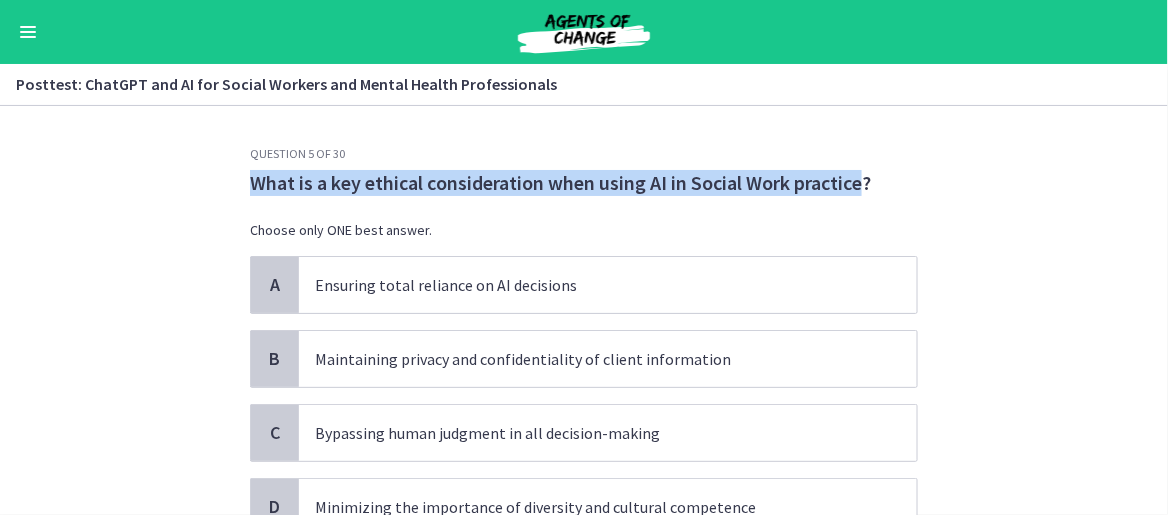 drag, startPoint x: 243, startPoint y: 181, endPoint x: 856, endPoint y: 191, distance: 613.08154 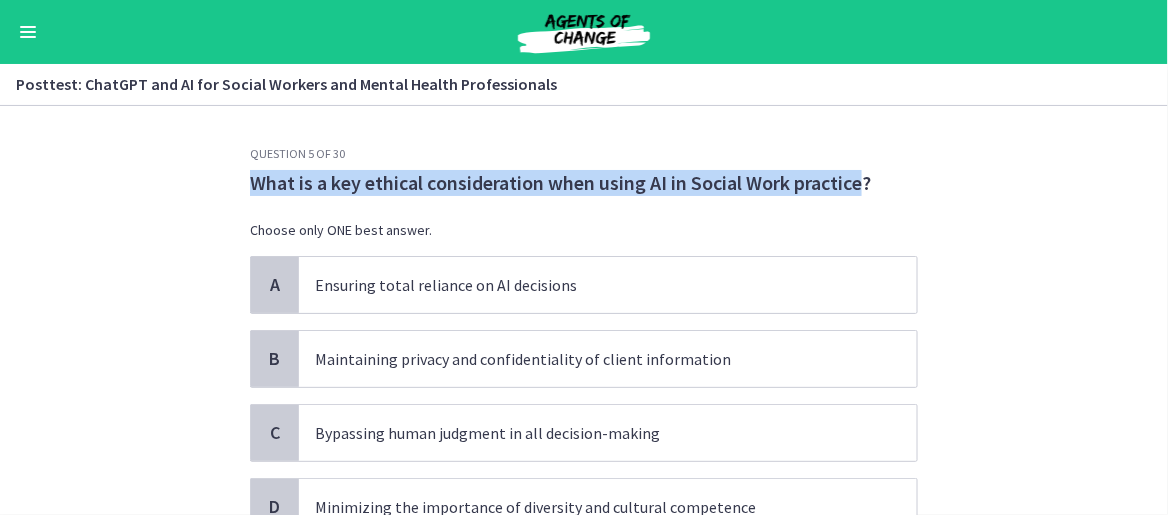 copy on "What is a key ethical consideration when using AI in Social Work practice" 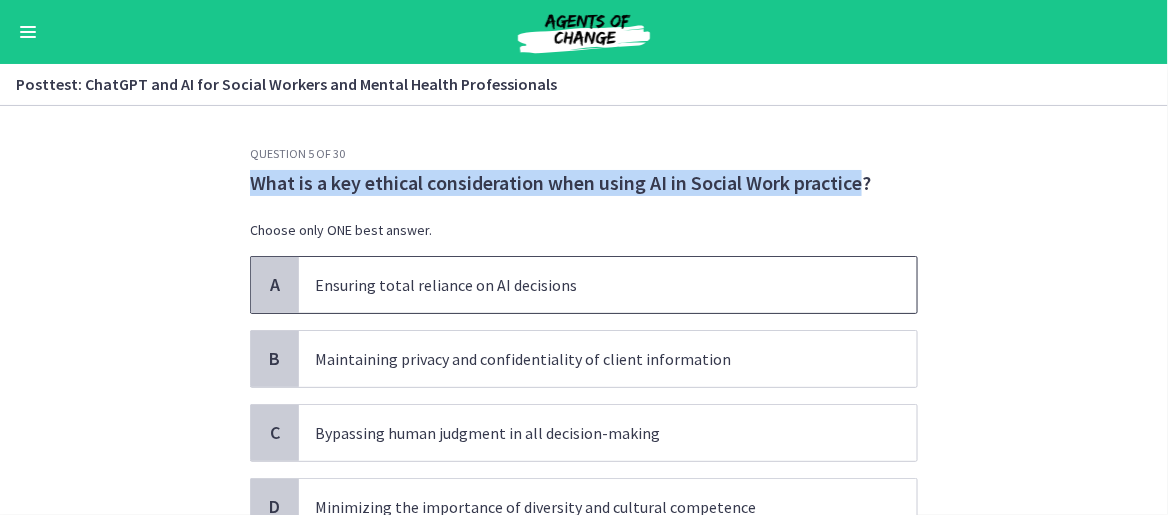 scroll, scrollTop: 100, scrollLeft: 0, axis: vertical 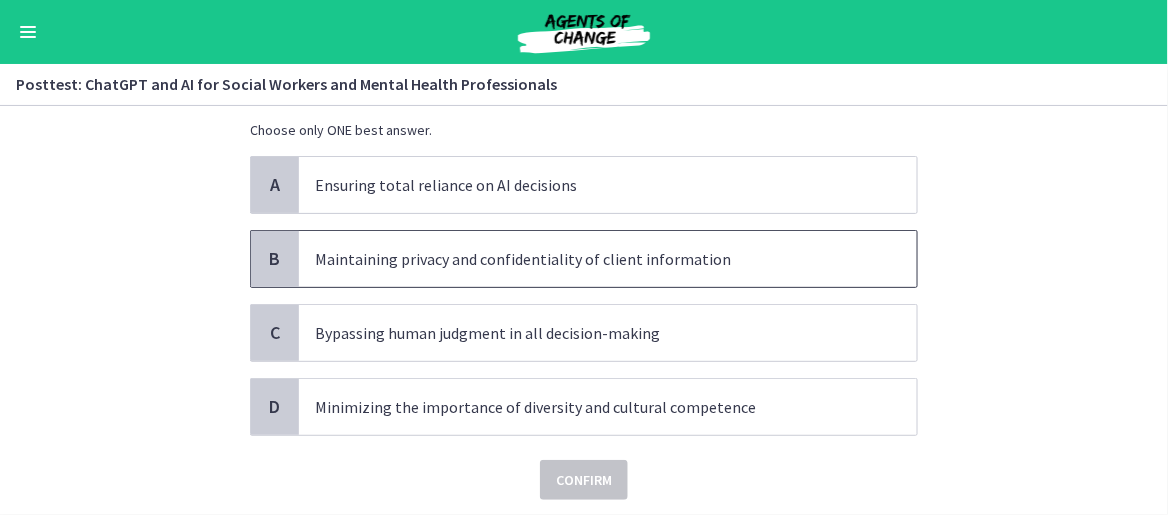 click on "Maintaining privacy and confidentiality of client information" at bounding box center (588, 259) 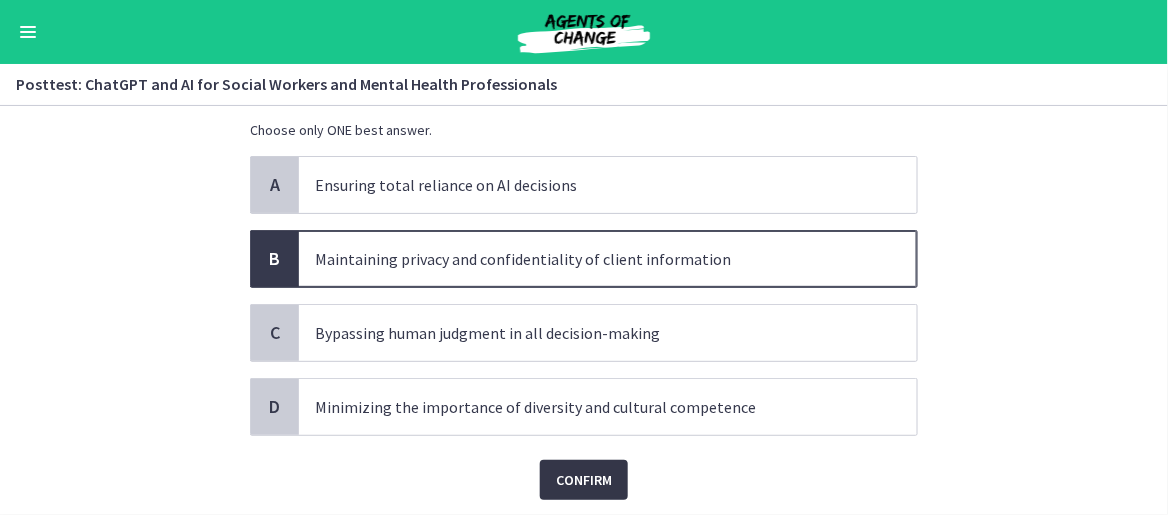 click on "Confirm" at bounding box center (584, 480) 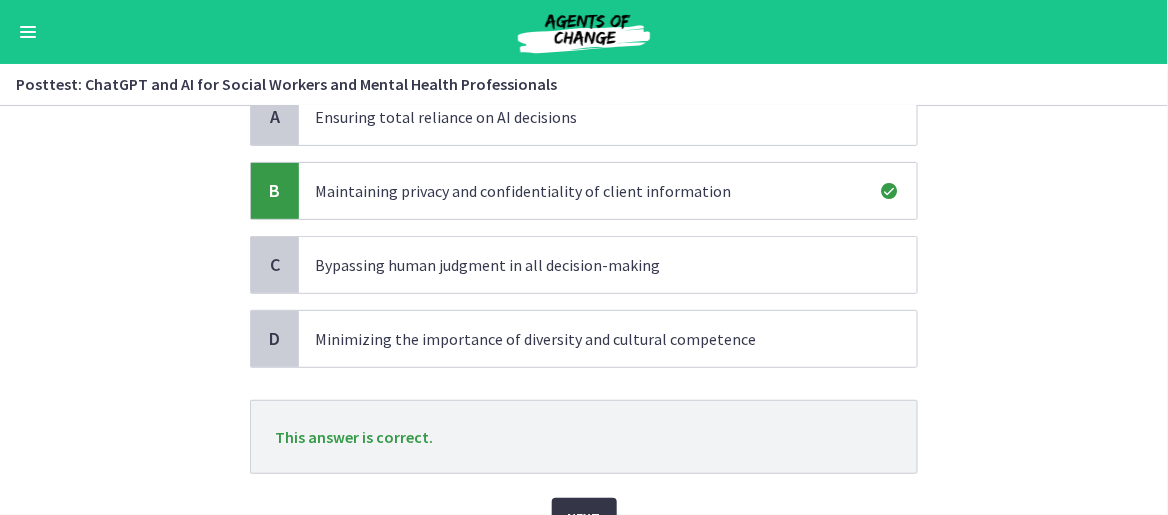 scroll, scrollTop: 267, scrollLeft: 0, axis: vertical 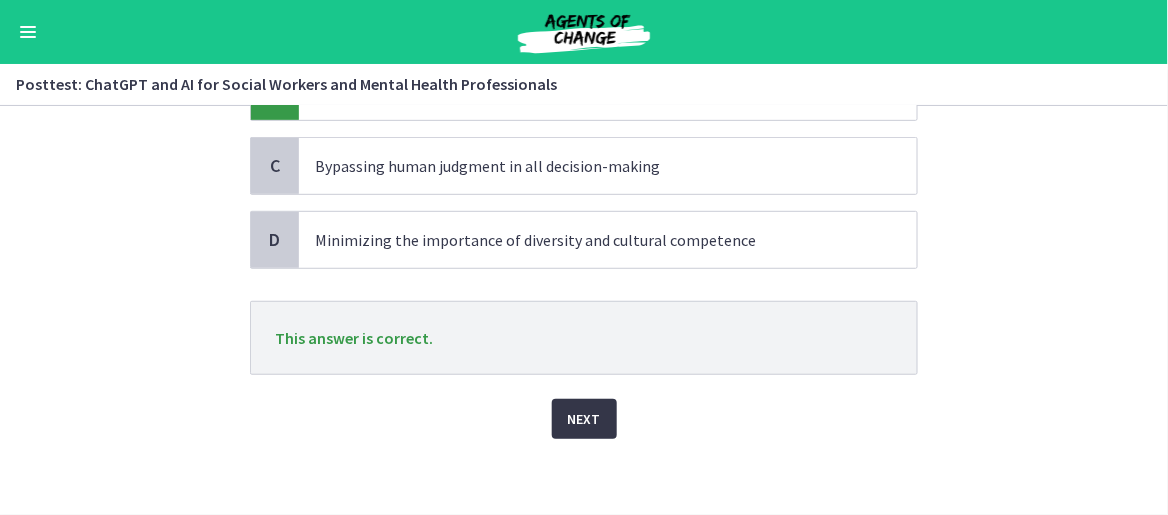 click on "Next" at bounding box center (584, 419) 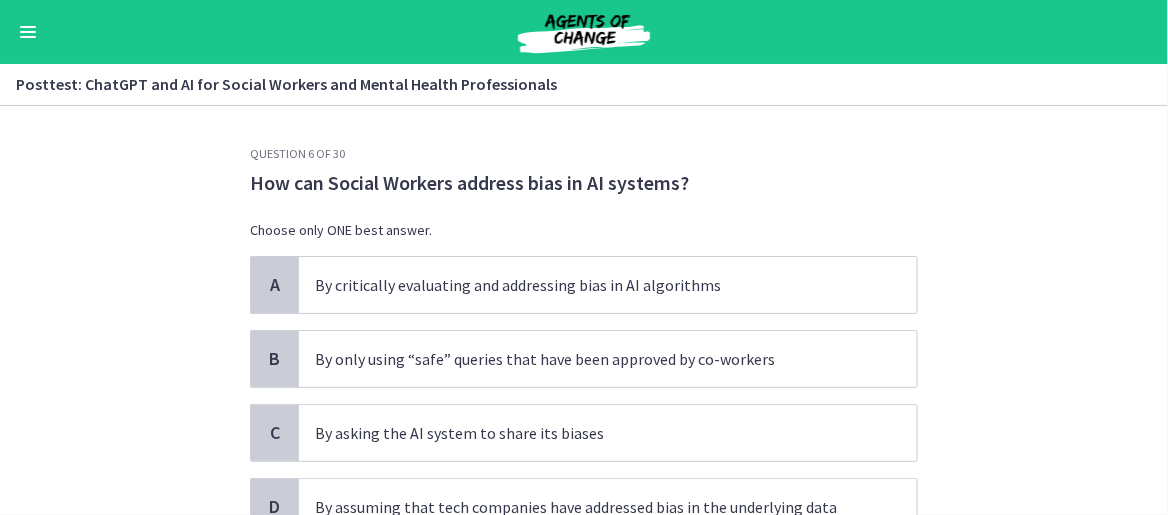 click on "Question   6   of   30
How can Social Workers address bias in AI systems?
Choose only ONE best answer.
A
By critically evaluating and addressing bias in AI algorithms
B
By only using “safe” queries that have been approved by co-workers
C
By asking the AI system to share its biases
D
By assuming that tech companies have addressed bias in the underlying data
Confirm" 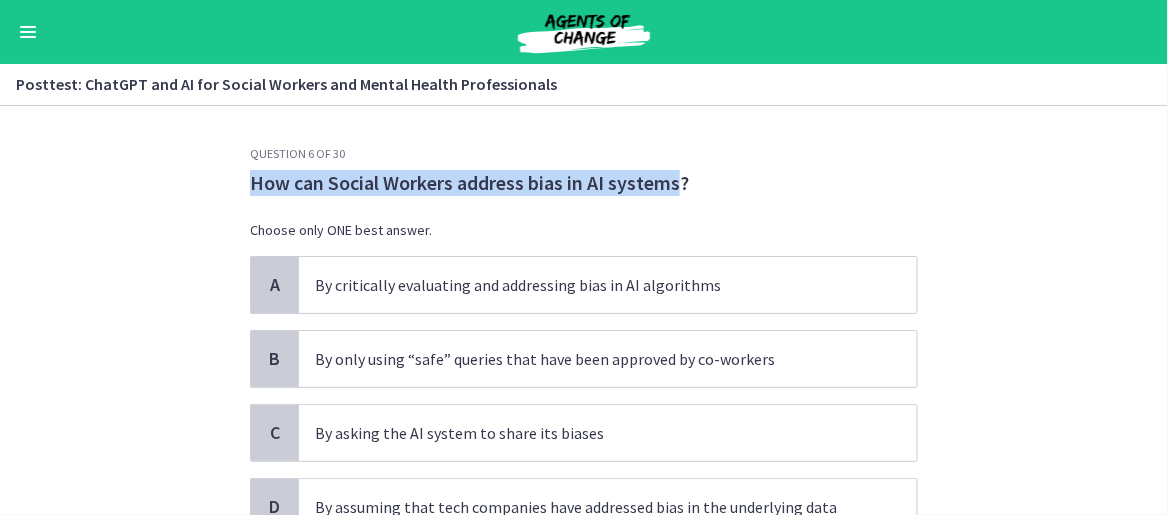 drag, startPoint x: 241, startPoint y: 179, endPoint x: 670, endPoint y: 180, distance: 429.00116 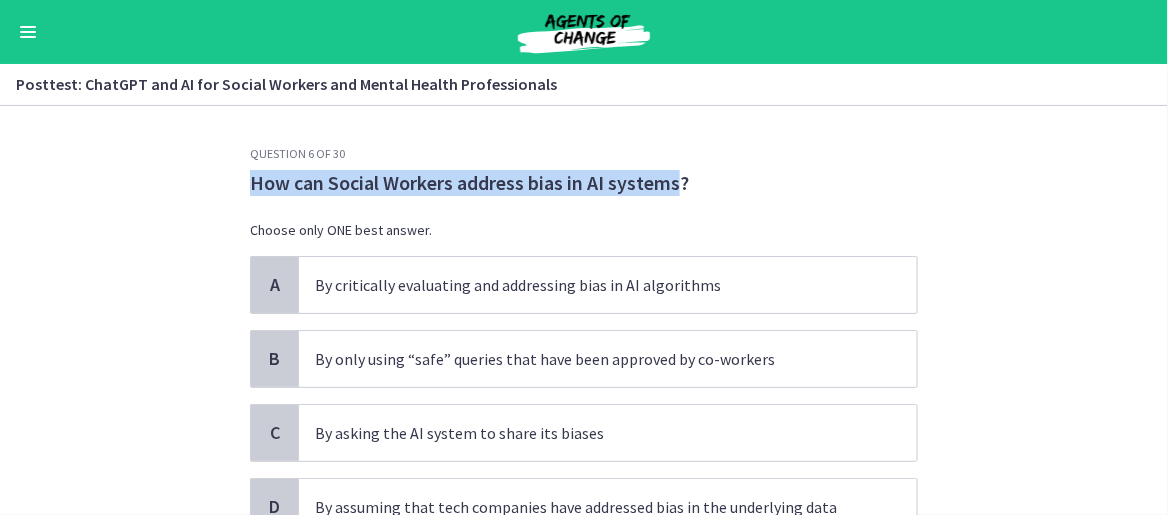 scroll, scrollTop: 100, scrollLeft: 0, axis: vertical 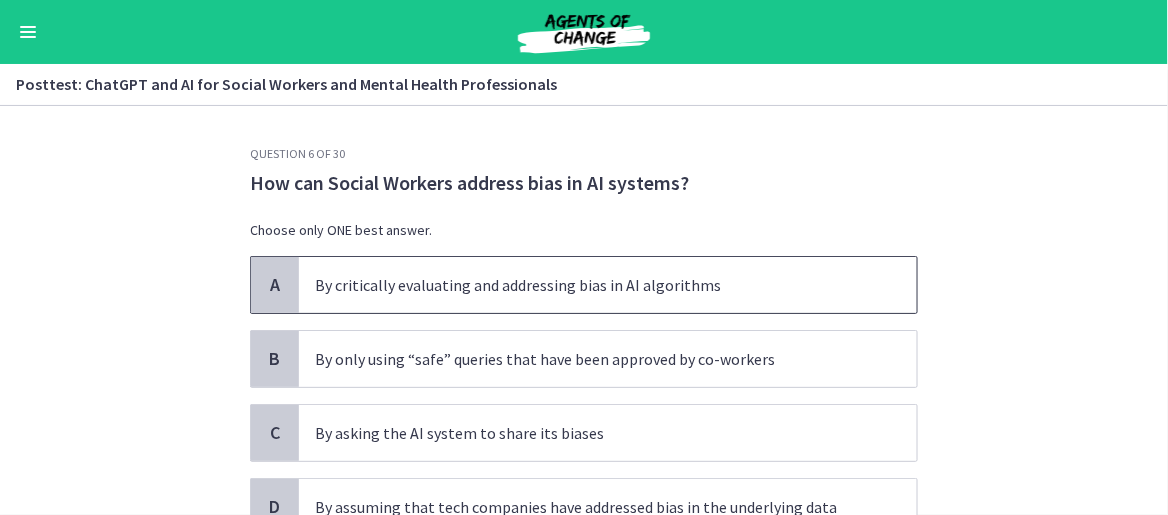 click on "By critically evaluating and addressing bias in AI algorithms" at bounding box center (608, 285) 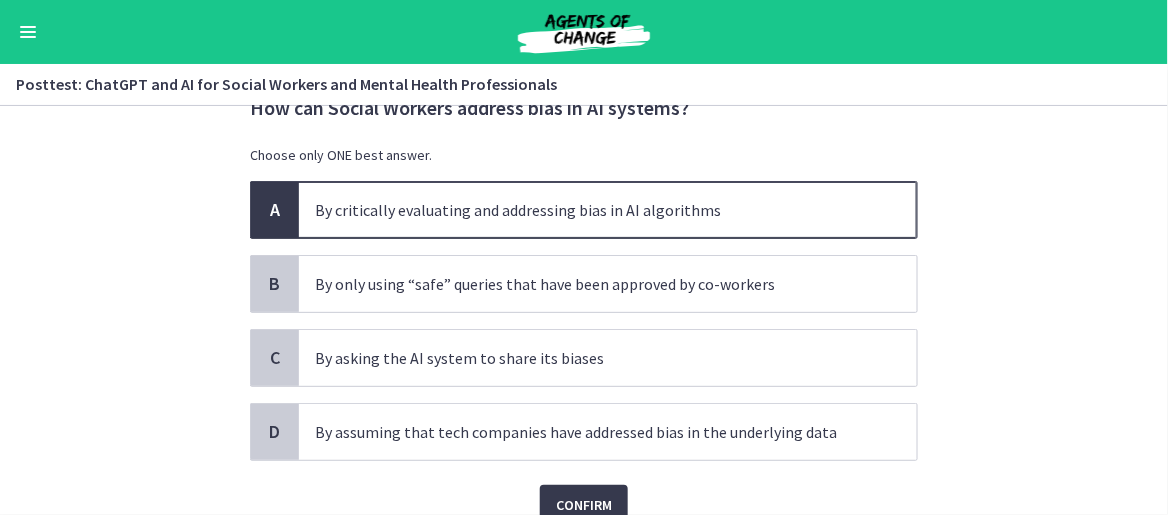 scroll, scrollTop: 162, scrollLeft: 0, axis: vertical 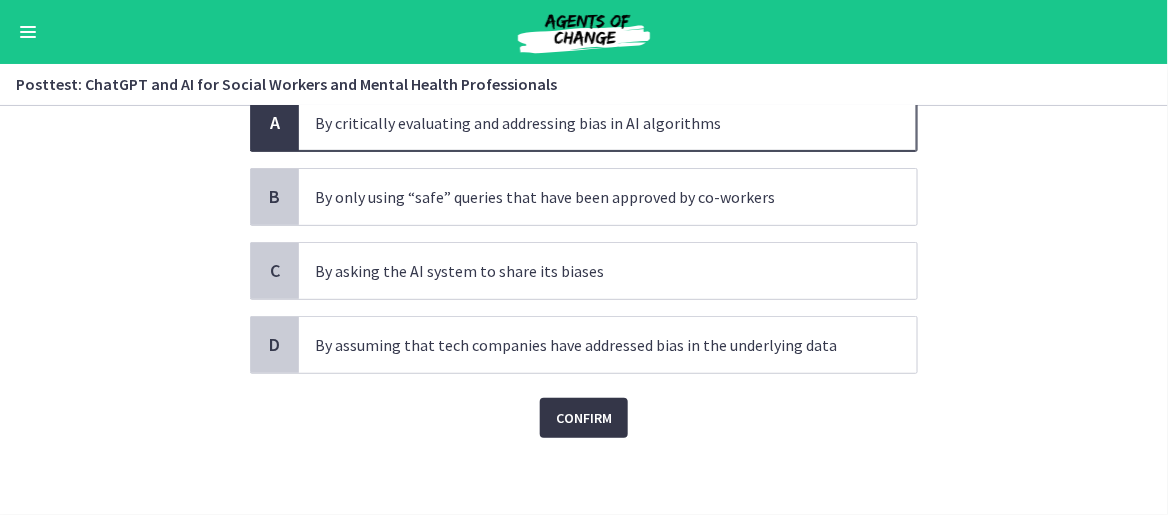 click on "Confirm" at bounding box center (584, 418) 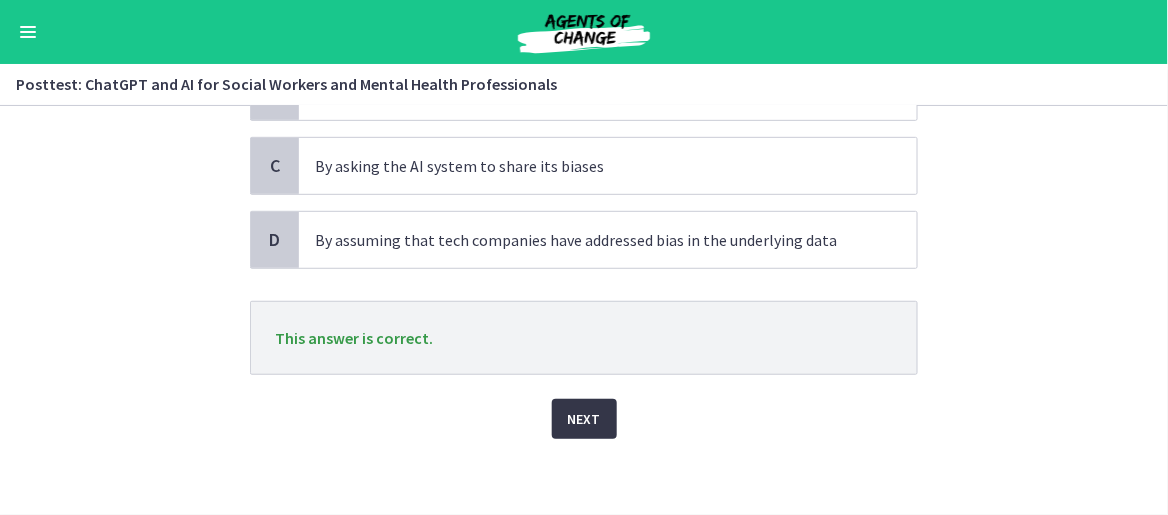 scroll, scrollTop: 267, scrollLeft: 0, axis: vertical 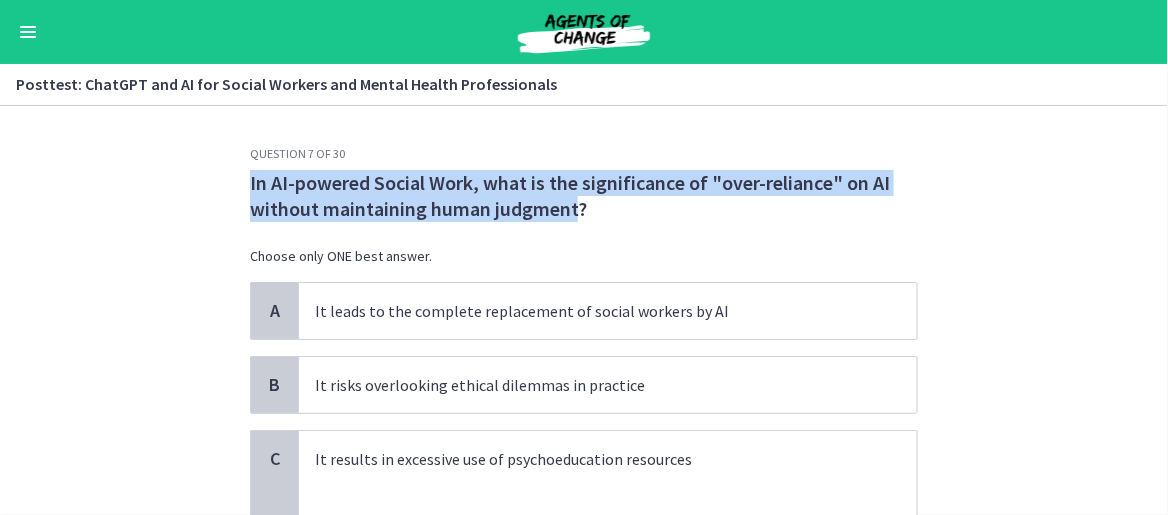 drag, startPoint x: 243, startPoint y: 184, endPoint x: 570, endPoint y: 217, distance: 328.66092 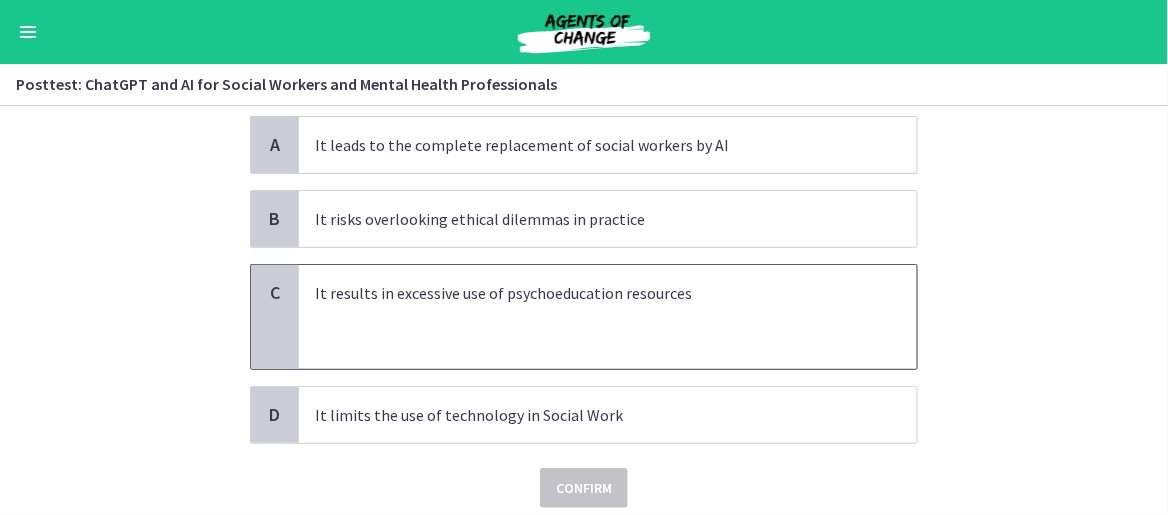 scroll, scrollTop: 200, scrollLeft: 0, axis: vertical 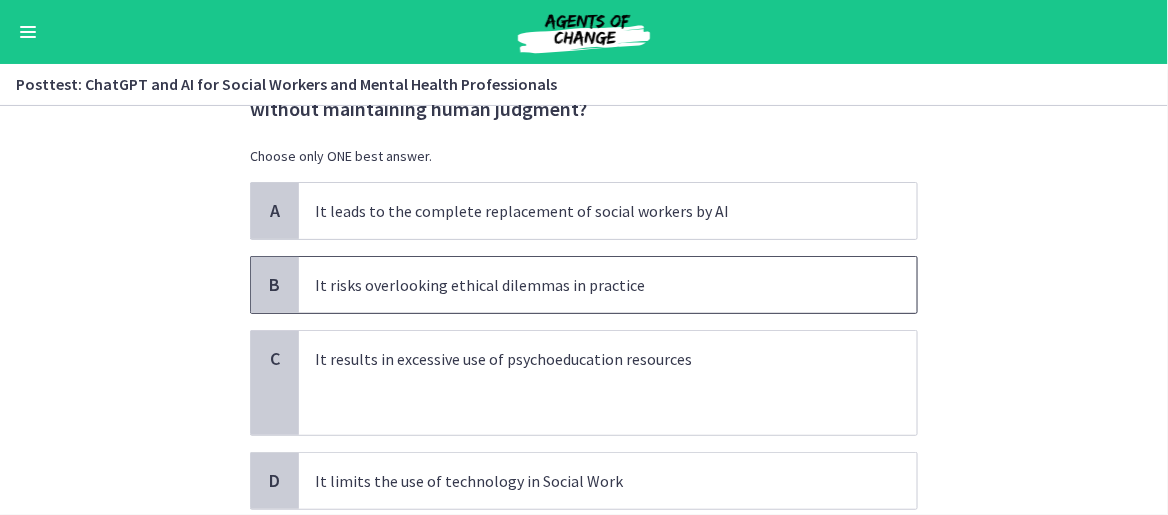 click on "It risks overlooking ethical dilemmas in practice" at bounding box center (608, 285) 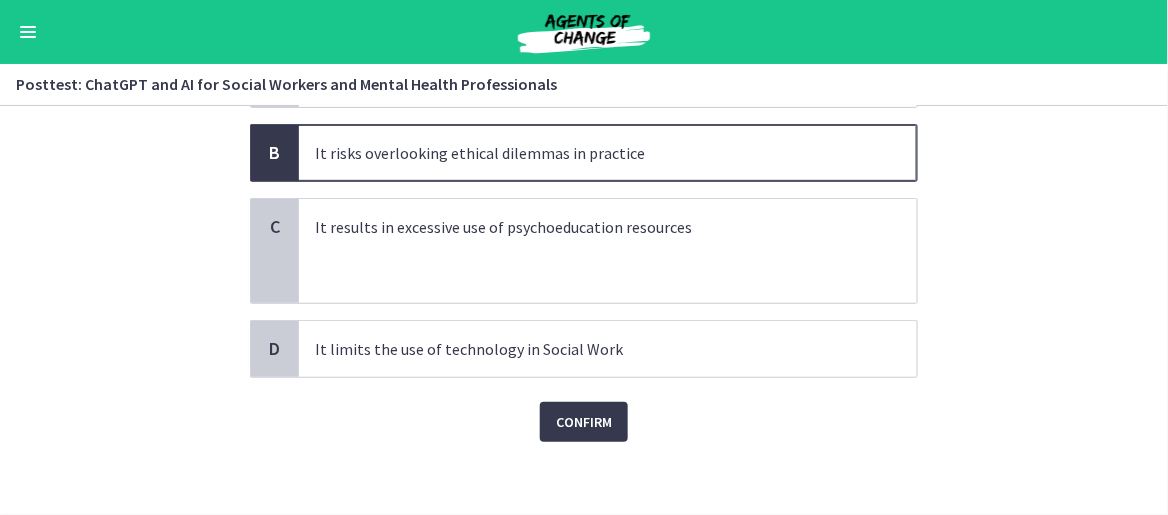 scroll, scrollTop: 236, scrollLeft: 0, axis: vertical 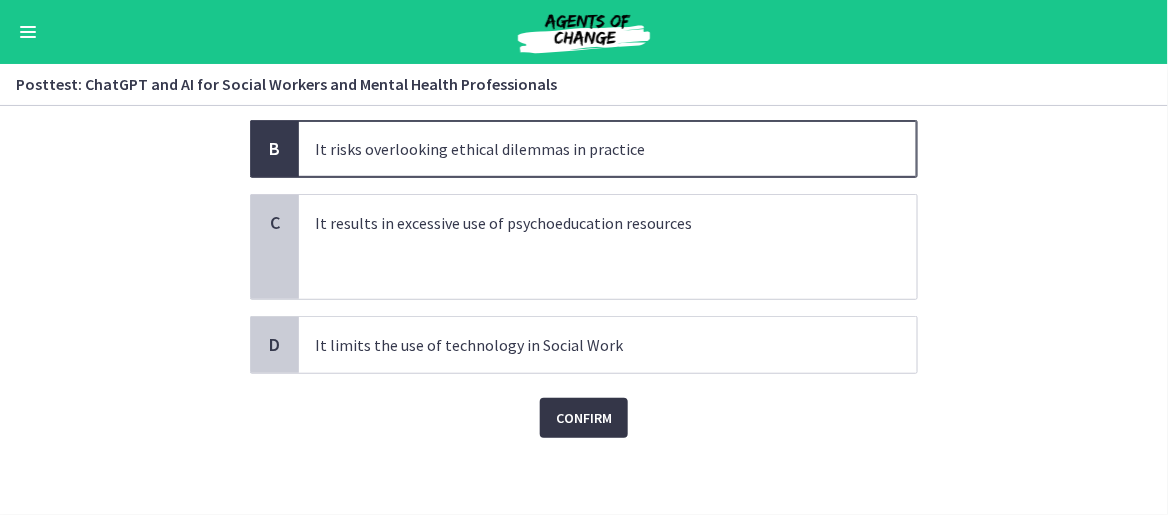 click on "Confirm" at bounding box center [584, 418] 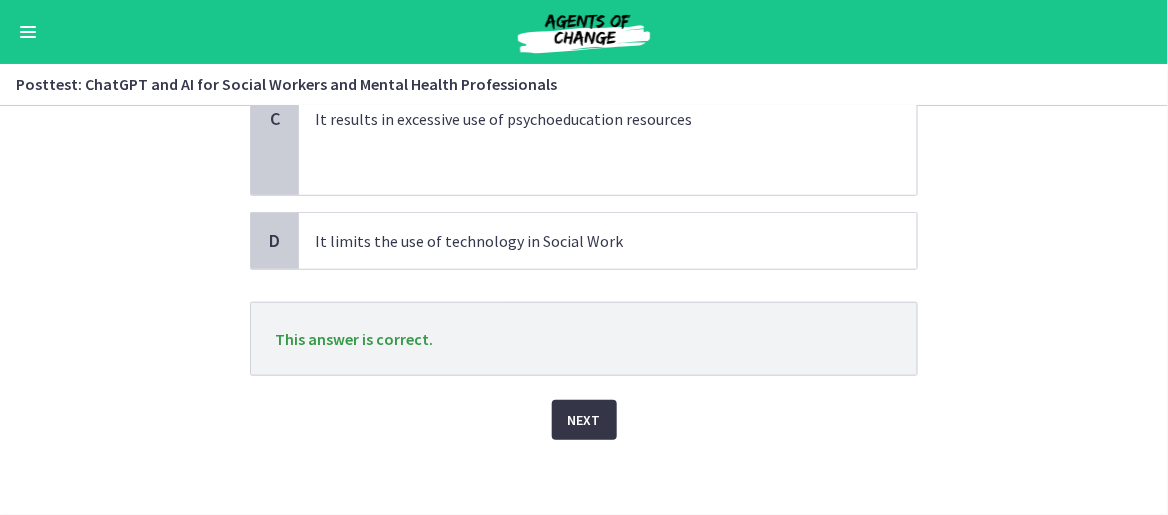 scroll, scrollTop: 341, scrollLeft: 0, axis: vertical 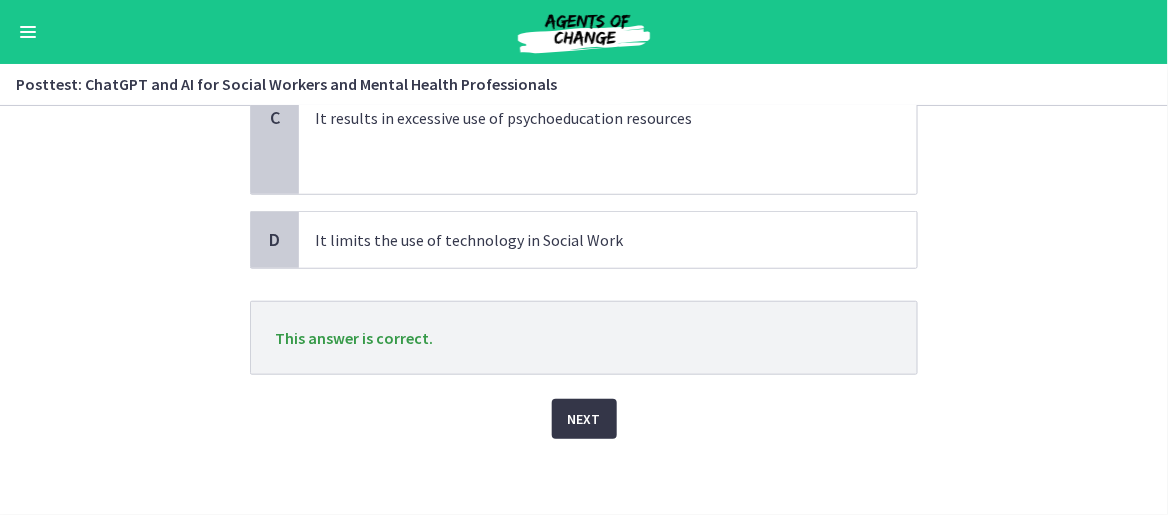 click on "Next" at bounding box center [584, 419] 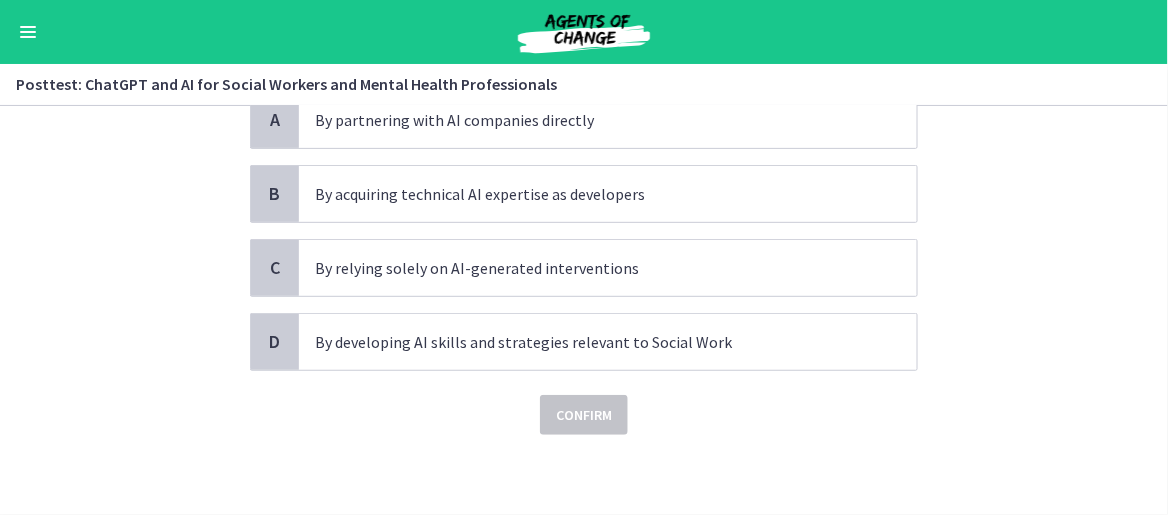scroll, scrollTop: 0, scrollLeft: 0, axis: both 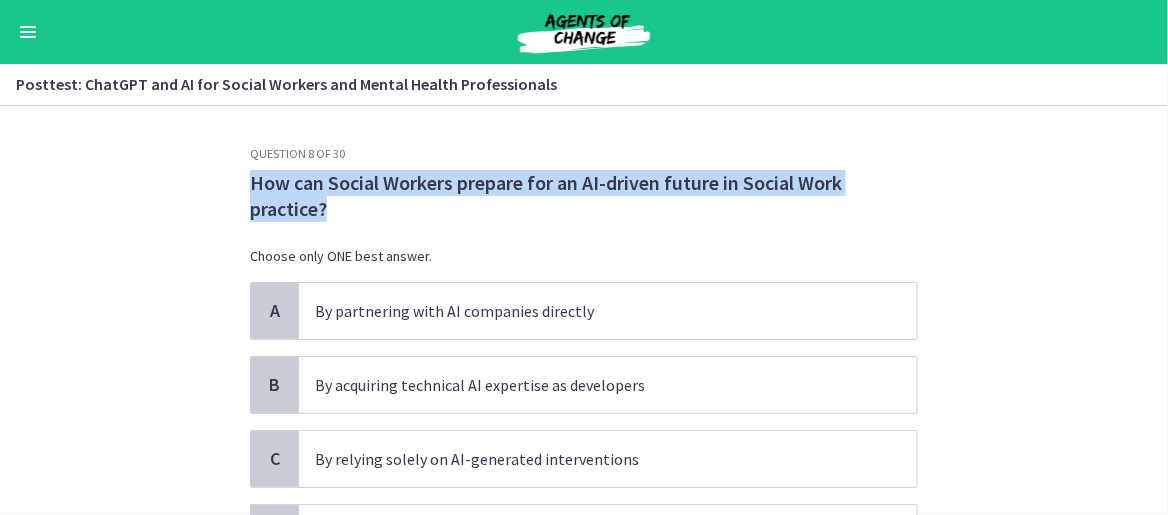 drag, startPoint x: 243, startPoint y: 184, endPoint x: 320, endPoint y: 212, distance: 81.9329 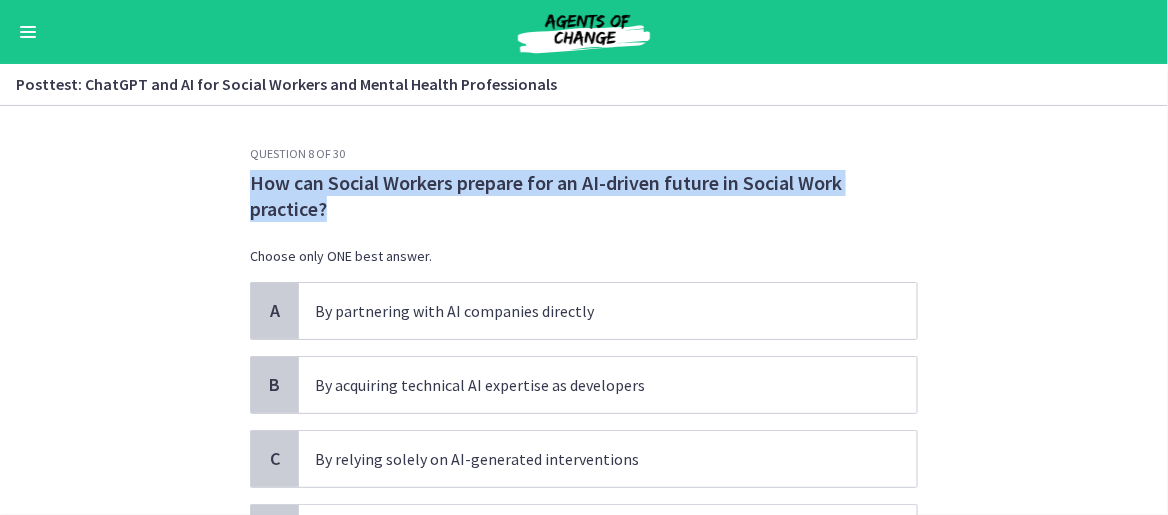 copy on "How can Social Workers prepare for an AI-driven future in Social Work practice?" 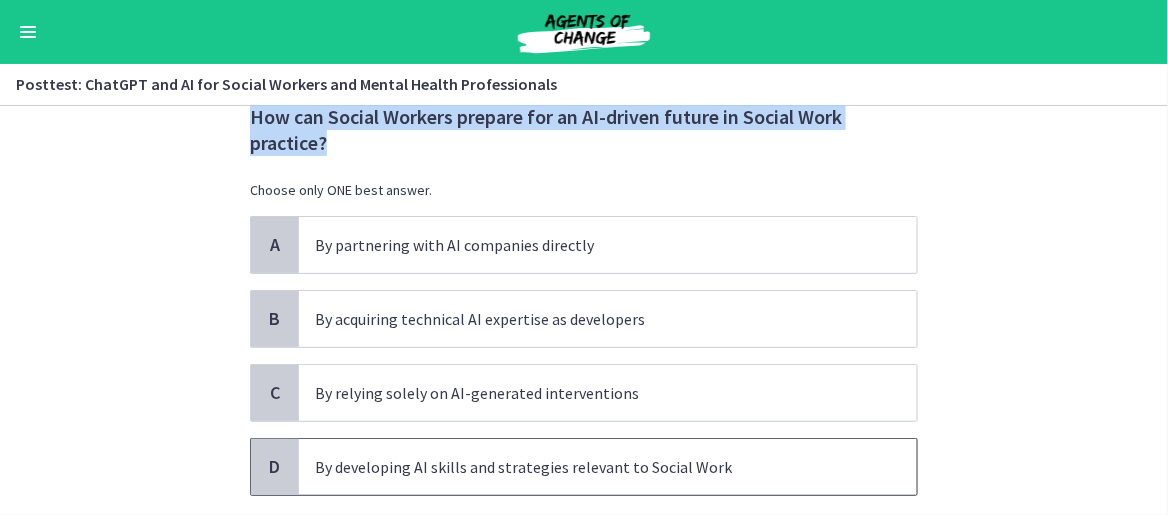 scroll, scrollTop: 100, scrollLeft: 0, axis: vertical 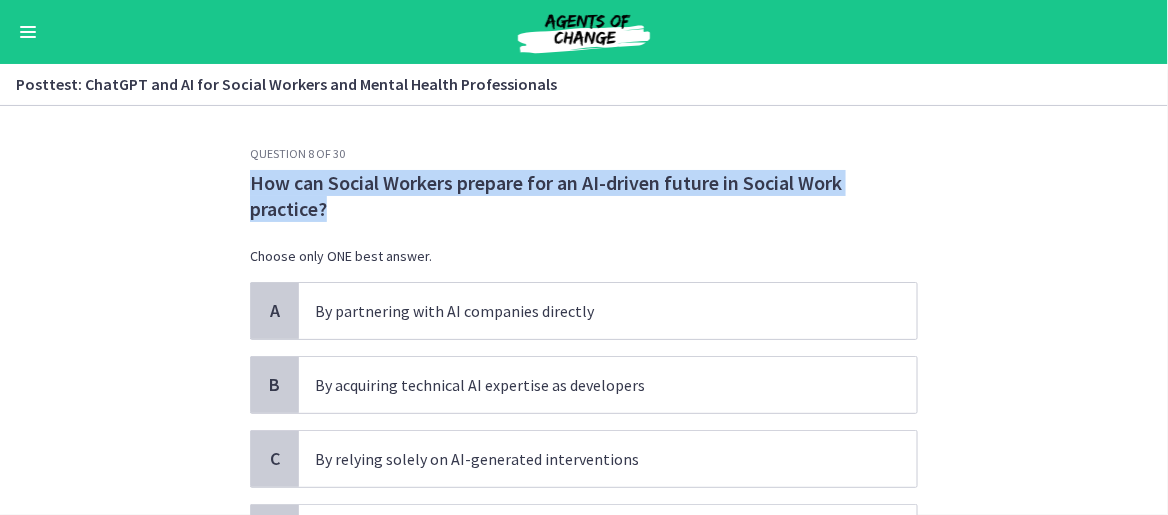 click on "Question   8   of   30
How can Social Workers prepare for an AI-driven future in Social Work practice?
Choose only ONE best answer.
A
By partnering with AI companies directly
B
By acquiring technical AI expertise as developers
C
By relying solely on AI-generated interventions
D
By developing AI skills and strategies relevant to Social Work
Confirm" 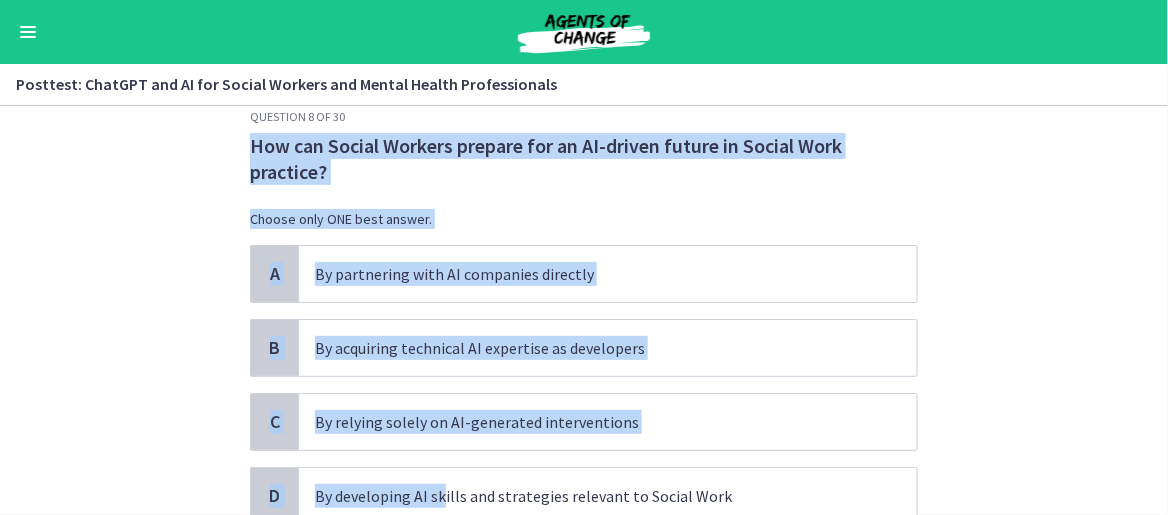 scroll, scrollTop: 100, scrollLeft: 0, axis: vertical 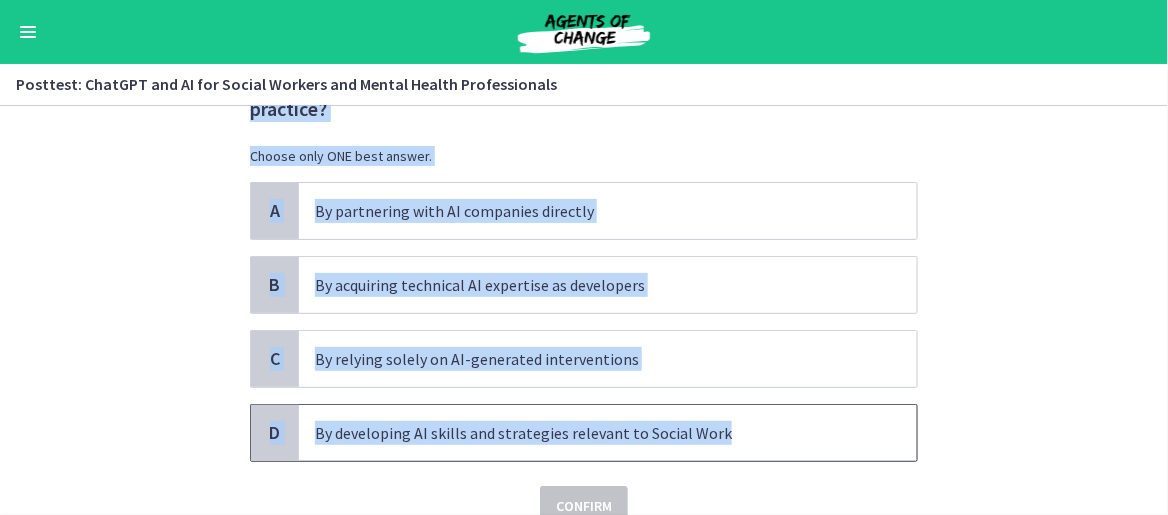 drag, startPoint x: 242, startPoint y: 181, endPoint x: 754, endPoint y: 456, distance: 581.17896 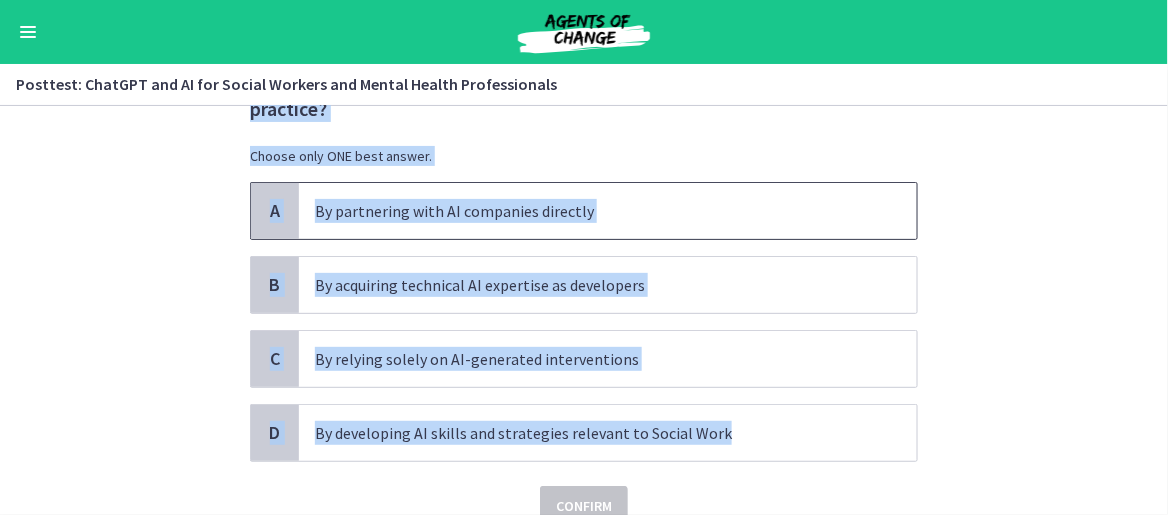 copy on "How can Social Workers prepare for an AI-driven future in Social Work practice?
Choose only ONE best answer.
A
By partnering with AI companies directly
B
By acquiring technical AI expertise as developers
C
By relying solely on AI-generated interventions
D
By developing AI skills and strategies relevant to Social Work" 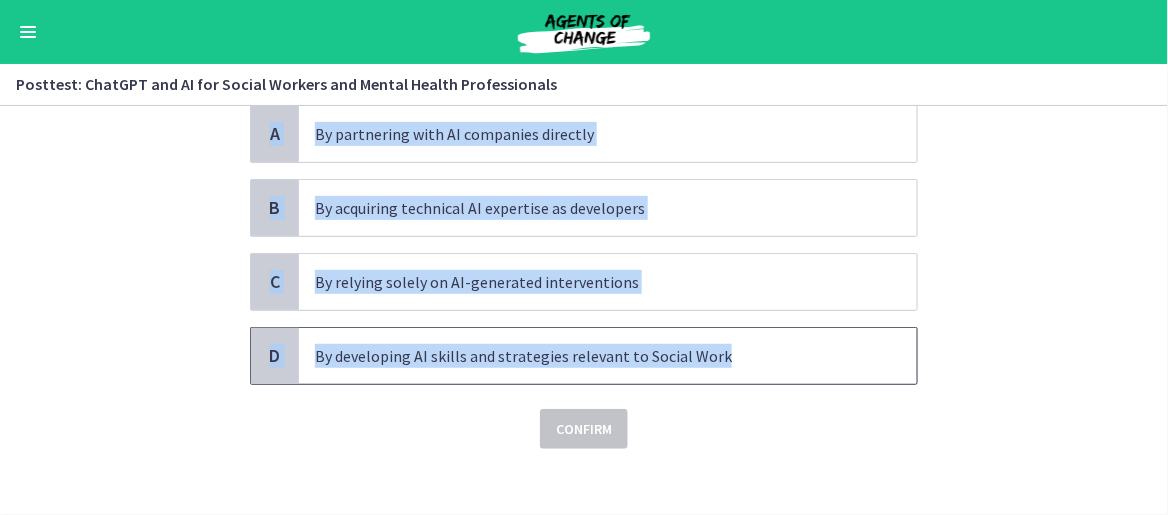 scroll, scrollTop: 188, scrollLeft: 0, axis: vertical 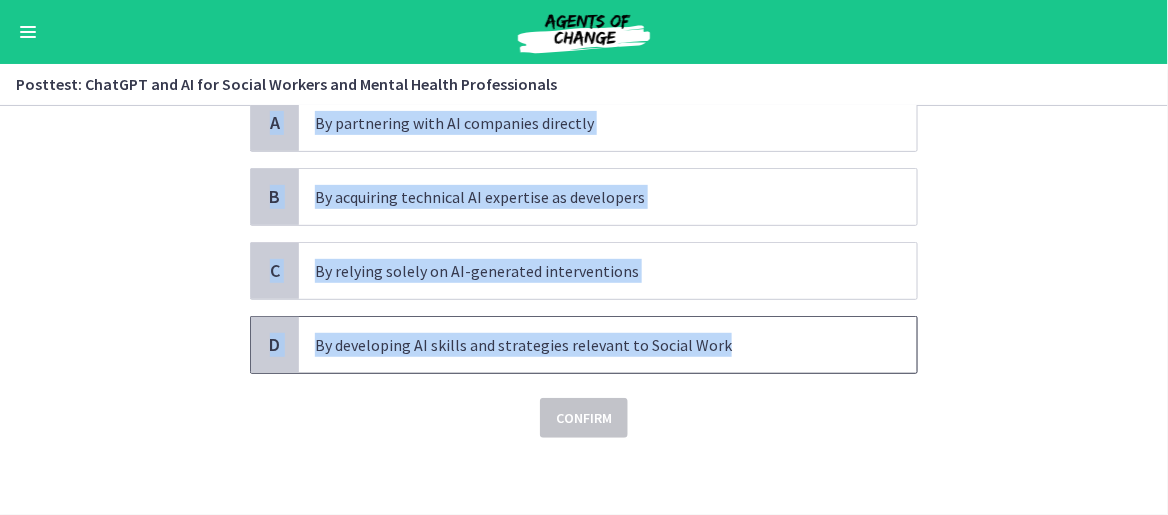 click on "By developing AI skills and strategies relevant to Social Work" at bounding box center (608, 345) 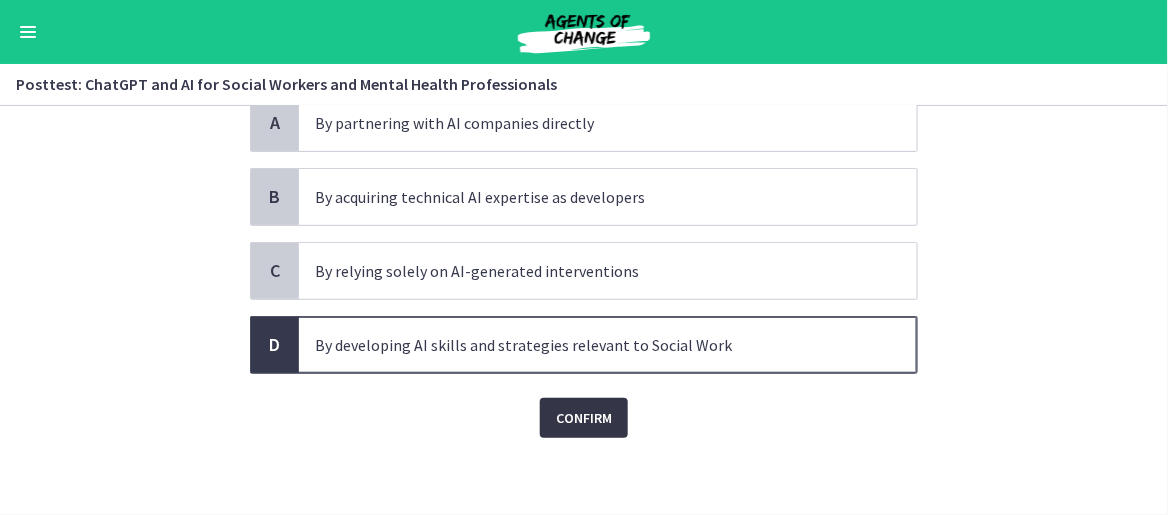 click on "Confirm" at bounding box center (584, 418) 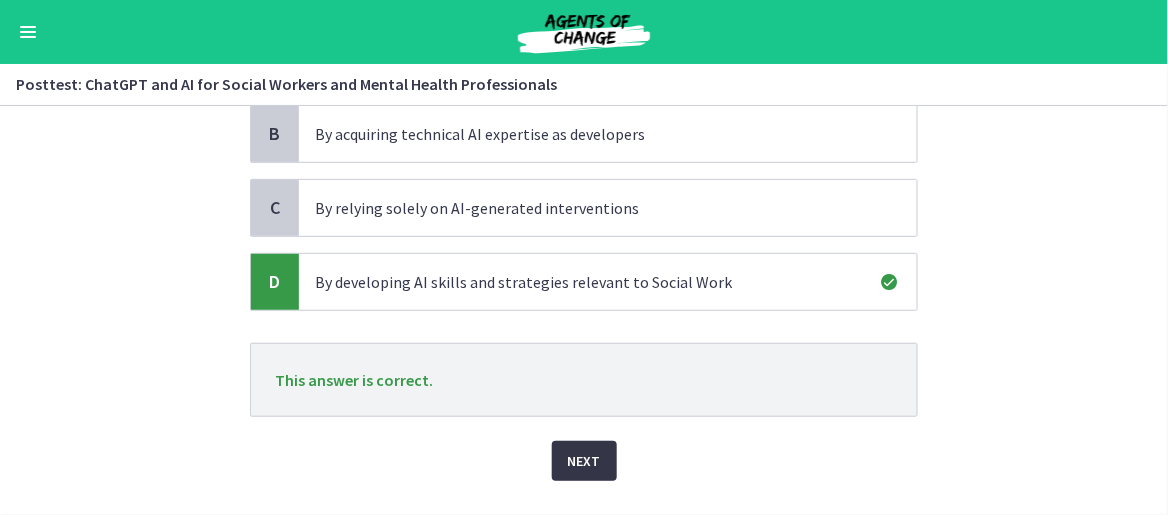 scroll, scrollTop: 293, scrollLeft: 0, axis: vertical 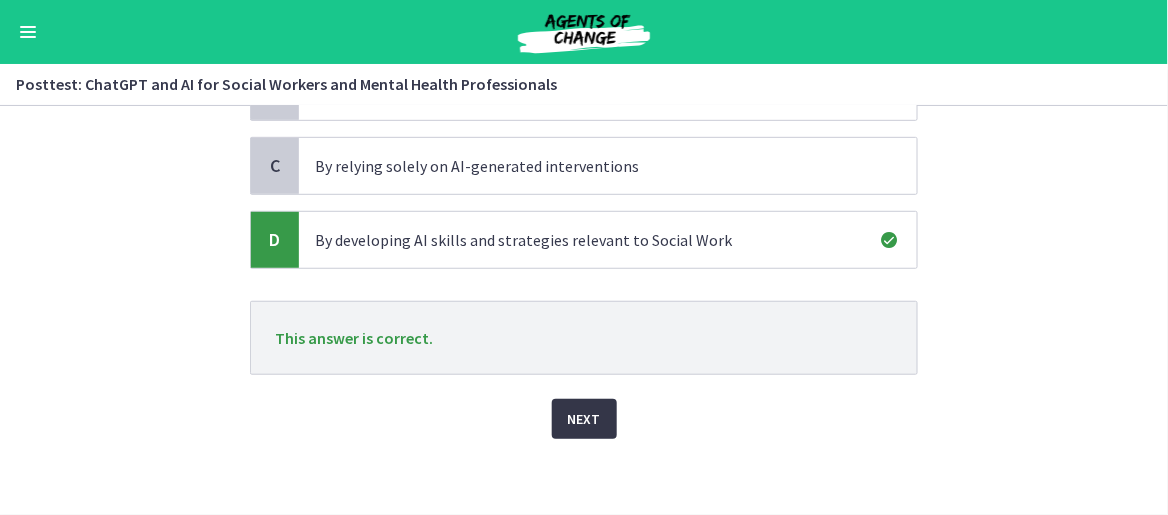 click on "Next" at bounding box center (584, 419) 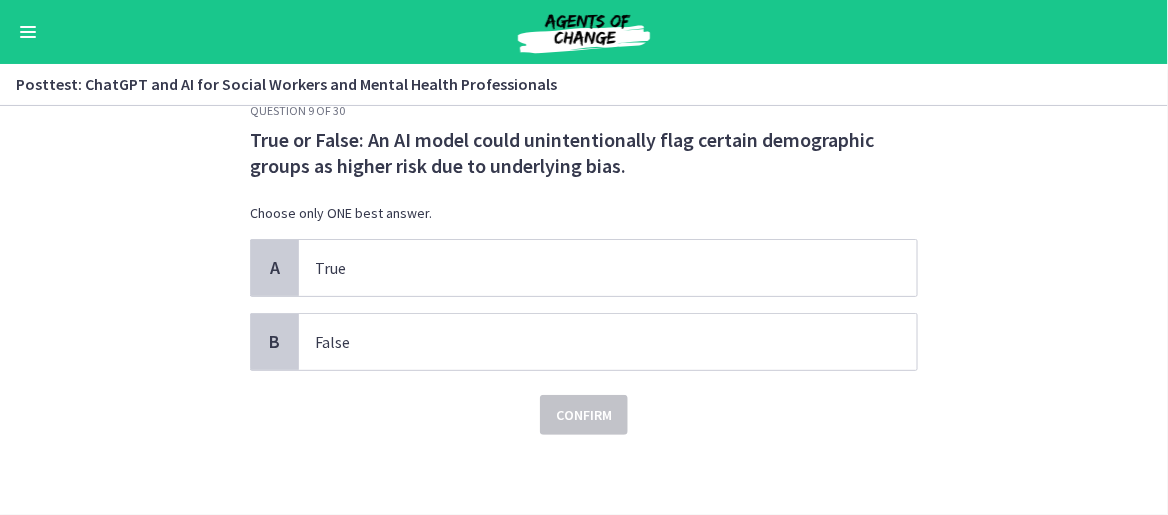 scroll, scrollTop: 0, scrollLeft: 0, axis: both 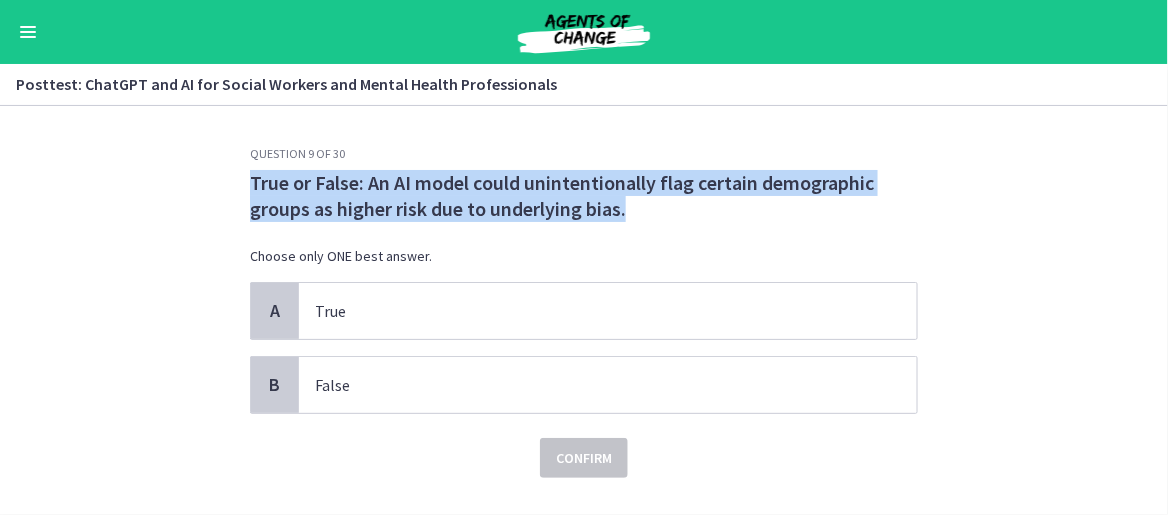 drag, startPoint x: 244, startPoint y: 181, endPoint x: 625, endPoint y: 214, distance: 382.42645 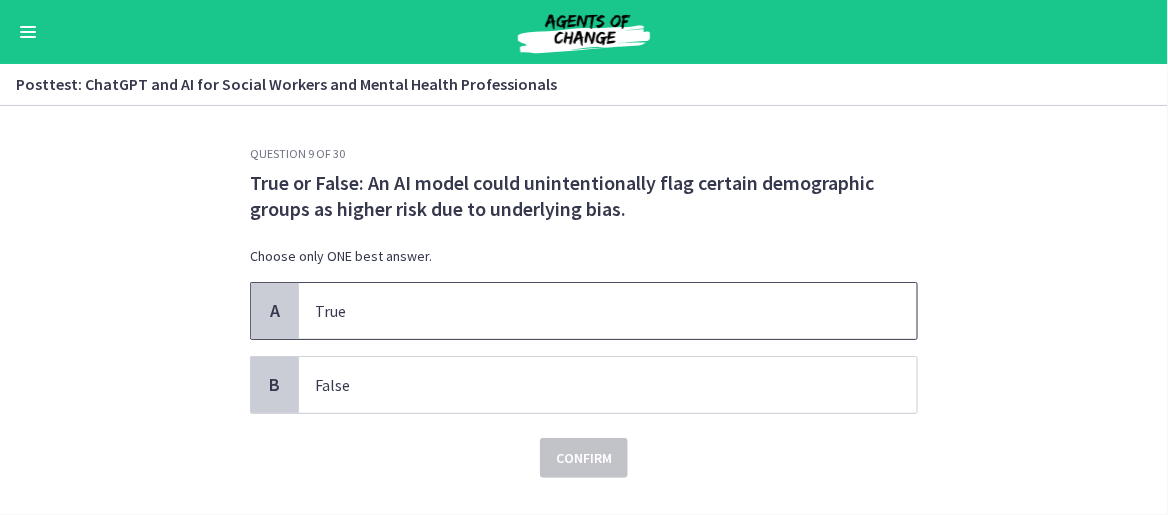 click on "A" at bounding box center (275, 311) 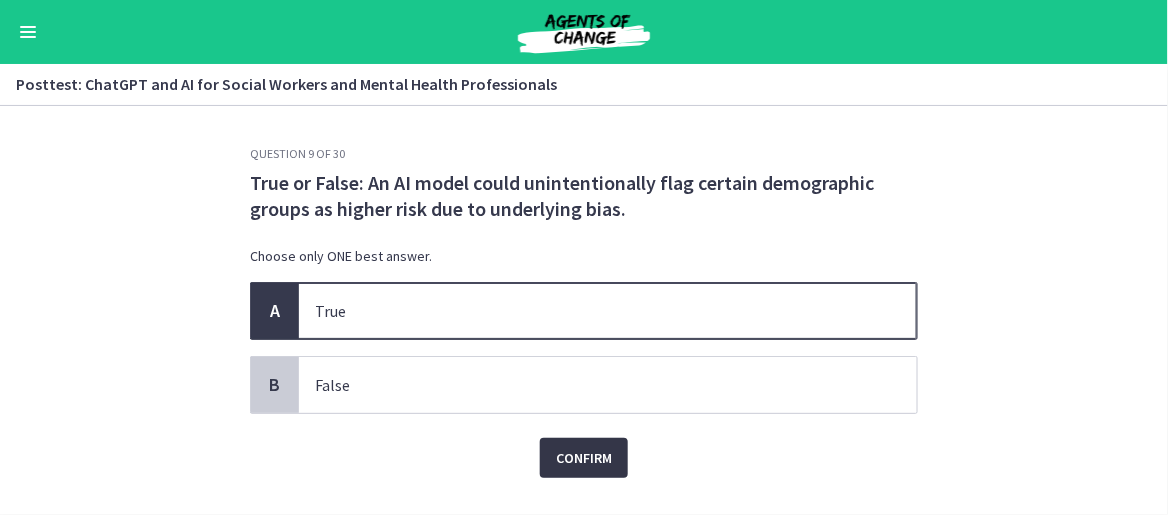 click on "Confirm" at bounding box center [584, 458] 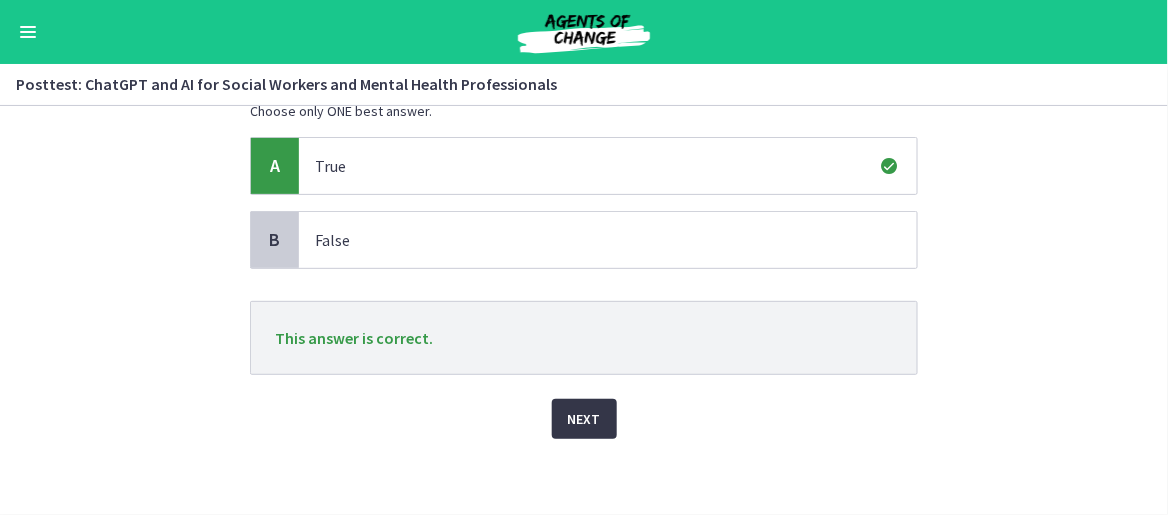 scroll, scrollTop: 146, scrollLeft: 0, axis: vertical 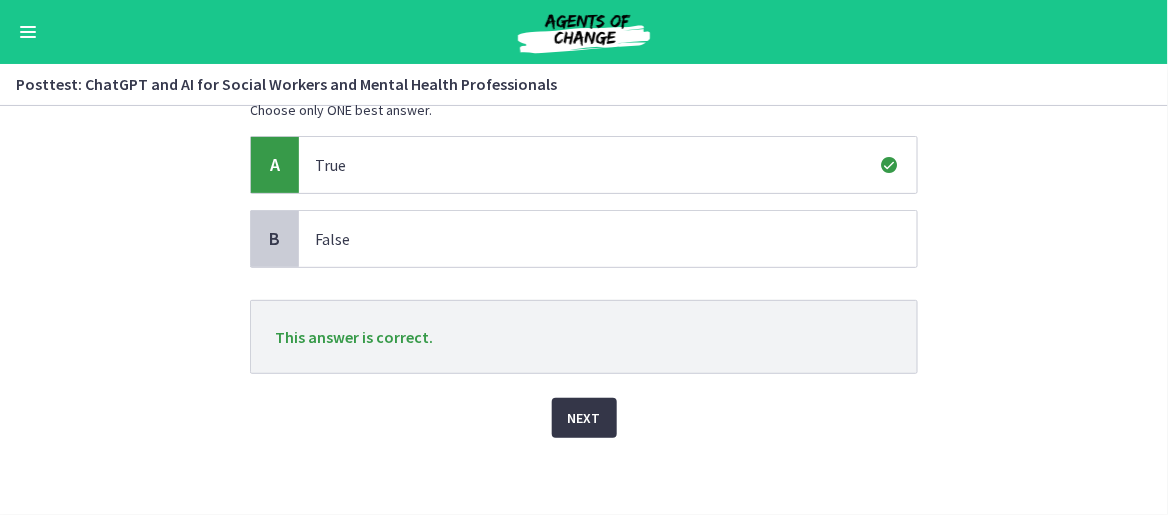 click on "Next" at bounding box center (584, 418) 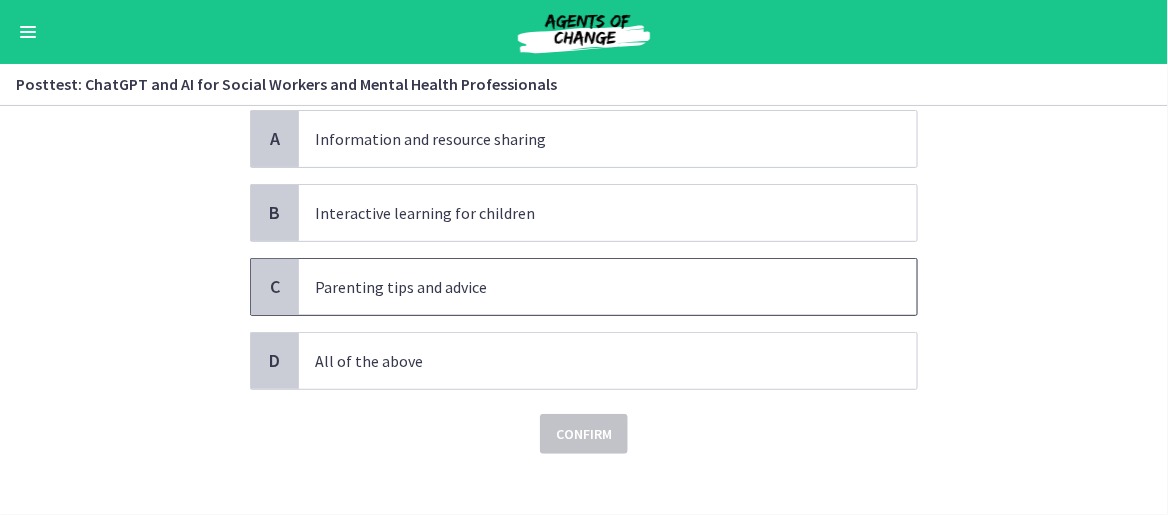 scroll, scrollTop: 0, scrollLeft: 0, axis: both 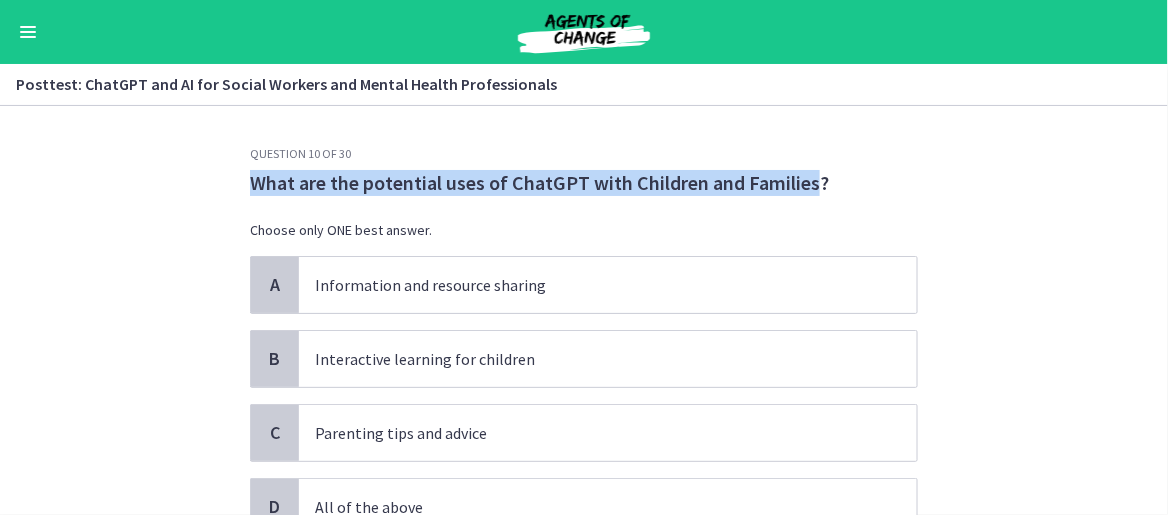 drag, startPoint x: 244, startPoint y: 180, endPoint x: 808, endPoint y: 194, distance: 564.1737 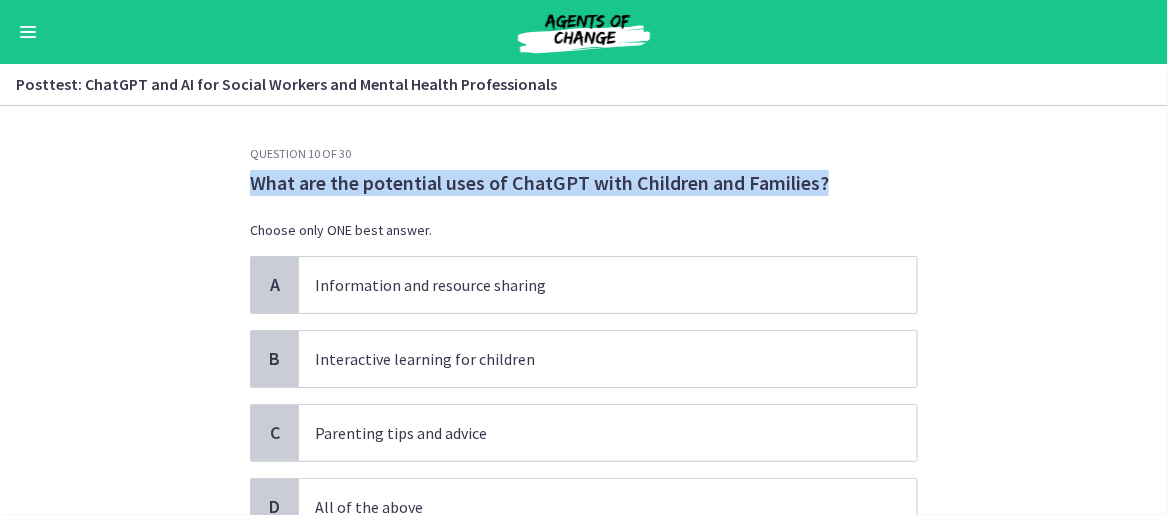 click on "What are the potential uses of ChatGPT with Children and Families?" at bounding box center (584, 183) 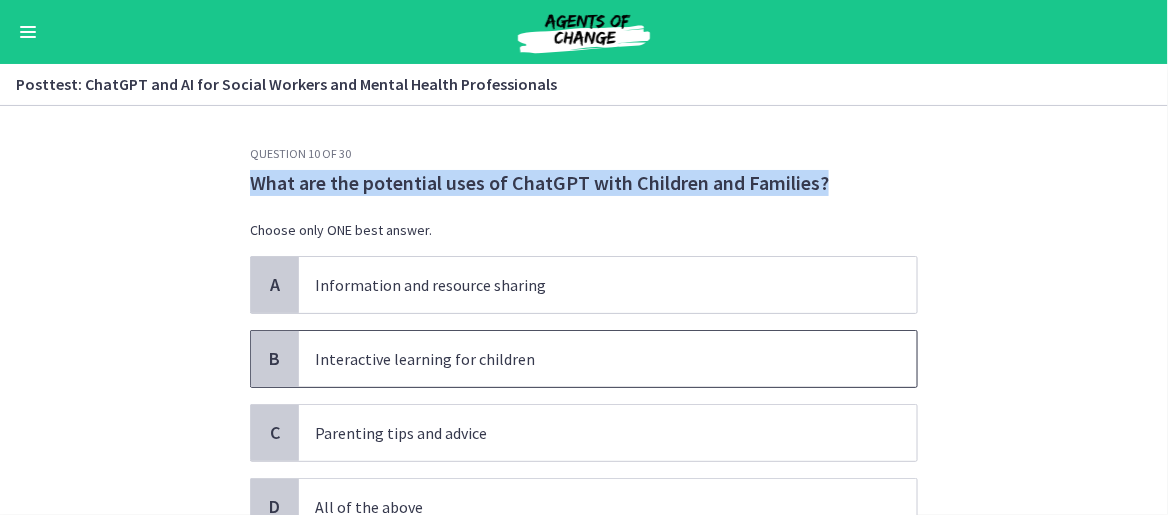 scroll, scrollTop: 100, scrollLeft: 0, axis: vertical 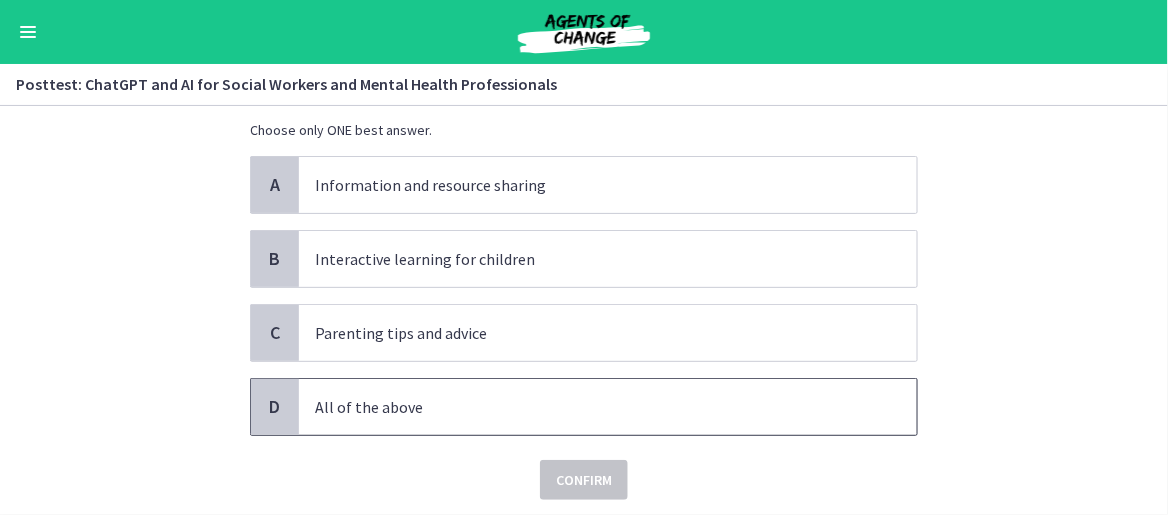 click on "All of the above" at bounding box center (588, 407) 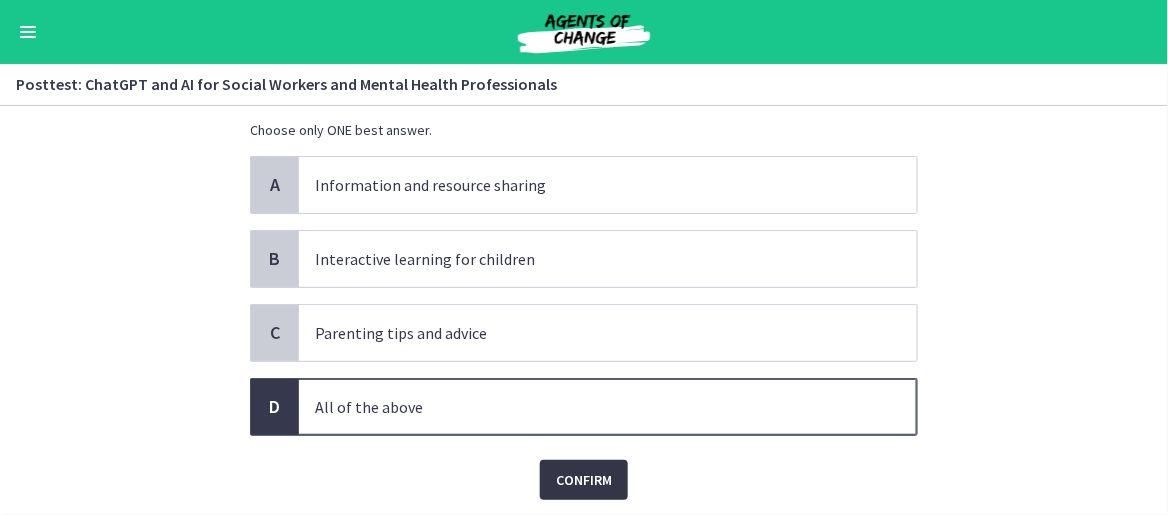 click on "Confirm" at bounding box center (584, 480) 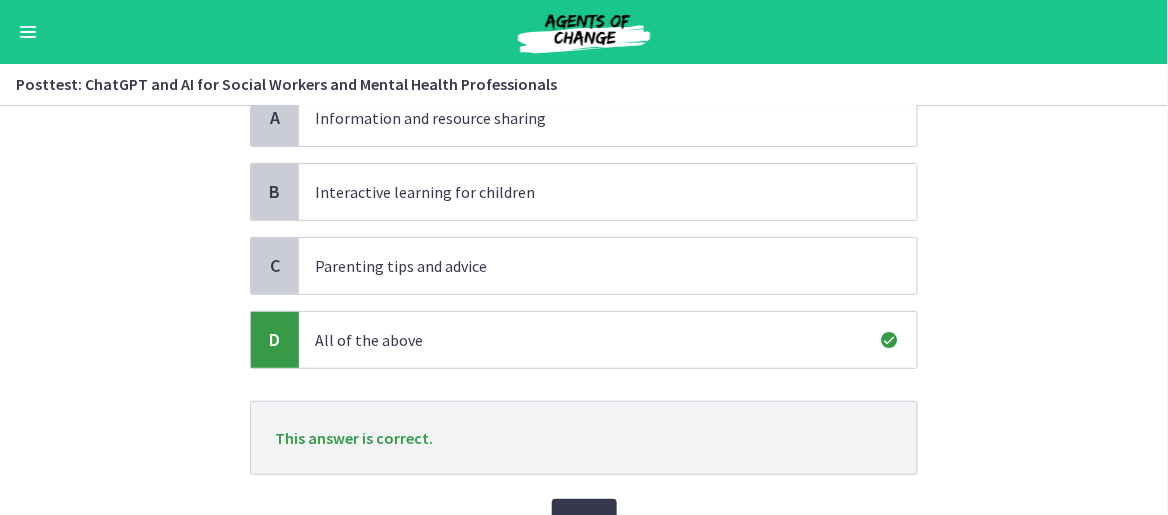 scroll, scrollTop: 267, scrollLeft: 0, axis: vertical 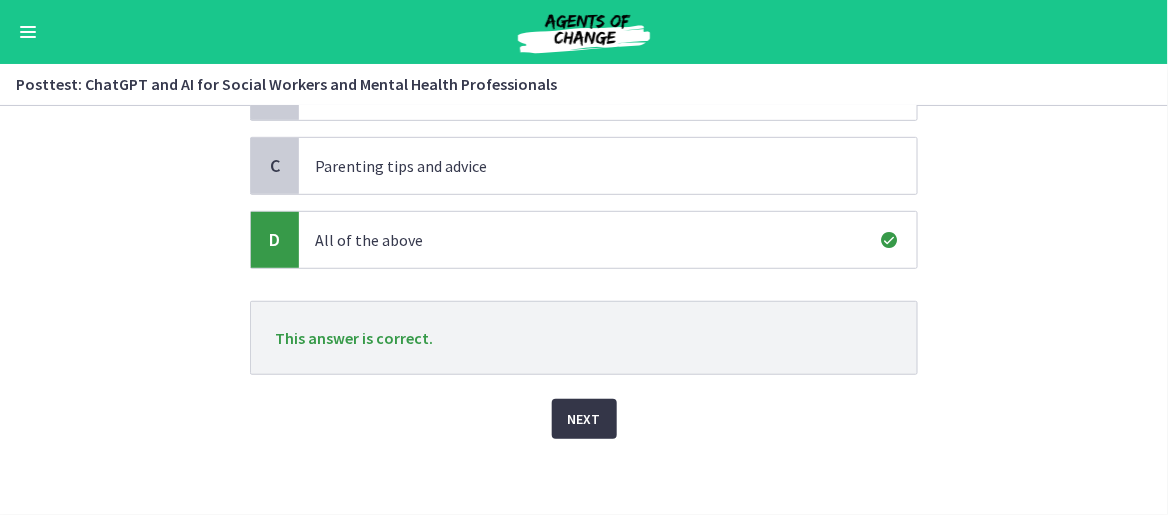 click on "Next" at bounding box center [584, 419] 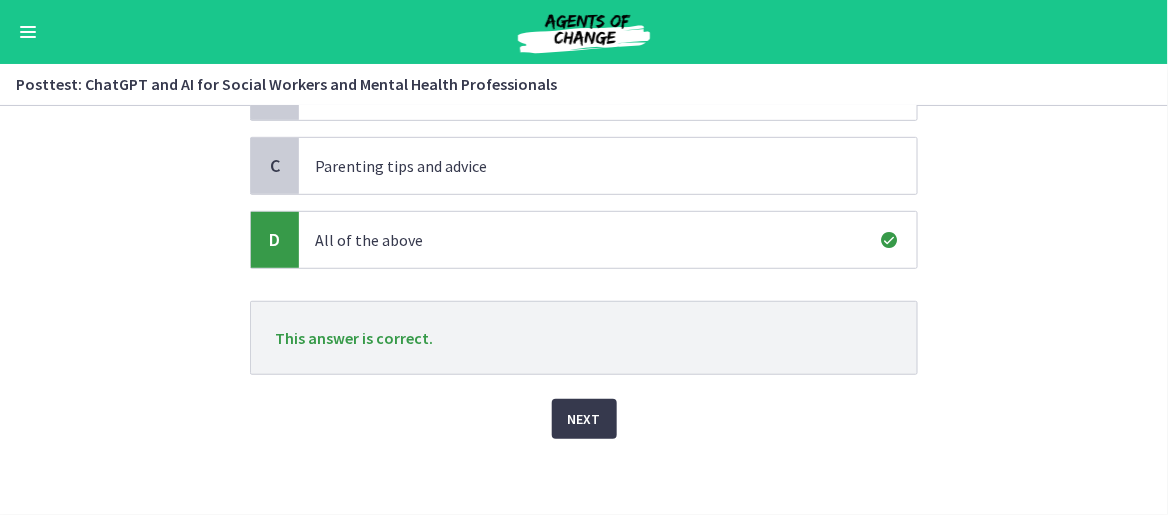 scroll, scrollTop: 0, scrollLeft: 0, axis: both 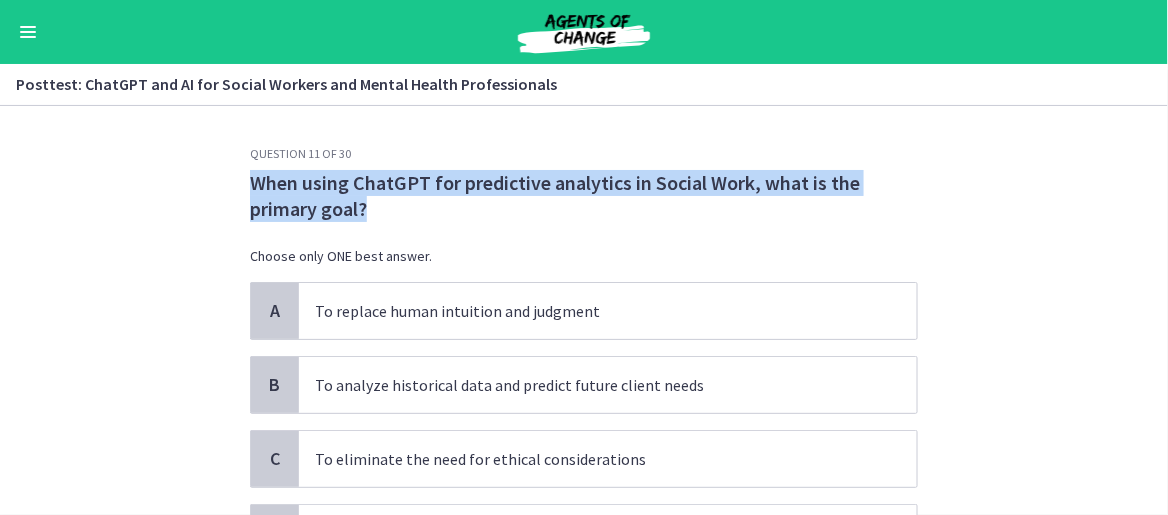 drag, startPoint x: 249, startPoint y: 183, endPoint x: 375, endPoint y: 203, distance: 127.57743 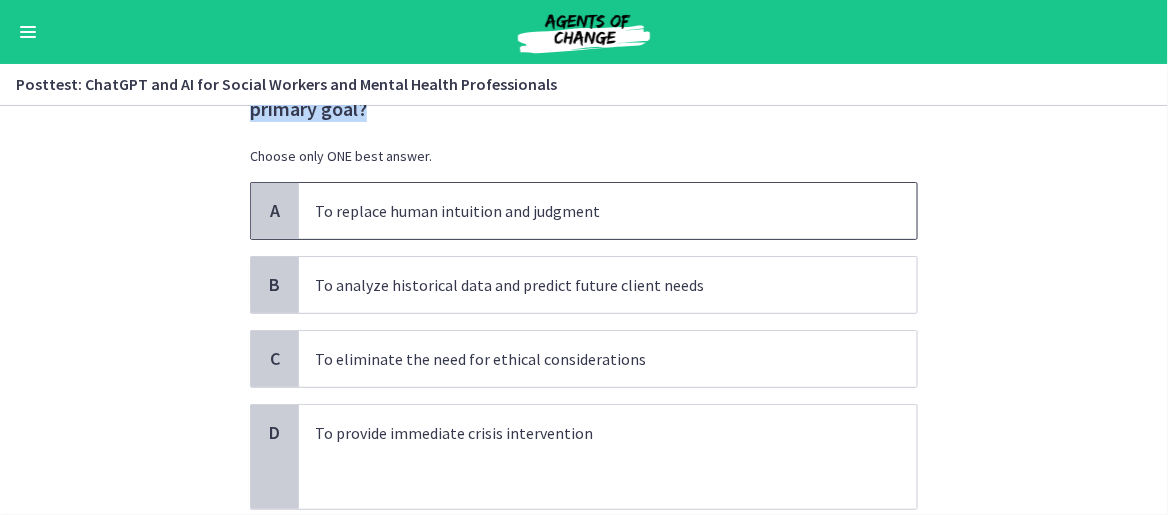 scroll, scrollTop: 100, scrollLeft: 0, axis: vertical 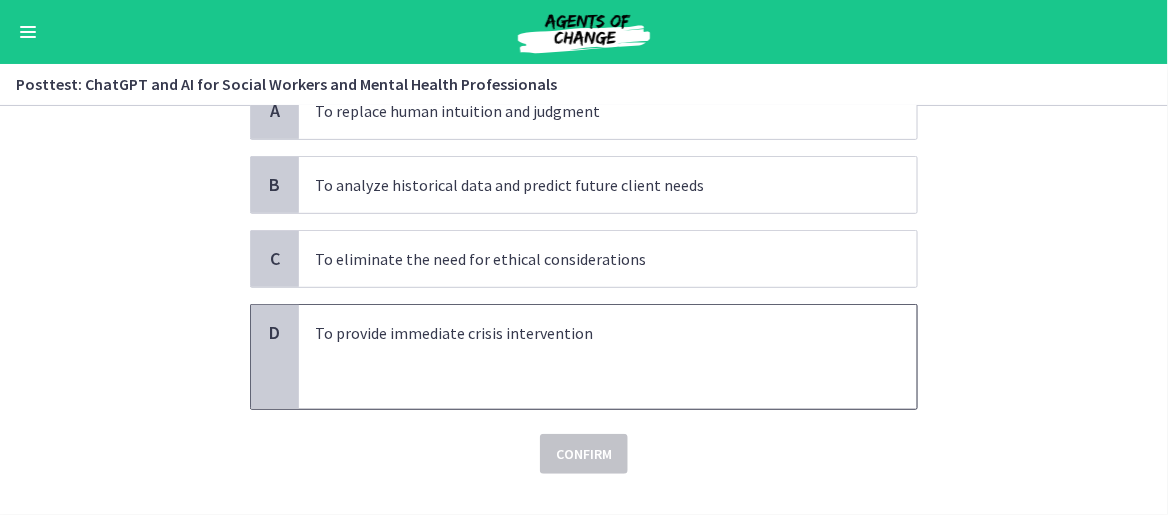 click at bounding box center (588, 381) 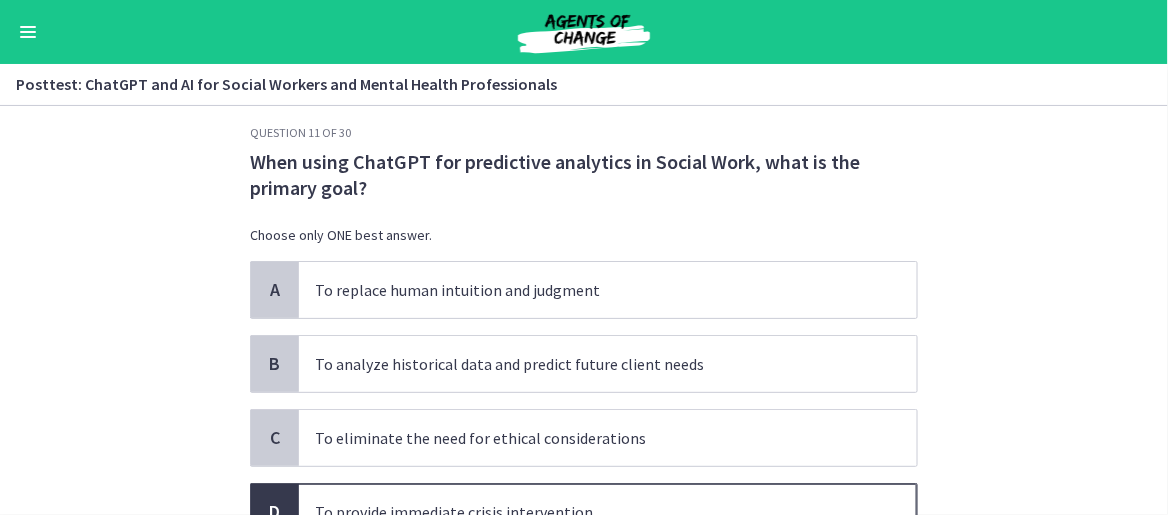 scroll, scrollTop: 0, scrollLeft: 0, axis: both 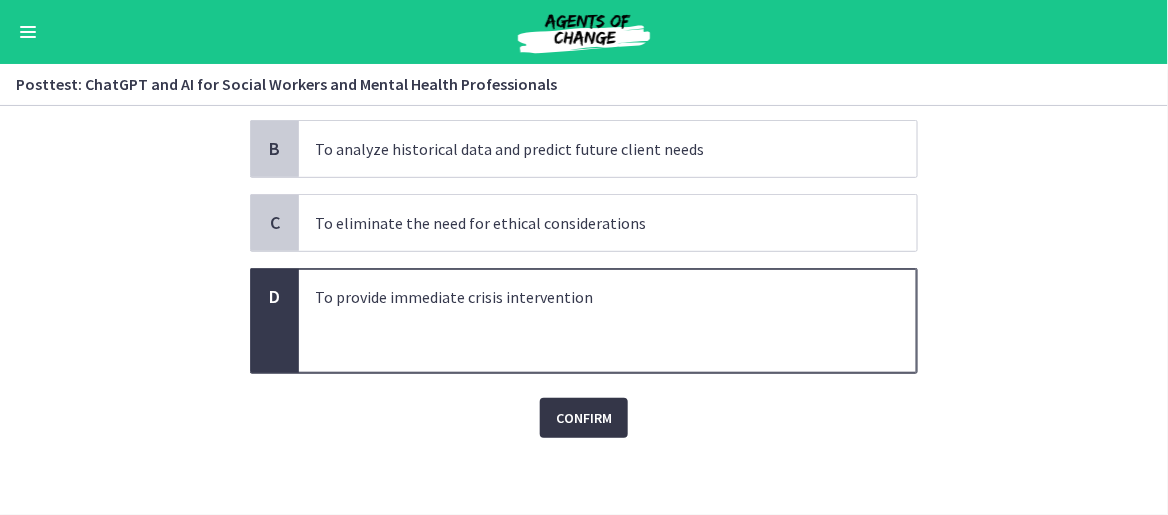 click on "Confirm" at bounding box center (584, 418) 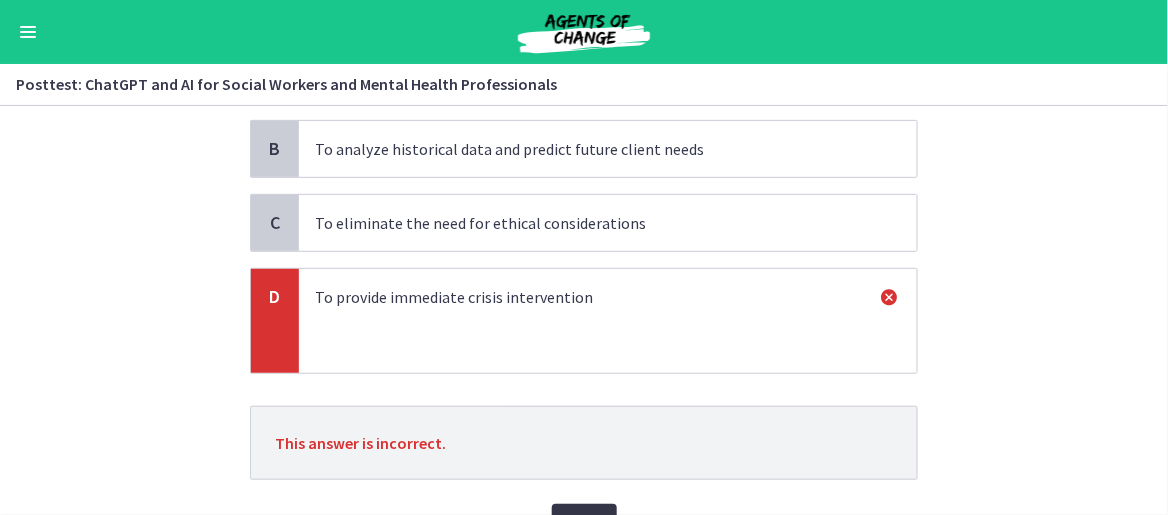 scroll, scrollTop: 341, scrollLeft: 0, axis: vertical 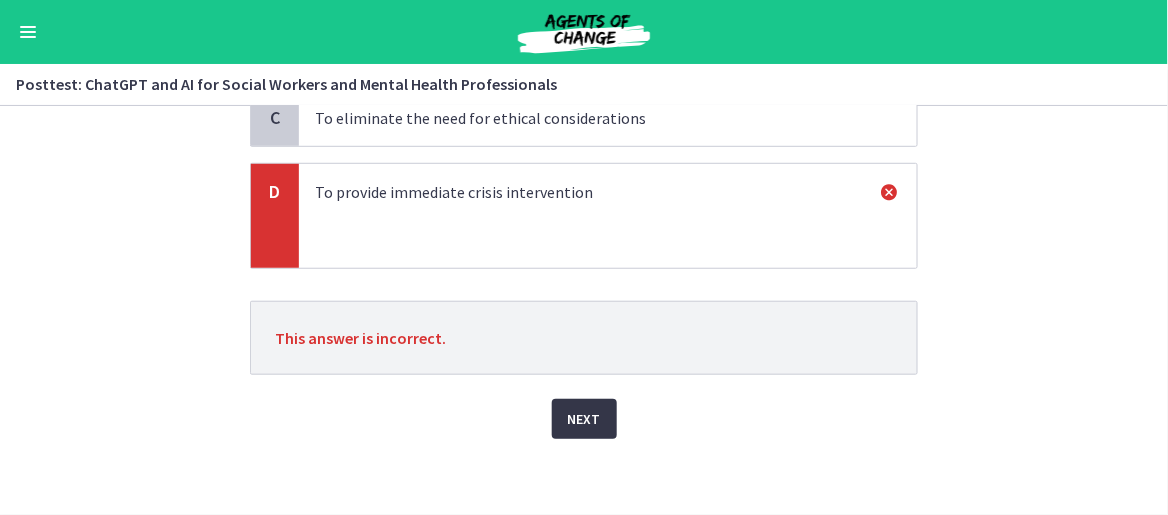 click on "Next" at bounding box center (584, 419) 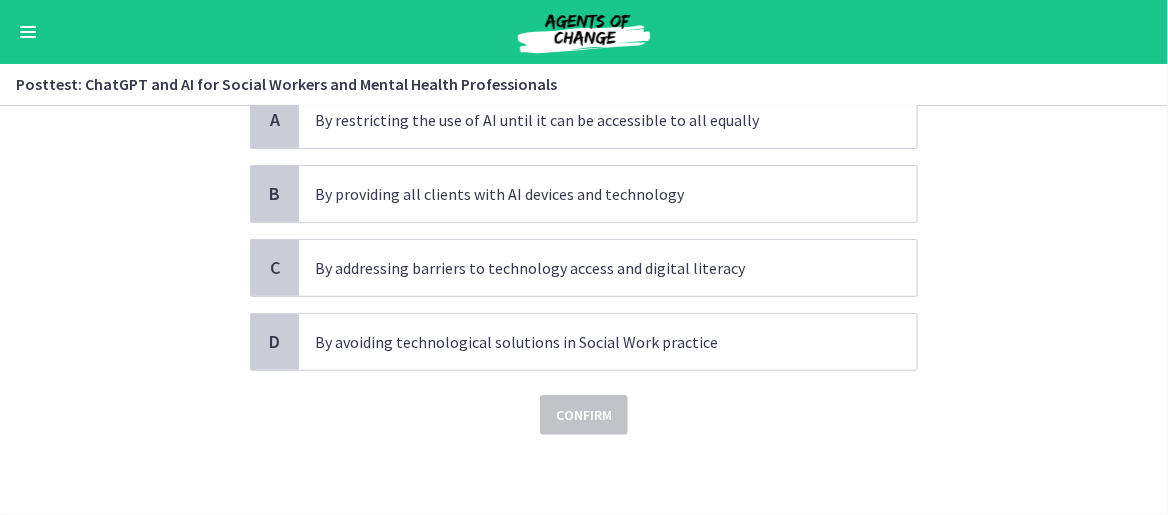 scroll, scrollTop: 0, scrollLeft: 0, axis: both 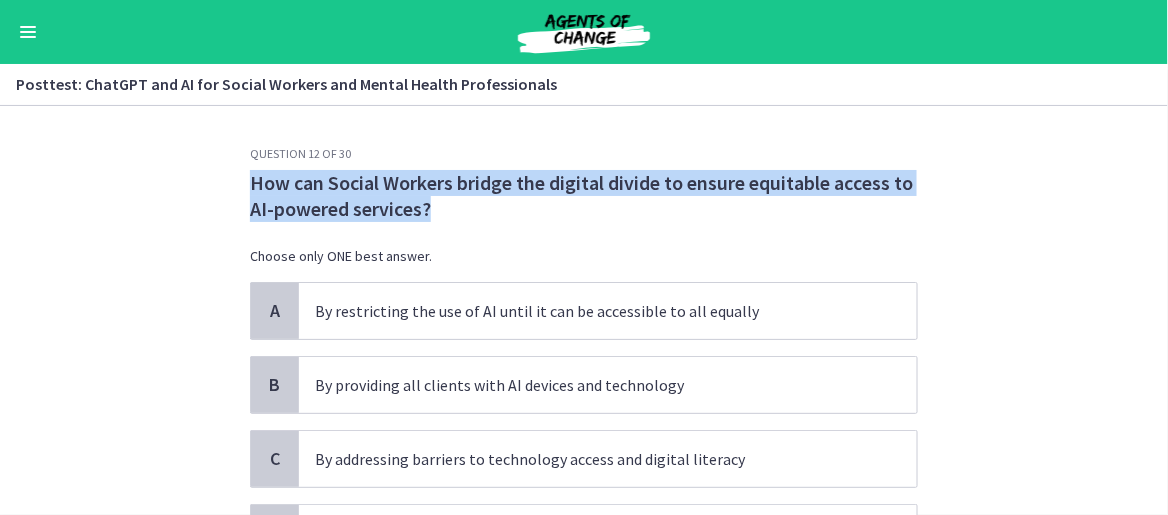 drag, startPoint x: 245, startPoint y: 181, endPoint x: 448, endPoint y: 214, distance: 205.66478 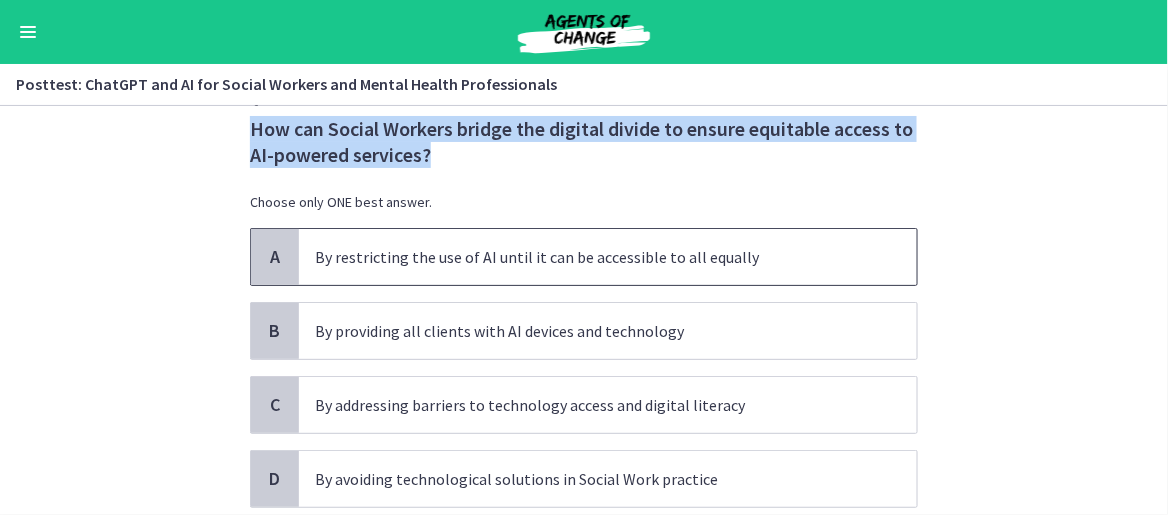scroll, scrollTop: 100, scrollLeft: 0, axis: vertical 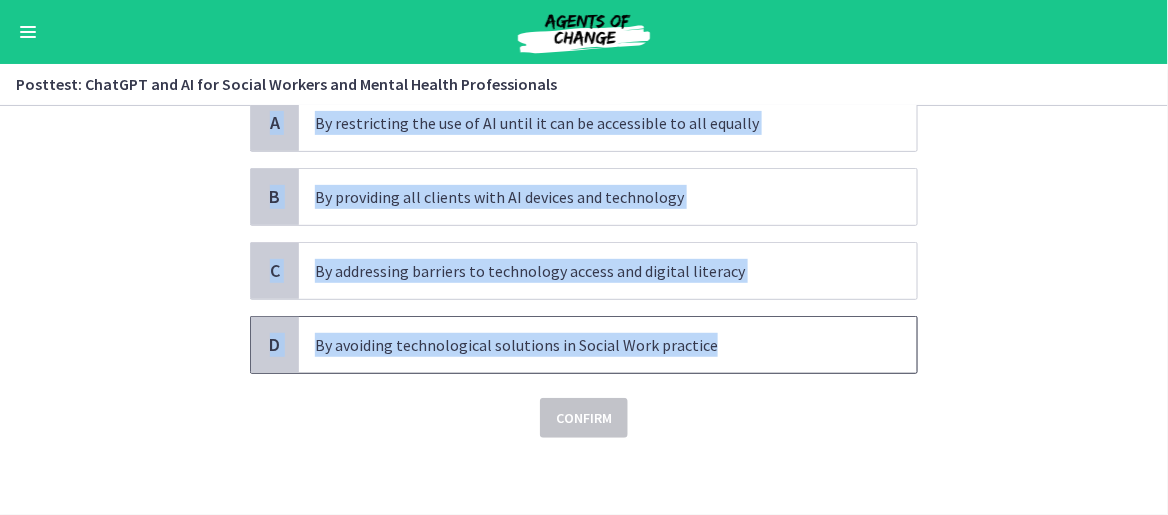 drag, startPoint x: 248, startPoint y: 181, endPoint x: 705, endPoint y: 357, distance: 489.7193 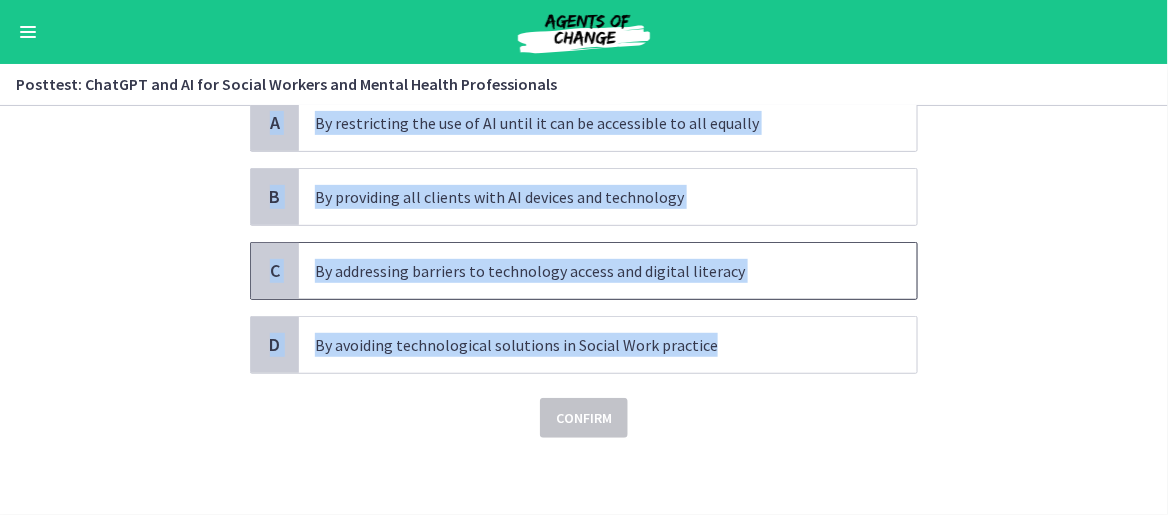 click on "C" at bounding box center (275, 271) 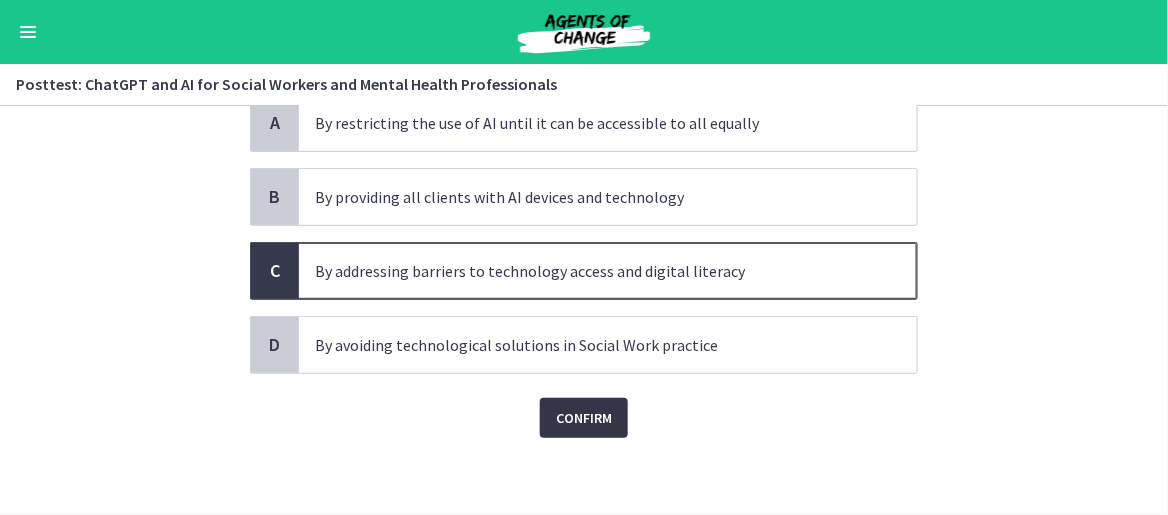 click on "Confirm" at bounding box center [584, 418] 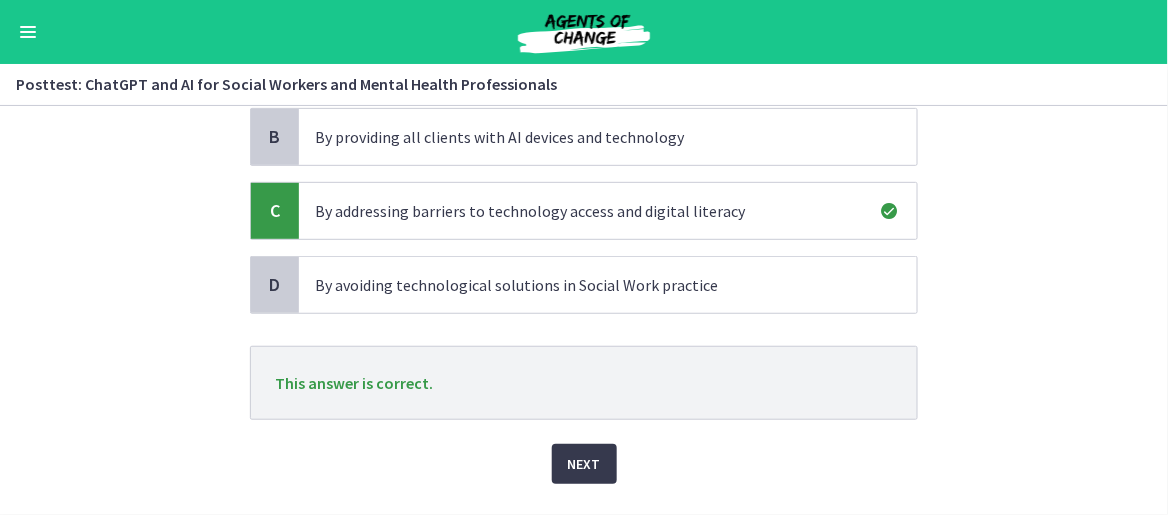 scroll, scrollTop: 293, scrollLeft: 0, axis: vertical 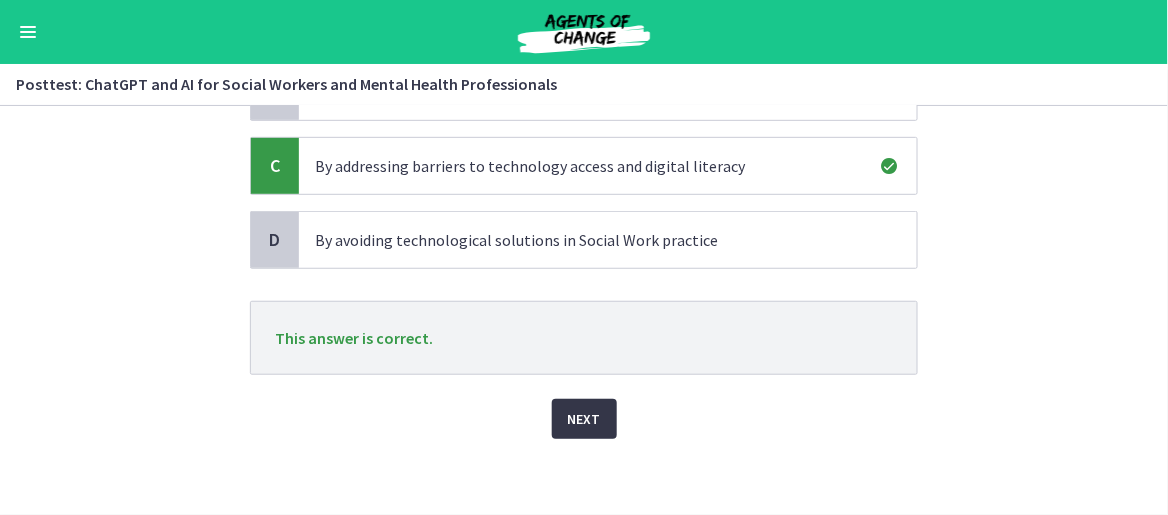 click on "Next" at bounding box center [584, 419] 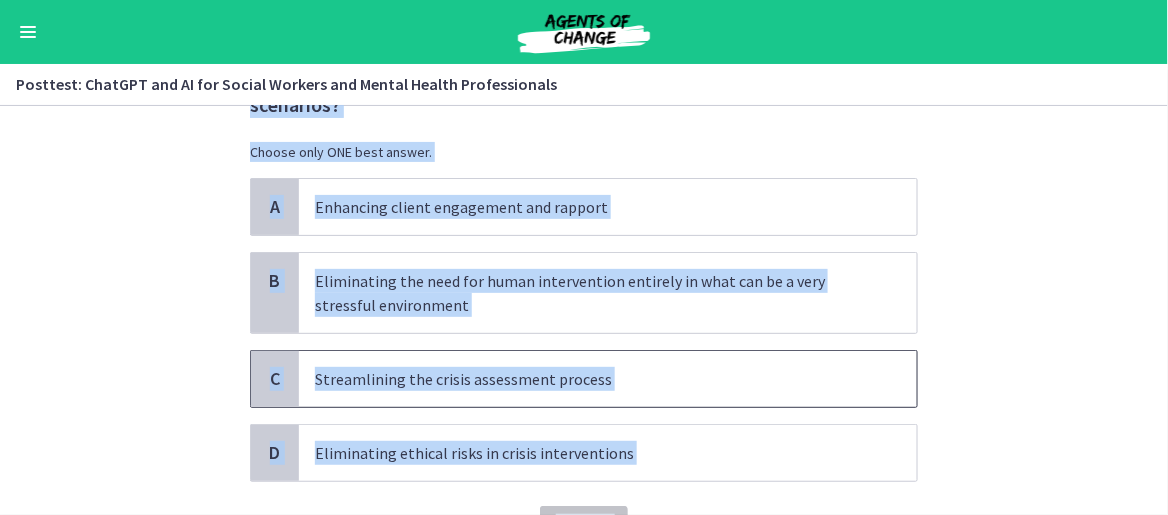 scroll, scrollTop: 212, scrollLeft: 0, axis: vertical 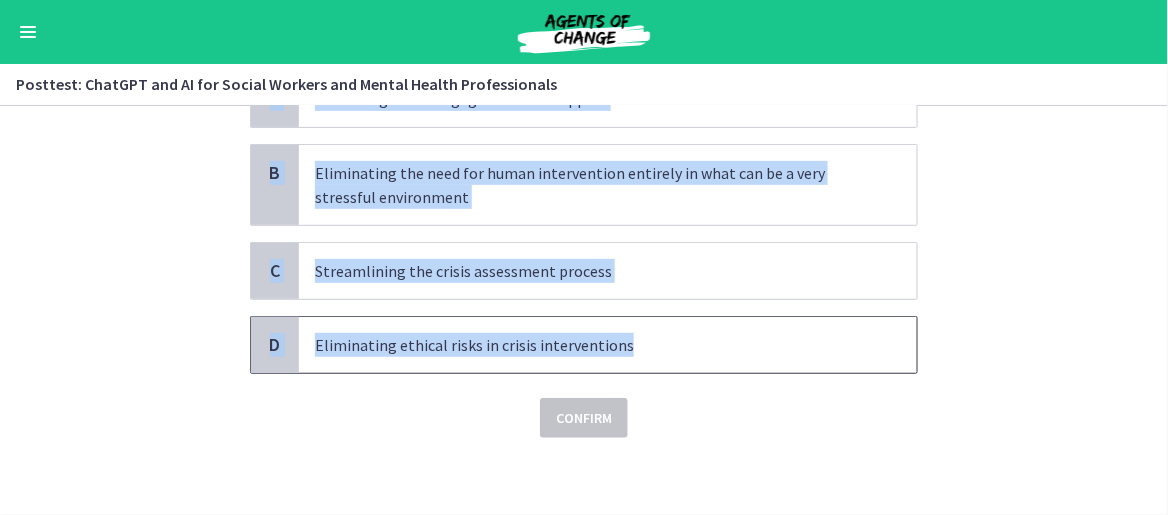 drag, startPoint x: 247, startPoint y: 182, endPoint x: 629, endPoint y: 346, distance: 415.71625 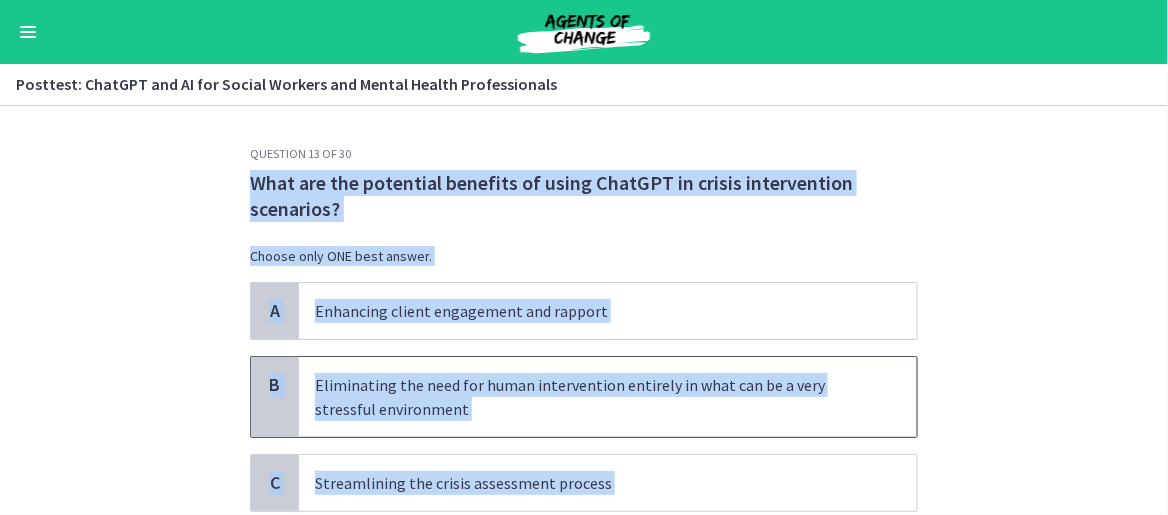 scroll, scrollTop: 100, scrollLeft: 0, axis: vertical 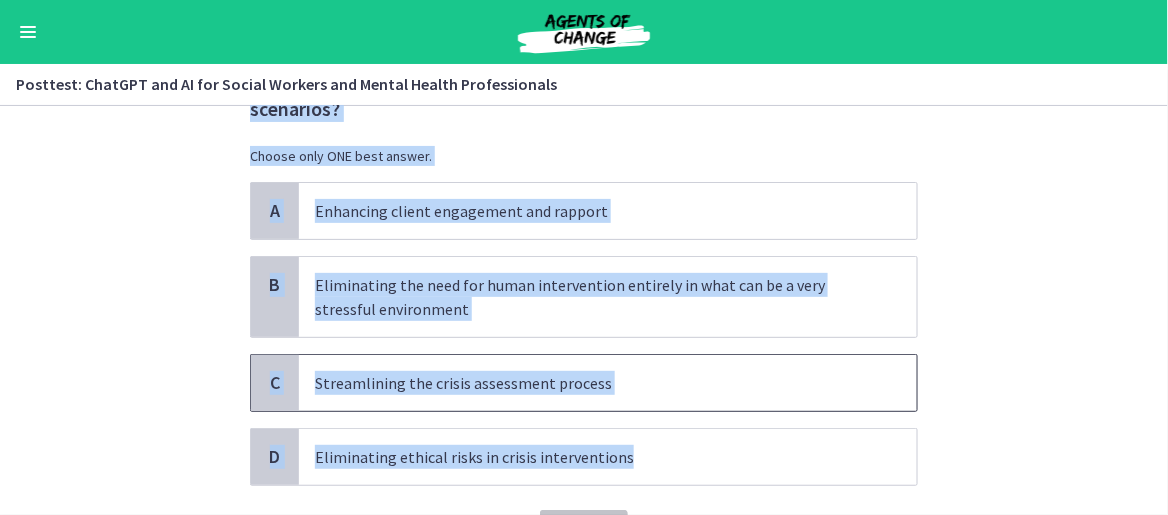click on "Streamlining the crisis assessment process" at bounding box center (588, 383) 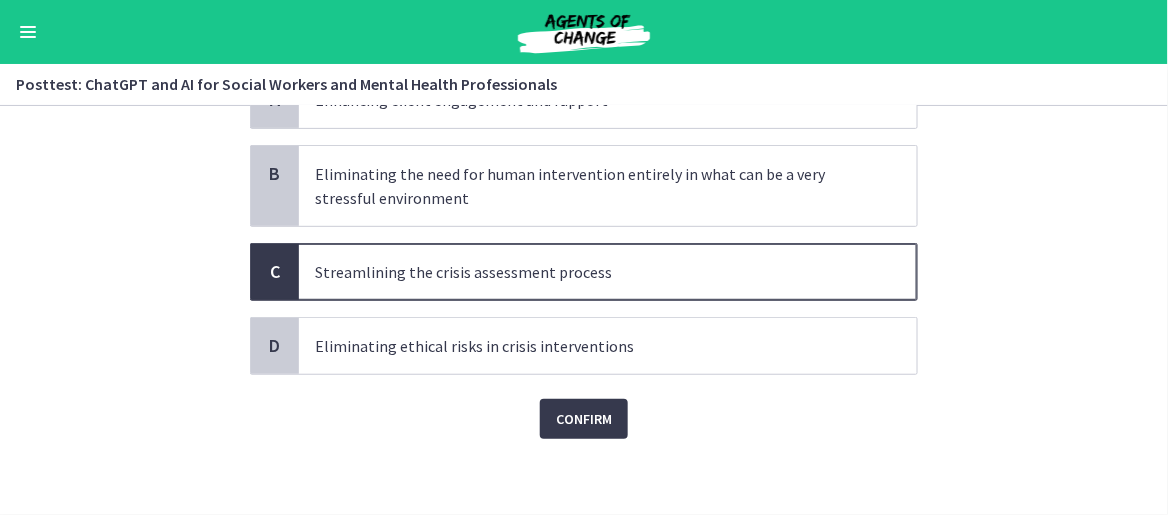 scroll, scrollTop: 212, scrollLeft: 0, axis: vertical 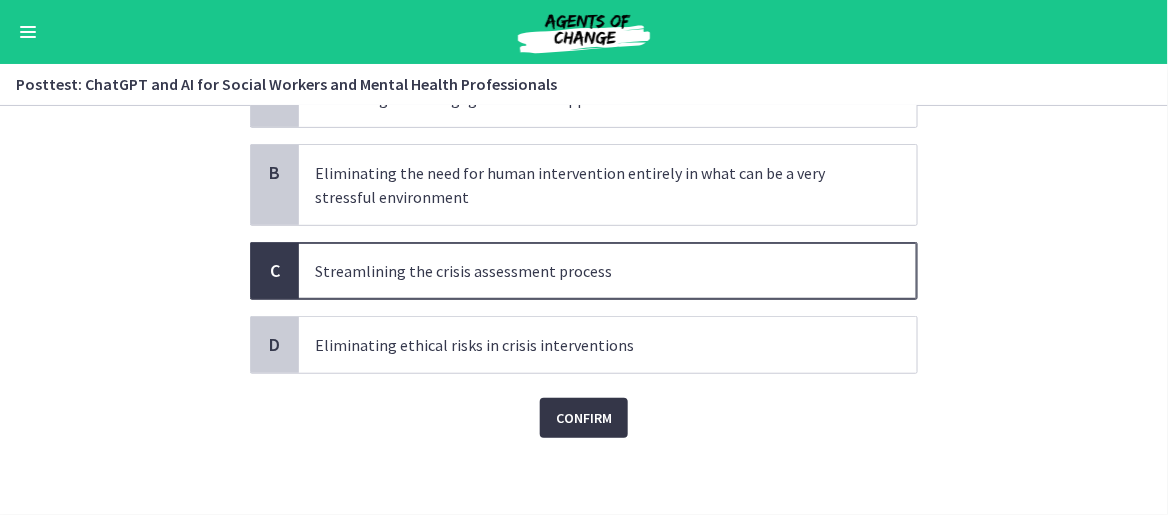 click on "Confirm" at bounding box center (584, 418) 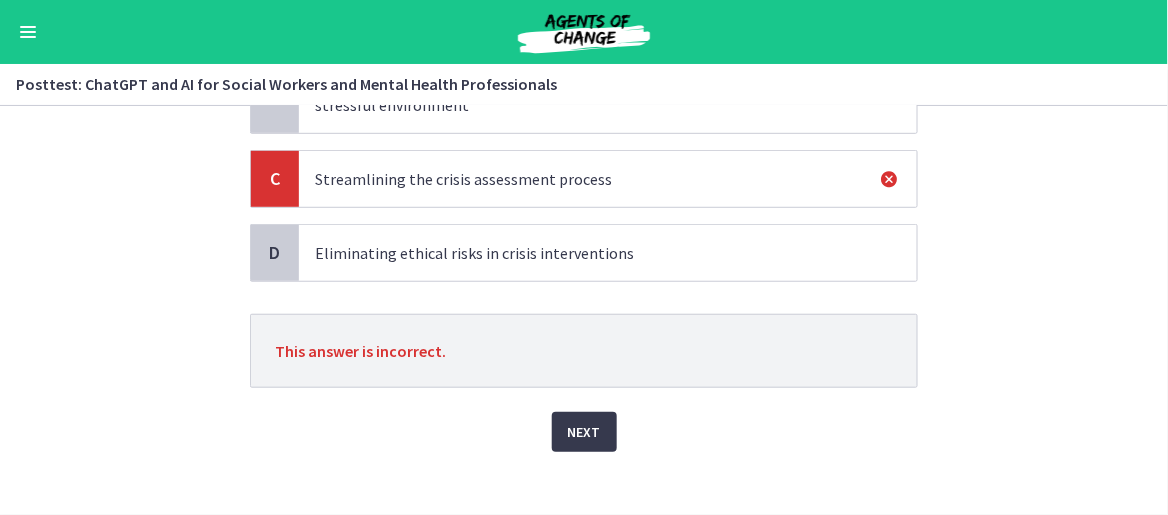 scroll, scrollTop: 317, scrollLeft: 0, axis: vertical 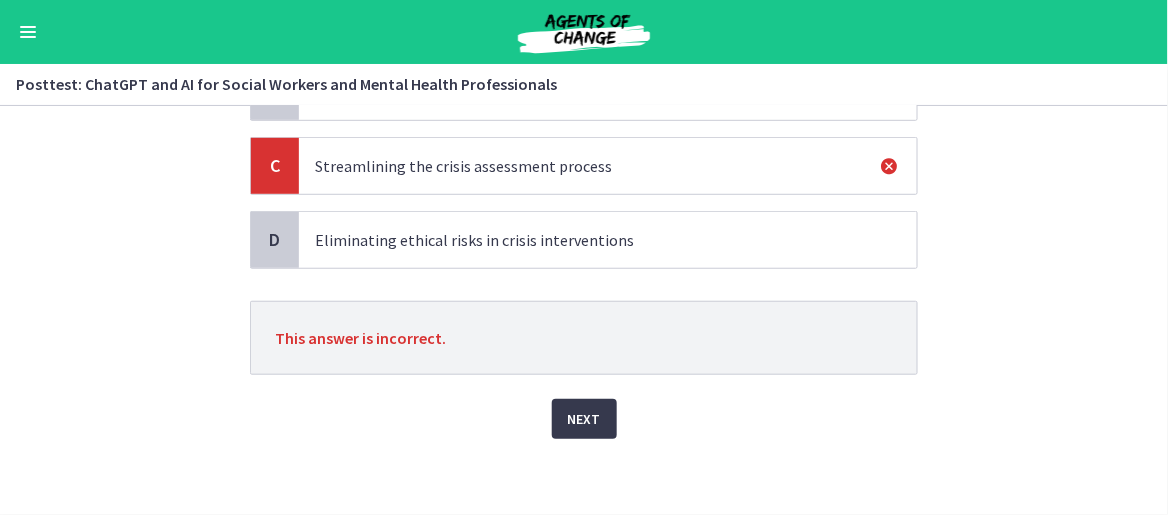 click at bounding box center (889, 166) 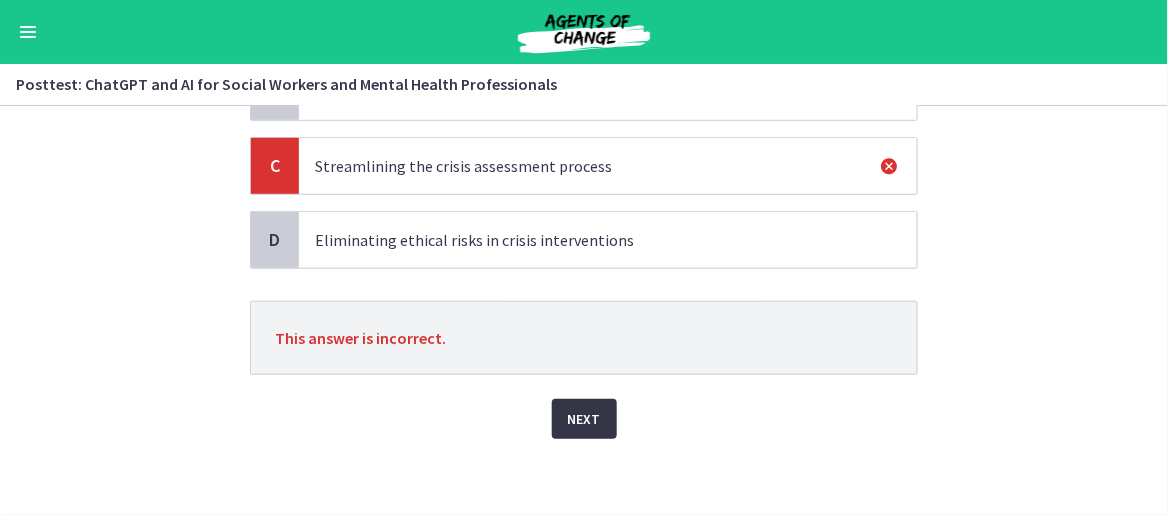 click on "Next" at bounding box center [584, 419] 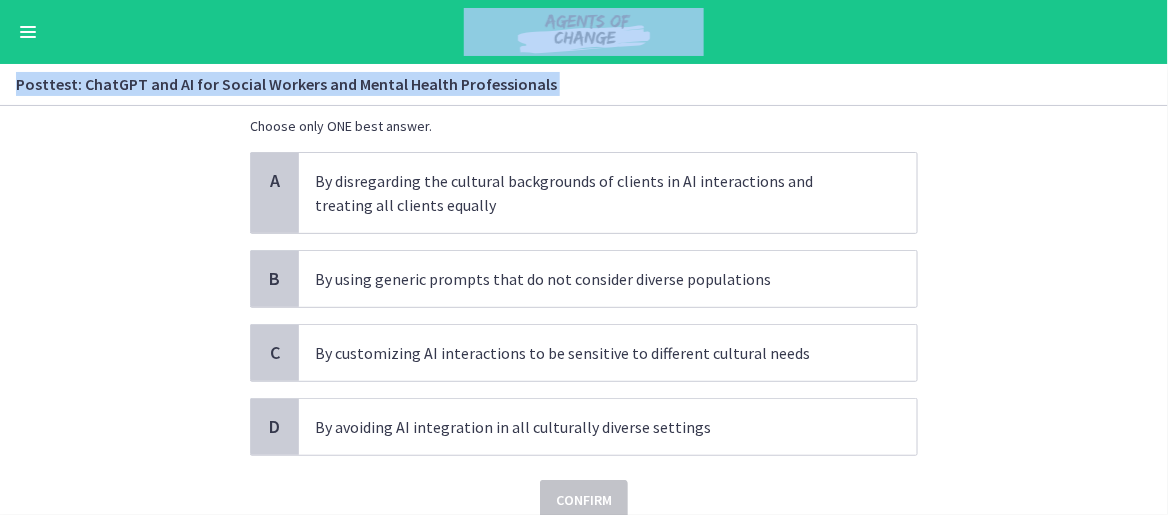 scroll, scrollTop: 212, scrollLeft: 0, axis: vertical 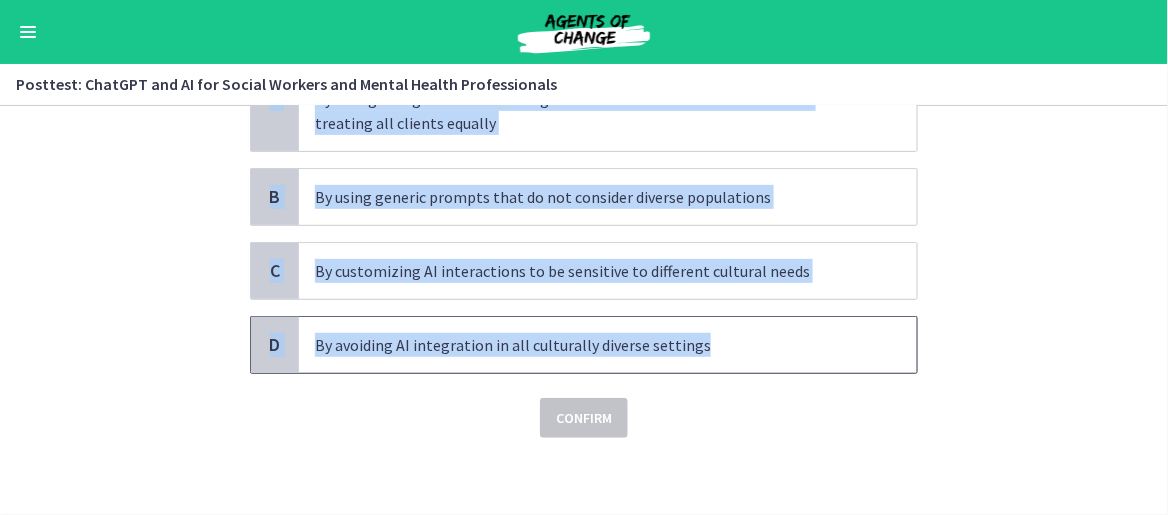 drag, startPoint x: 244, startPoint y: 181, endPoint x: 700, endPoint y: 346, distance: 484.93402 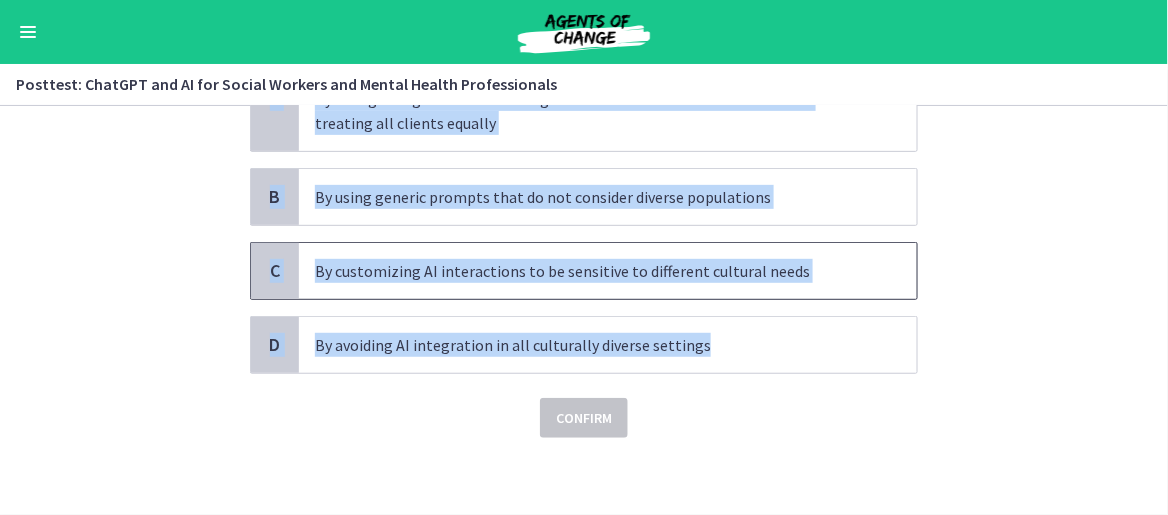 click on "C" at bounding box center [275, 271] 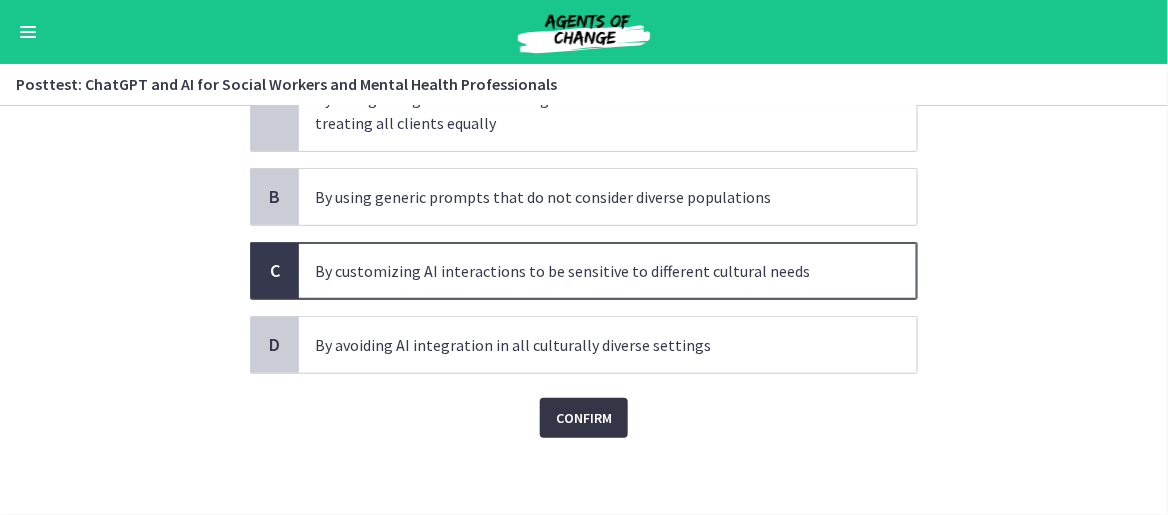 click on "Confirm" at bounding box center [584, 418] 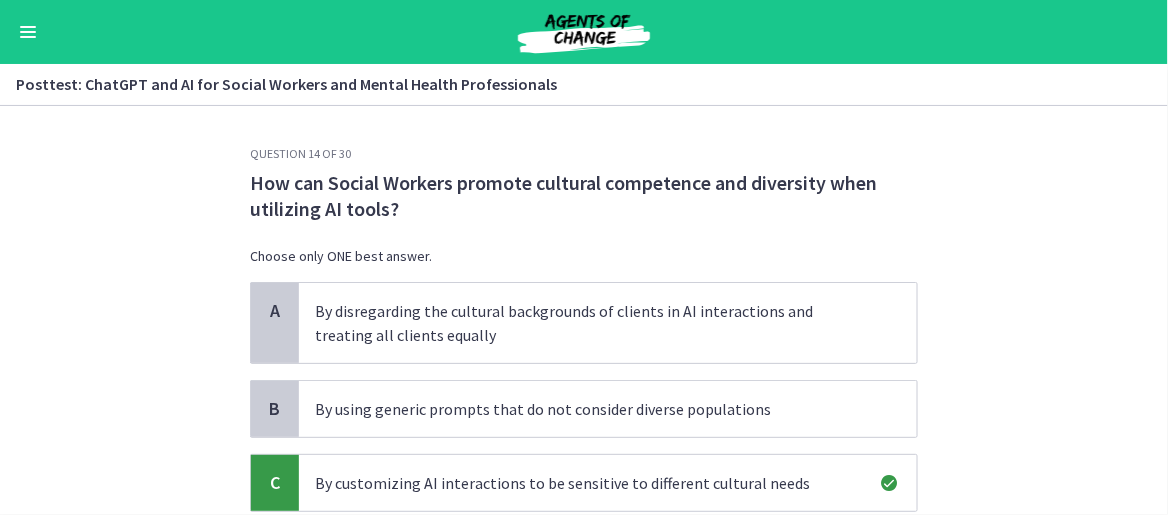 scroll, scrollTop: 317, scrollLeft: 0, axis: vertical 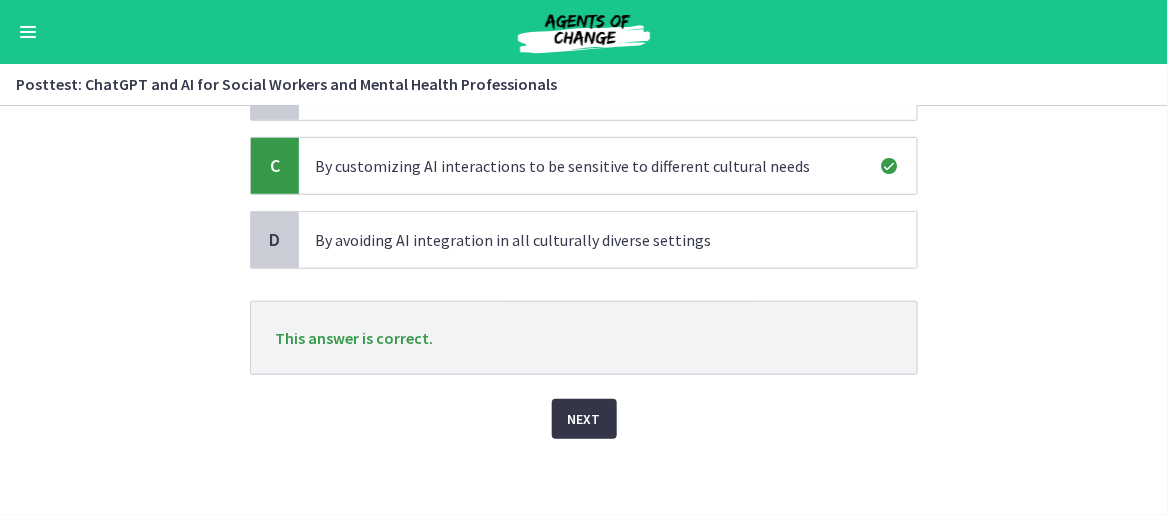 click on "Next" at bounding box center [584, 419] 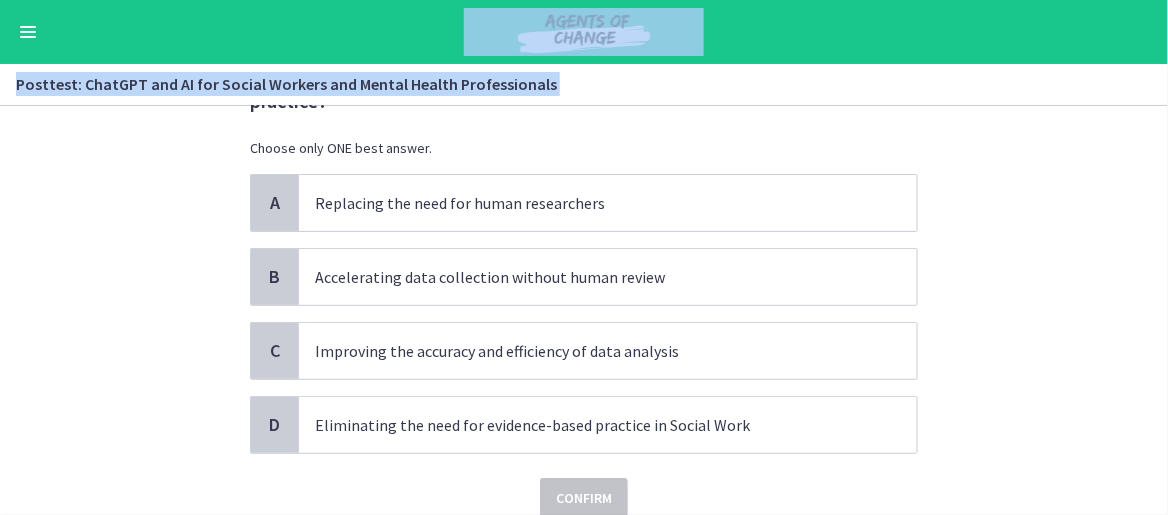 scroll, scrollTop: 188, scrollLeft: 0, axis: vertical 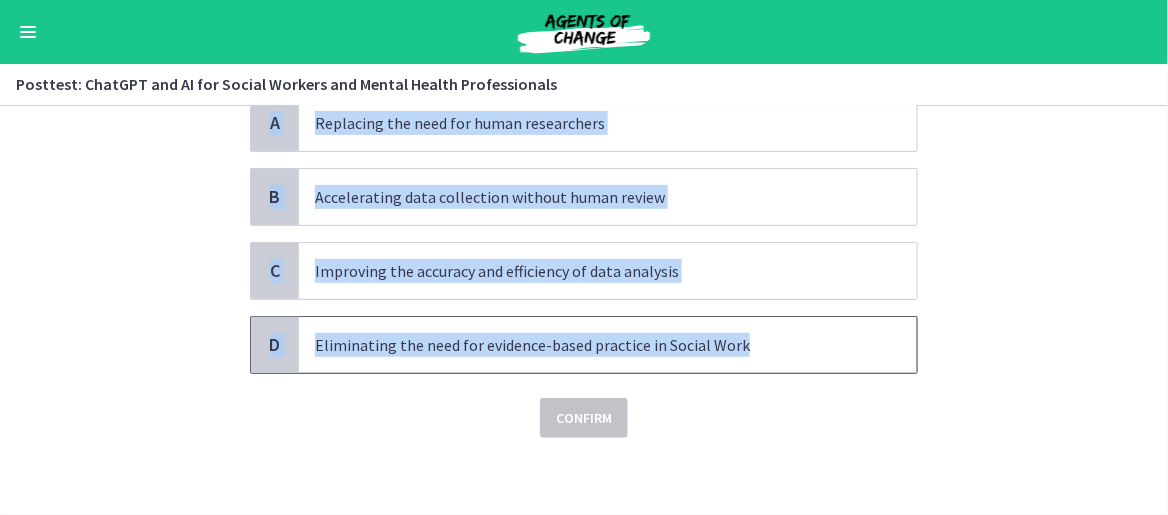 drag, startPoint x: 244, startPoint y: 178, endPoint x: 772, endPoint y: 356, distance: 557.19653 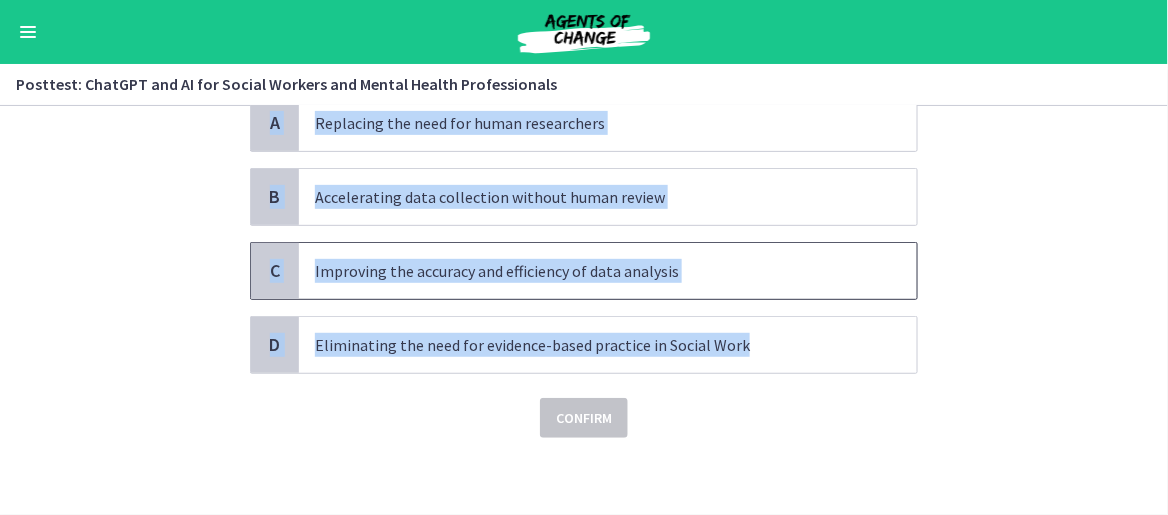 click on "Improving the accuracy and efficiency of data analysis" at bounding box center [588, 271] 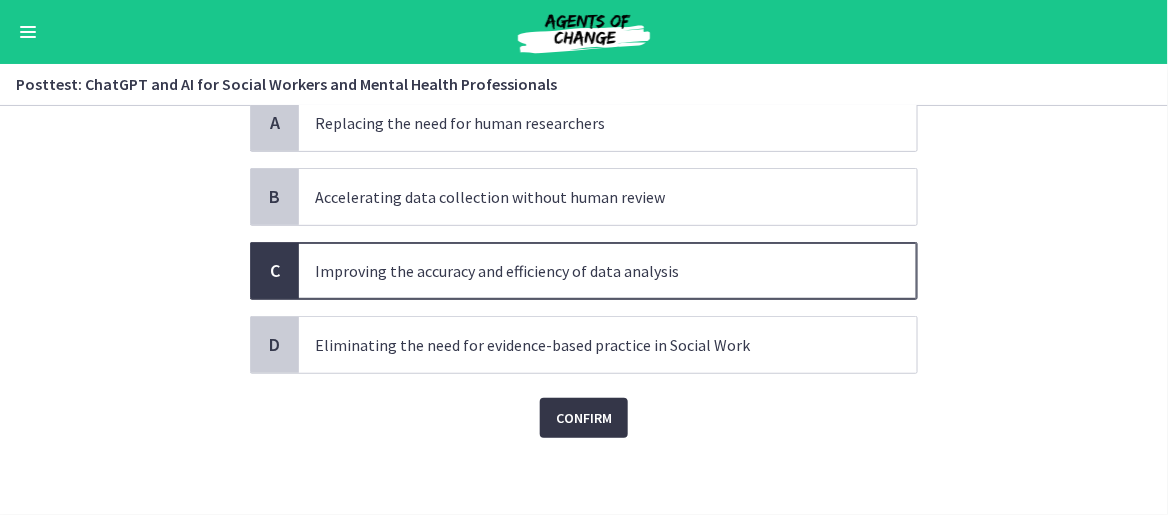 click on "Confirm" at bounding box center [584, 418] 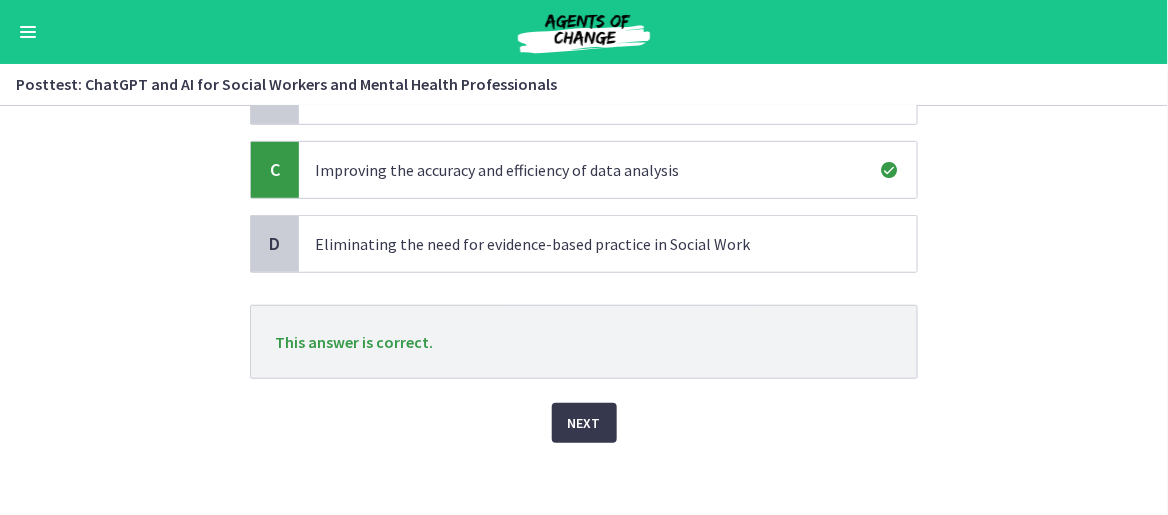 scroll, scrollTop: 293, scrollLeft: 0, axis: vertical 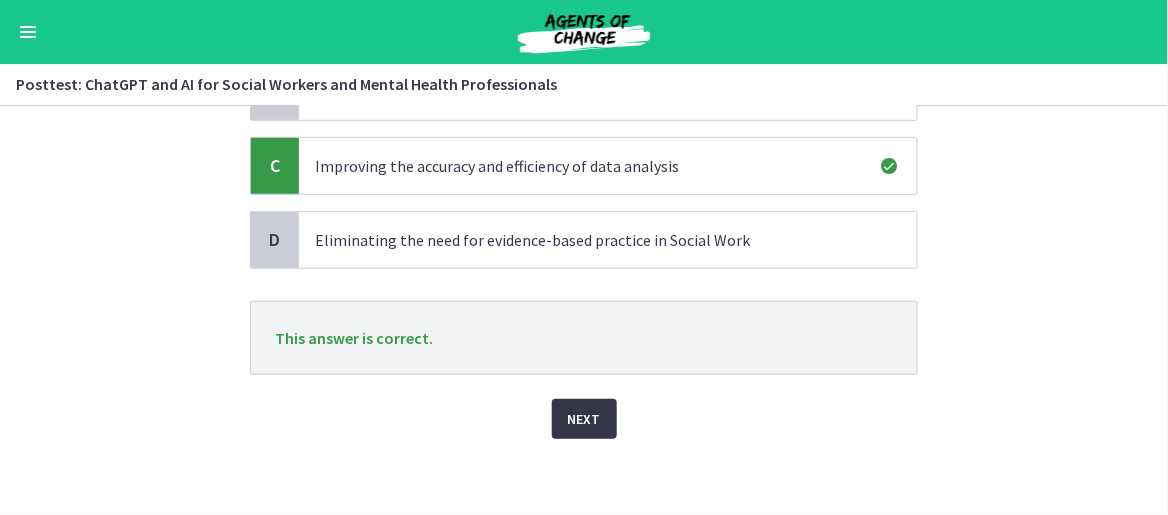 click on "Next" at bounding box center (584, 419) 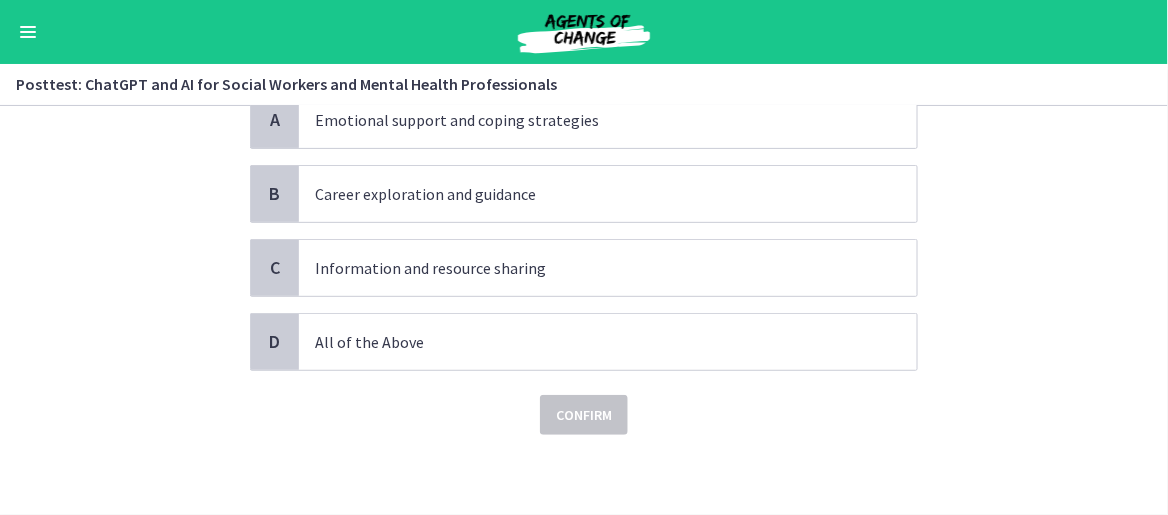 scroll, scrollTop: 0, scrollLeft: 0, axis: both 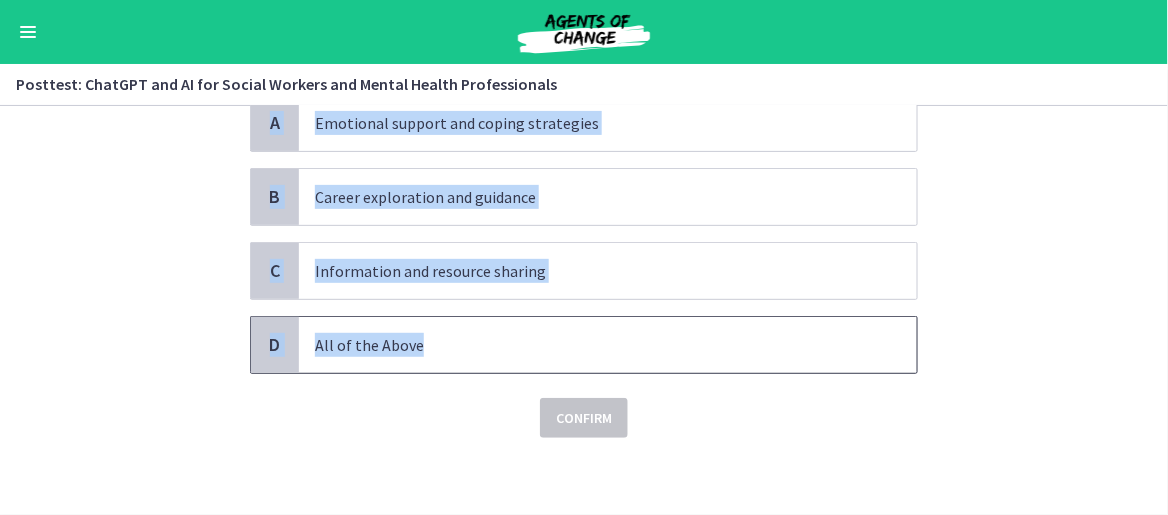 drag, startPoint x: 245, startPoint y: 181, endPoint x: 666, endPoint y: 346, distance: 452.17917 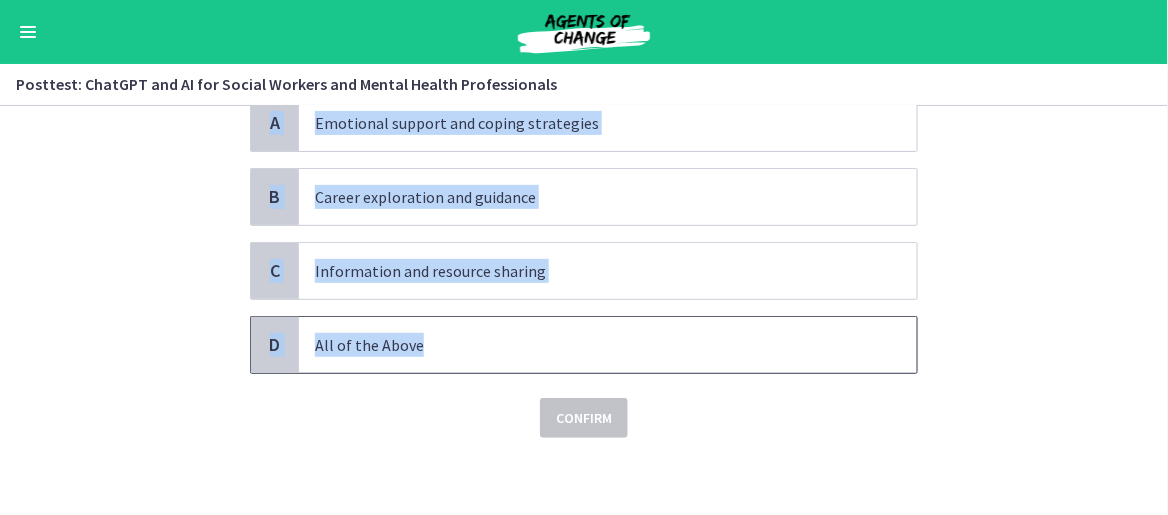 click on "D" at bounding box center [275, 345] 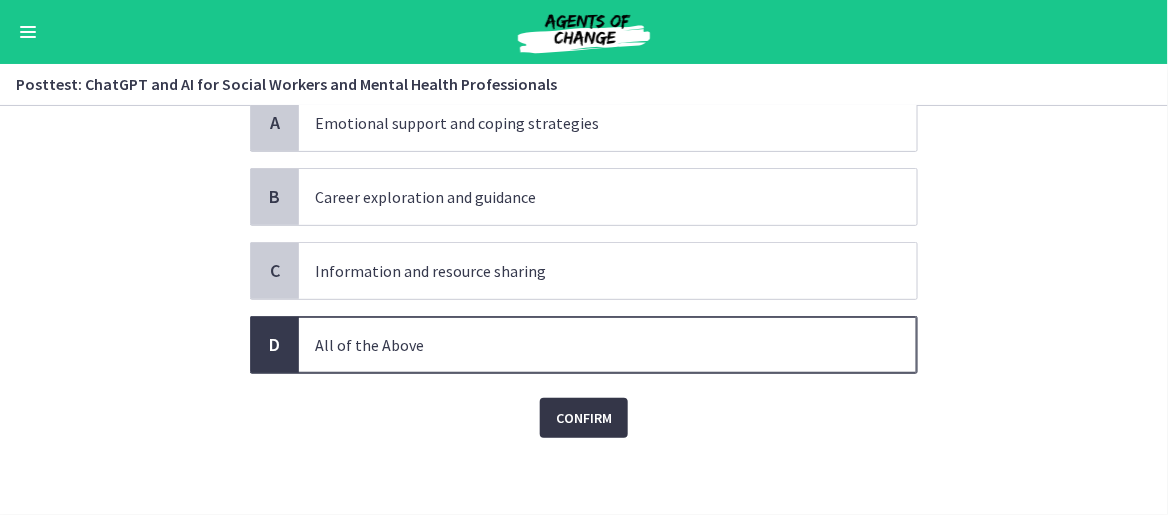 click on "Confirm" at bounding box center (584, 418) 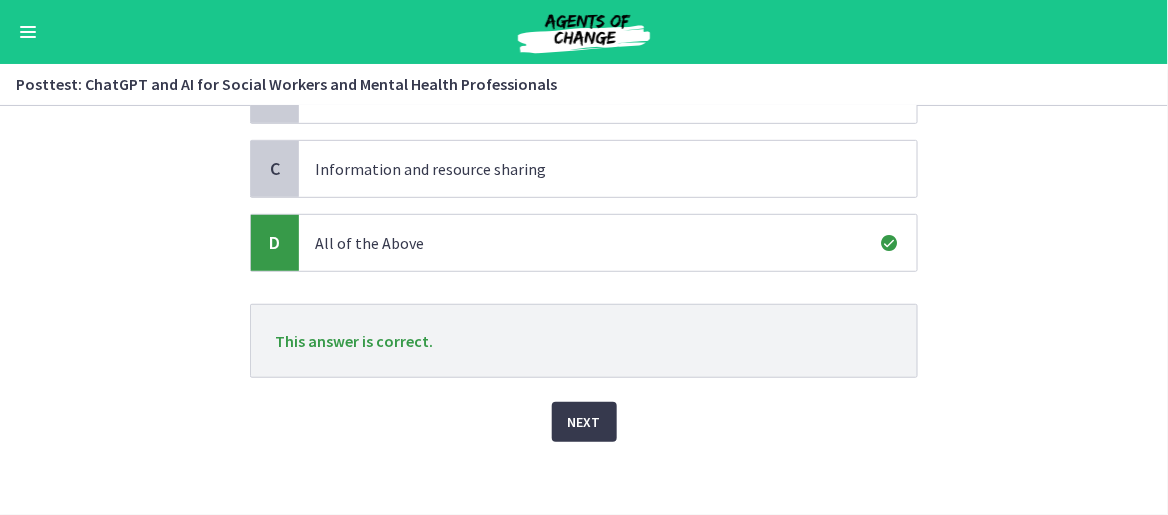 scroll, scrollTop: 267, scrollLeft: 0, axis: vertical 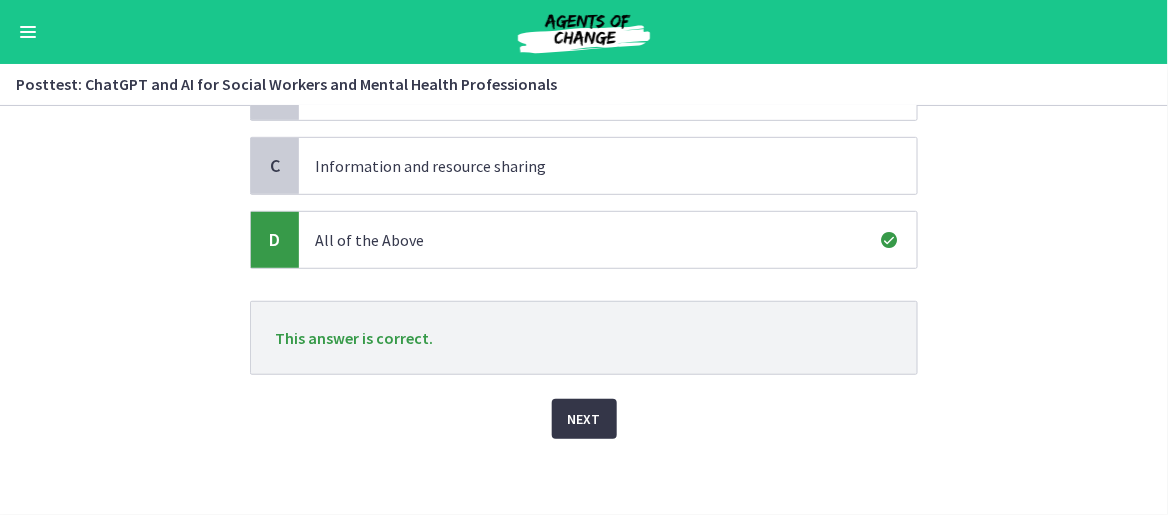 click on "Next" at bounding box center (584, 419) 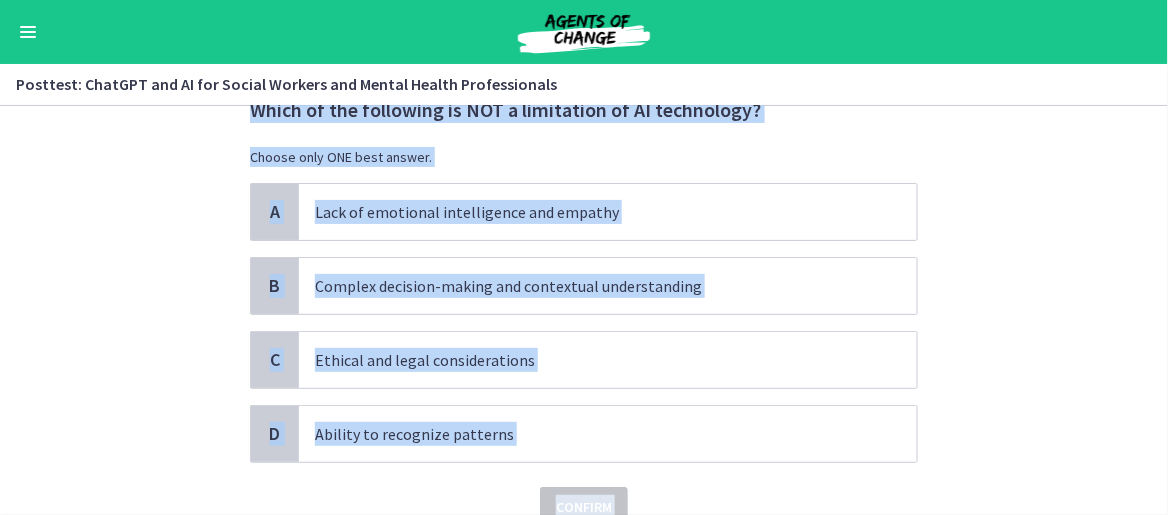 scroll, scrollTop: 162, scrollLeft: 0, axis: vertical 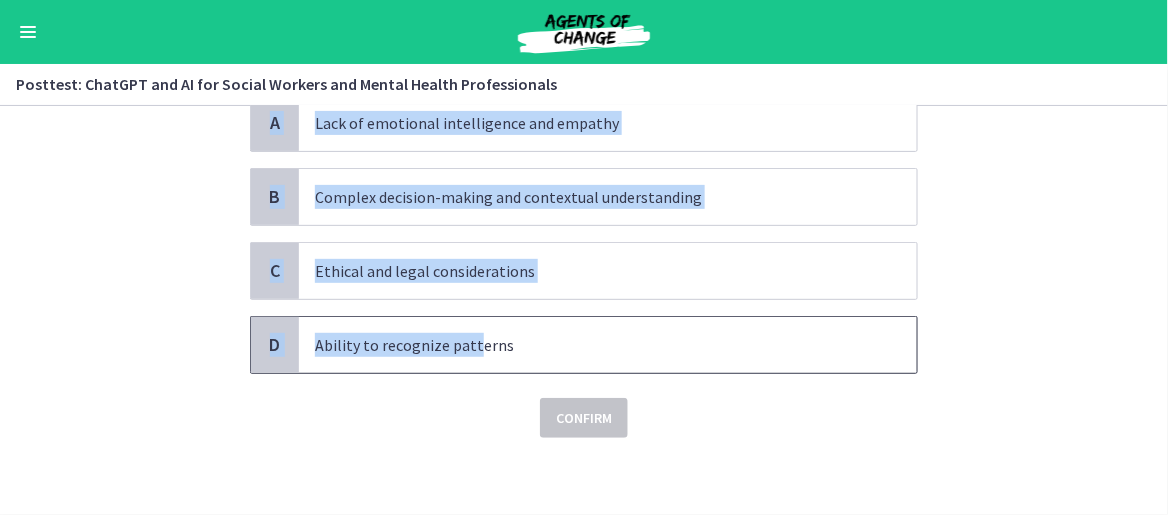drag, startPoint x: 262, startPoint y: 191, endPoint x: 468, endPoint y: 346, distance: 257.80032 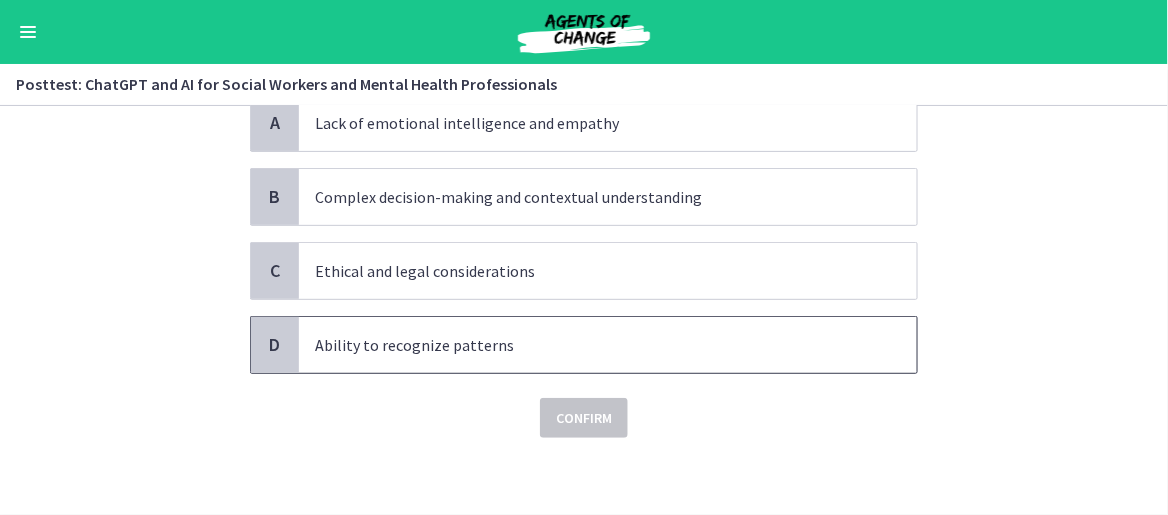 click on "Ability to recognize patterns" at bounding box center [588, 345] 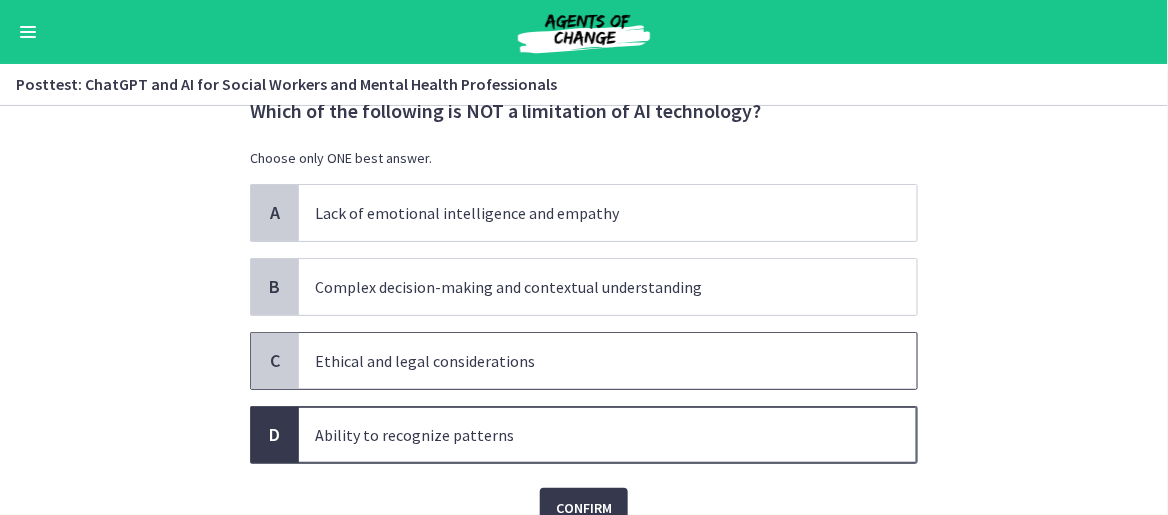 scroll, scrollTop: 0, scrollLeft: 0, axis: both 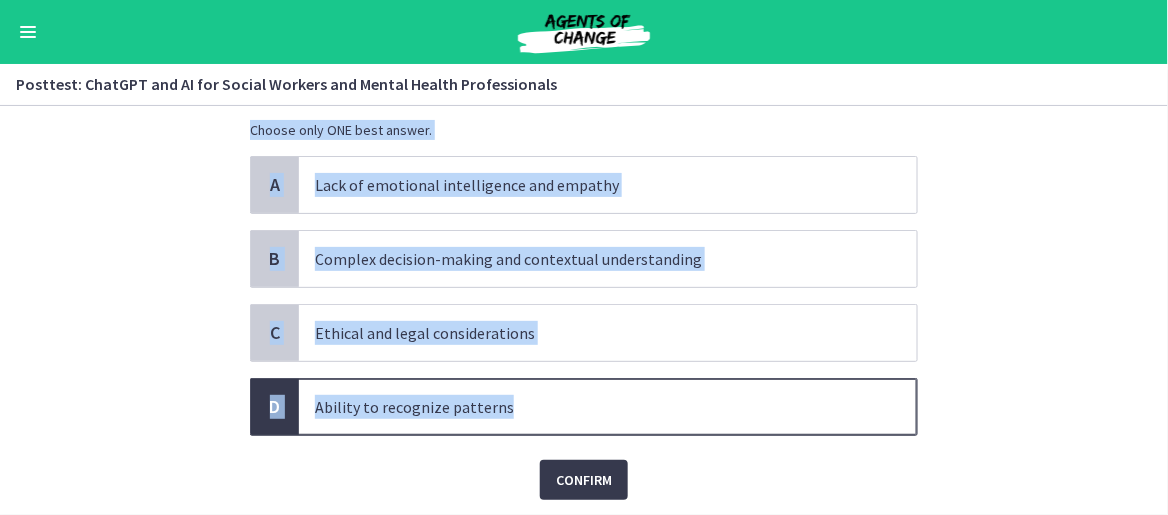 drag, startPoint x: 241, startPoint y: 183, endPoint x: 497, endPoint y: 413, distance: 344.14532 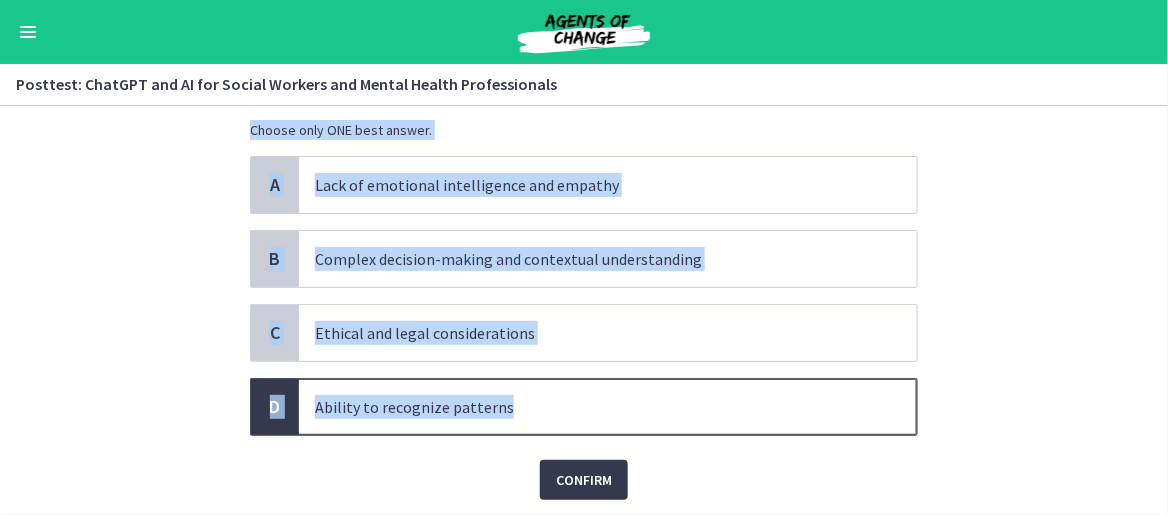 click on "Ability to recognize patterns" at bounding box center (588, 407) 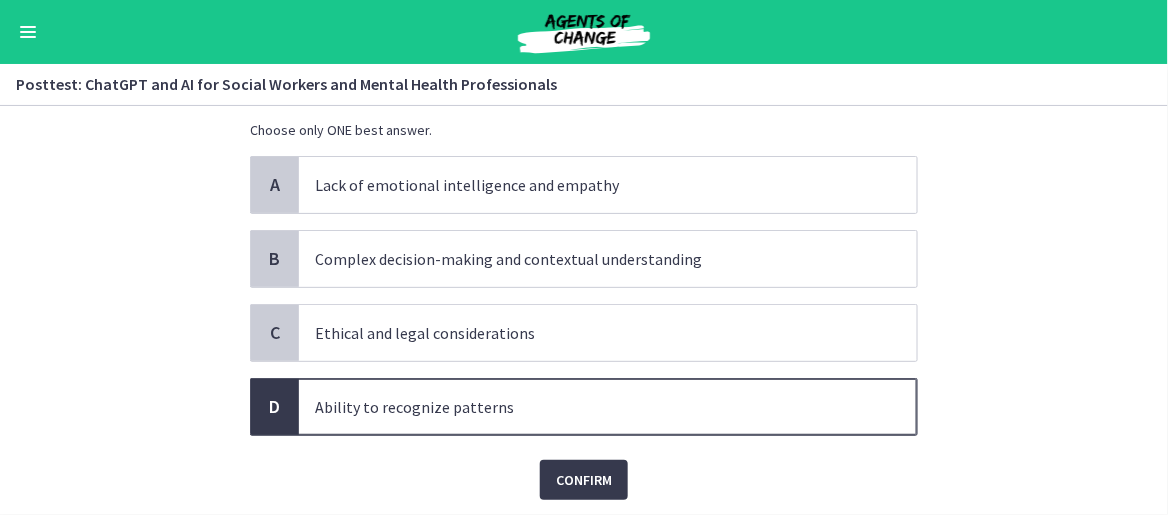 click on "D" at bounding box center (275, 407) 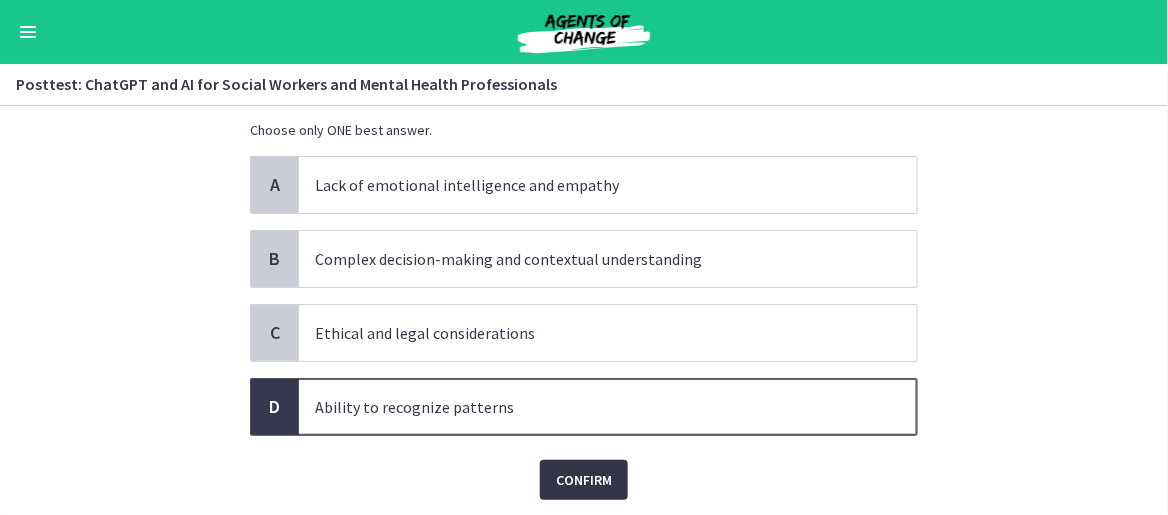 click on "Confirm" at bounding box center [584, 480] 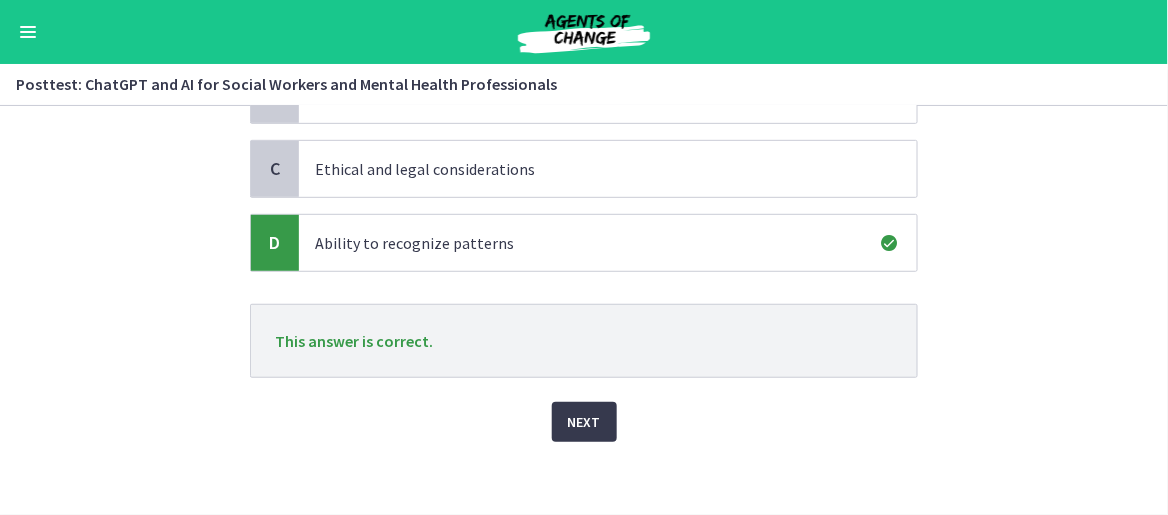scroll, scrollTop: 267, scrollLeft: 0, axis: vertical 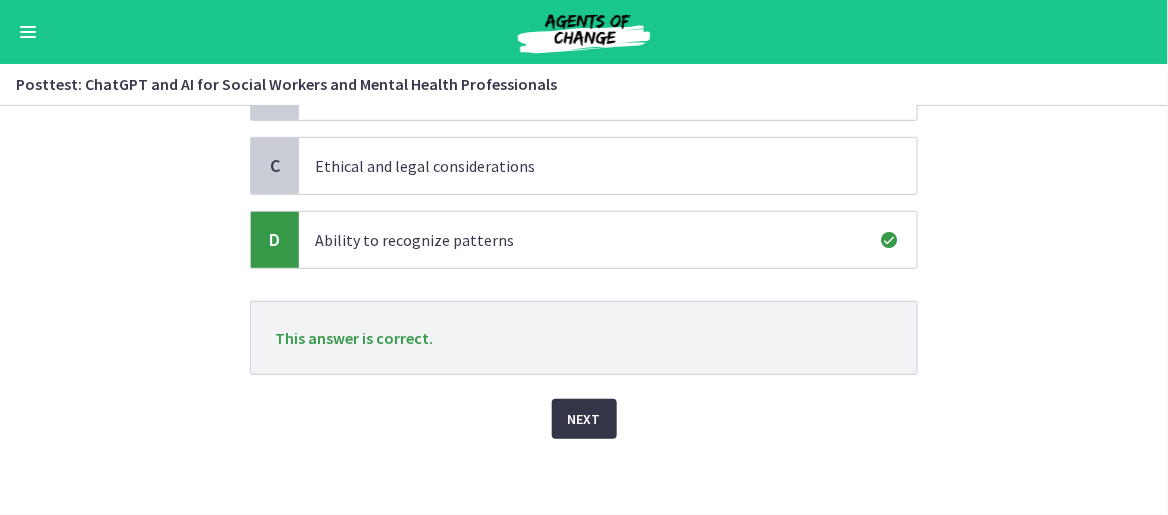 click on "Next" at bounding box center [584, 419] 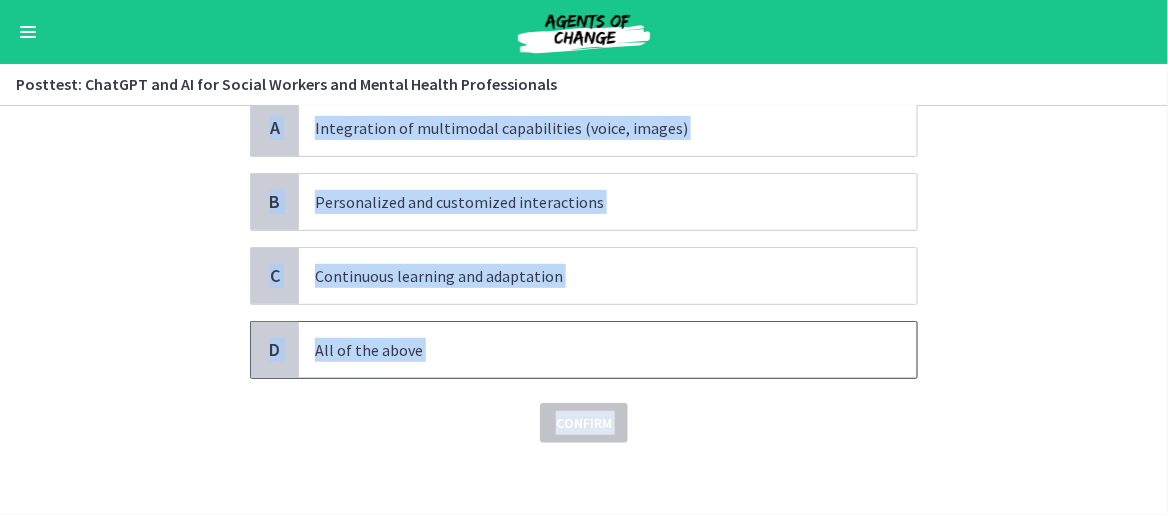 scroll, scrollTop: 162, scrollLeft: 0, axis: vertical 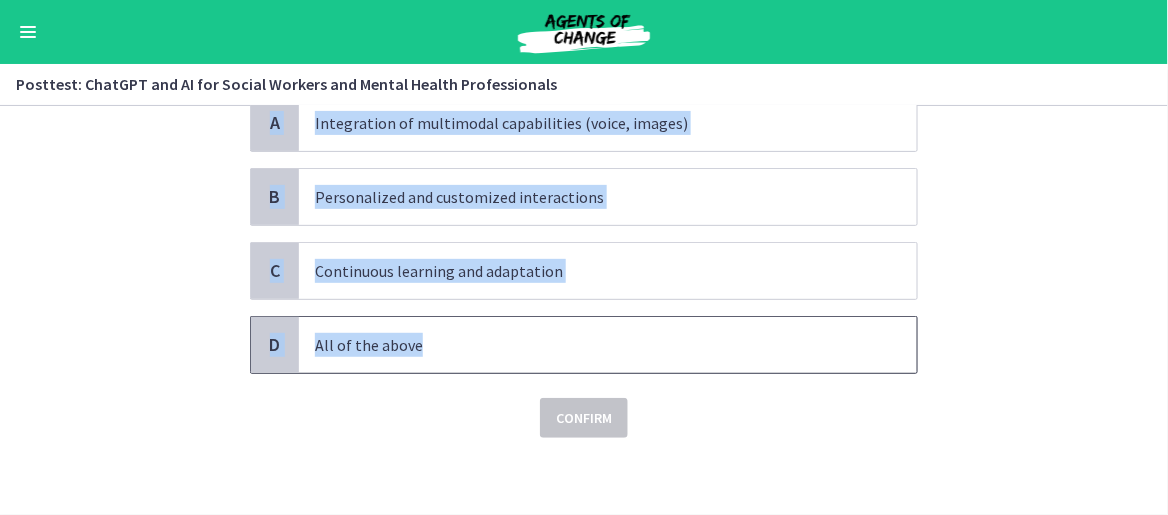 drag, startPoint x: 244, startPoint y: 179, endPoint x: 539, endPoint y: 353, distance: 342.49234 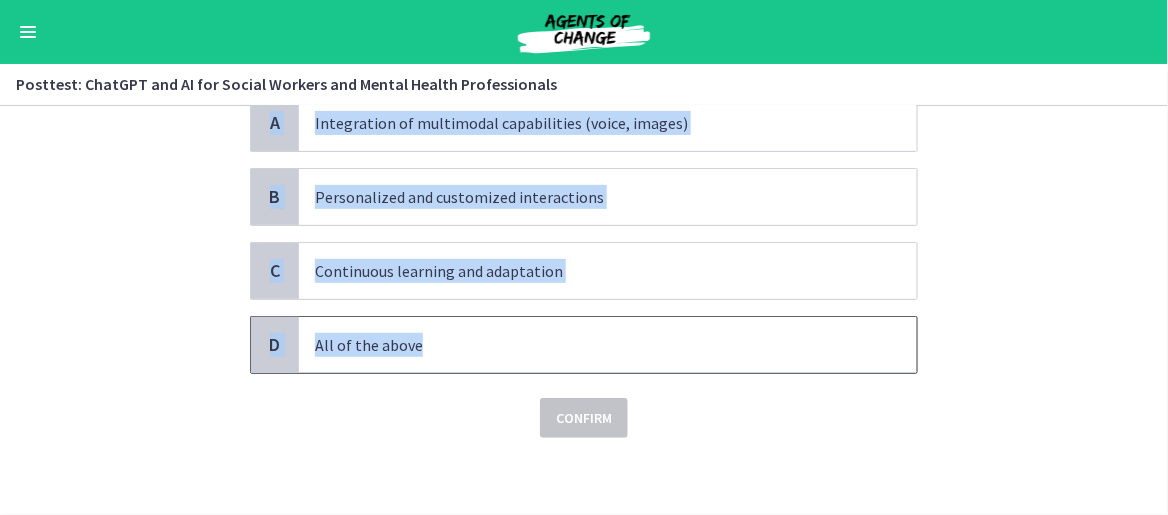 click on "All of the above" at bounding box center (588, 345) 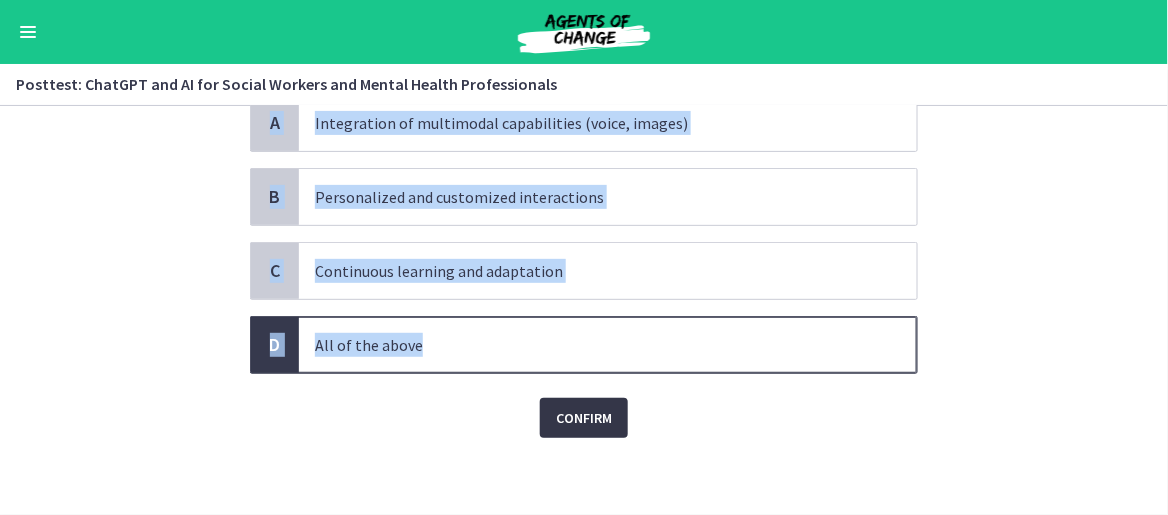 click on "Confirm" at bounding box center [584, 418] 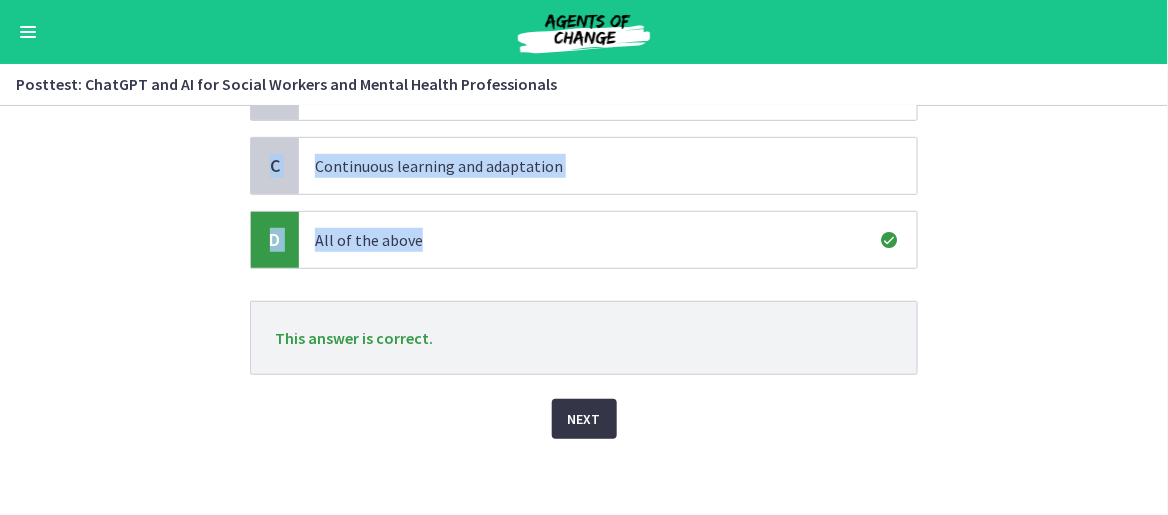 scroll, scrollTop: 267, scrollLeft: 0, axis: vertical 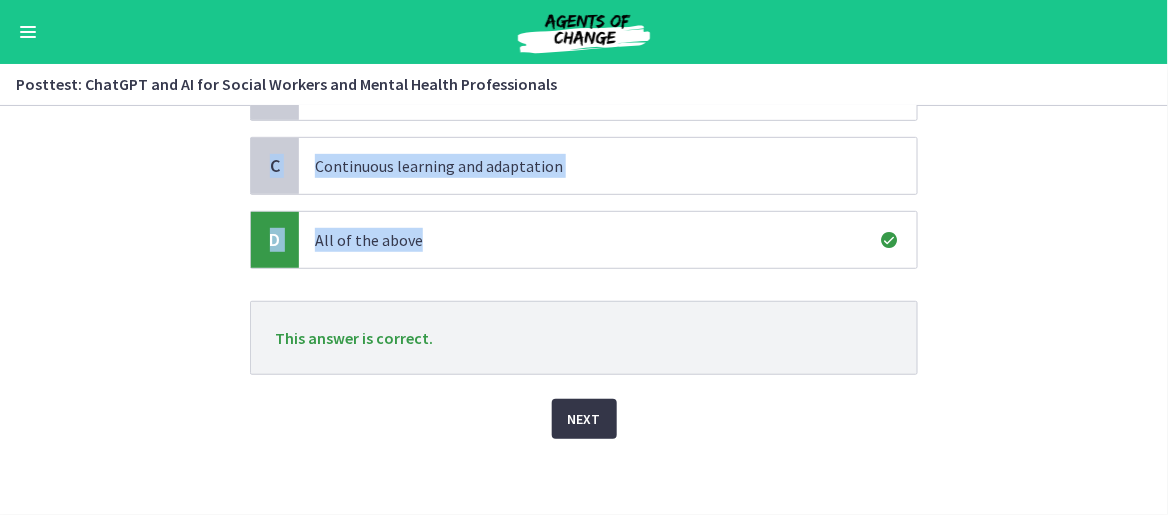 click on "Next" at bounding box center (584, 419) 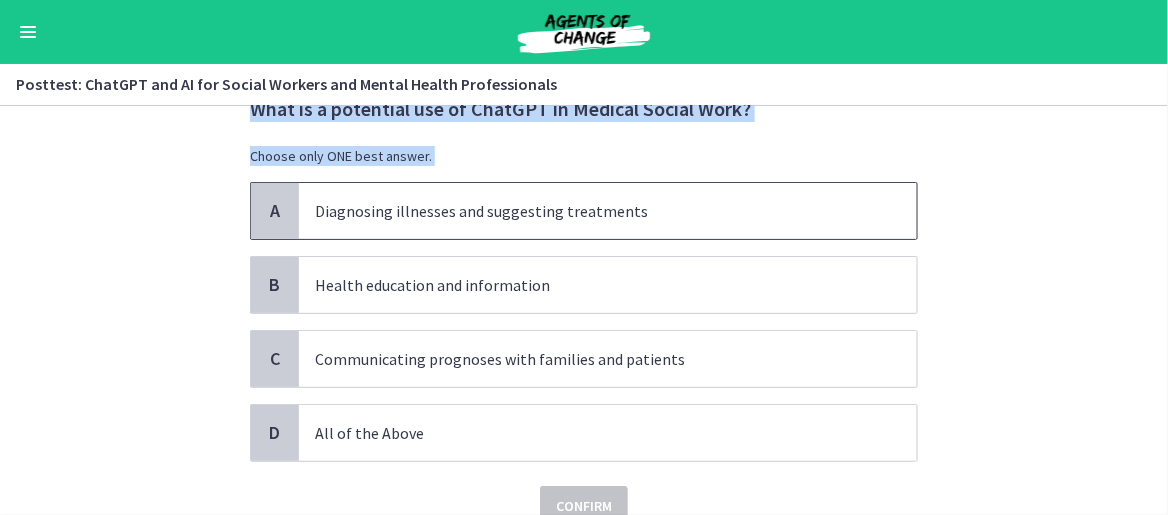 scroll, scrollTop: 162, scrollLeft: 0, axis: vertical 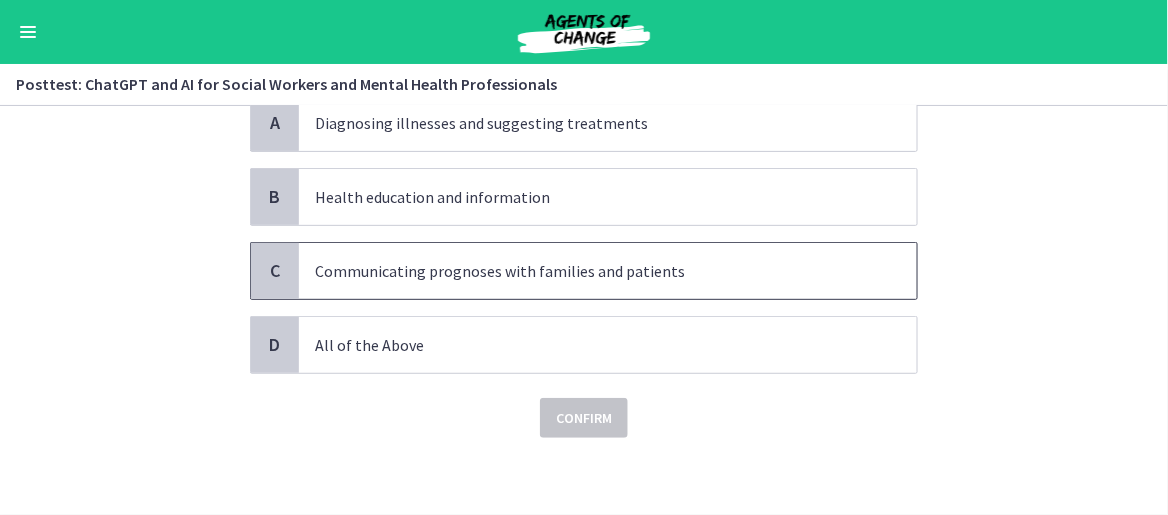 click on "Communicating prognoses with families and patients" at bounding box center [588, 271] 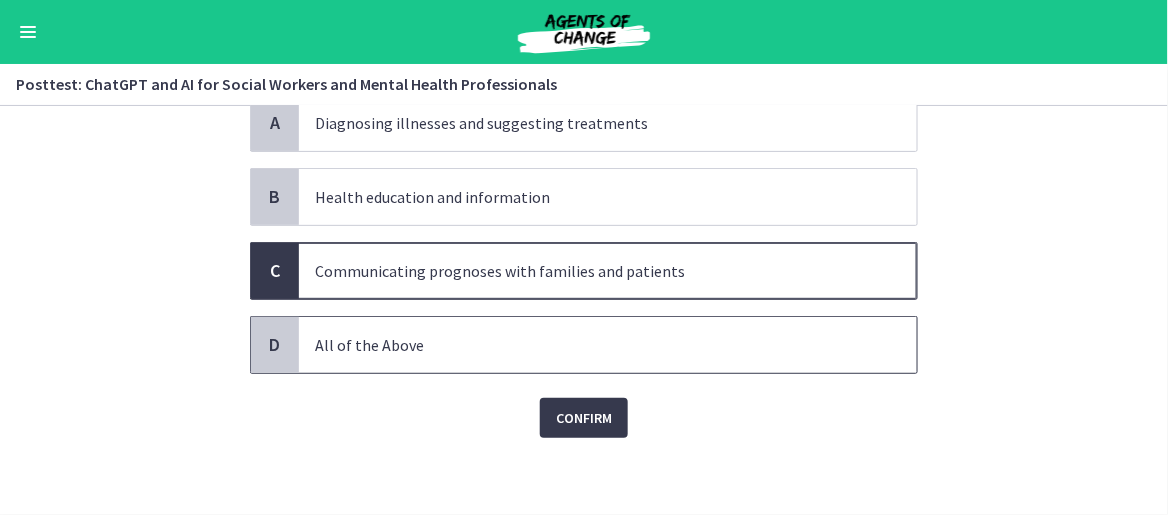 click on "All of the Above" at bounding box center (588, 345) 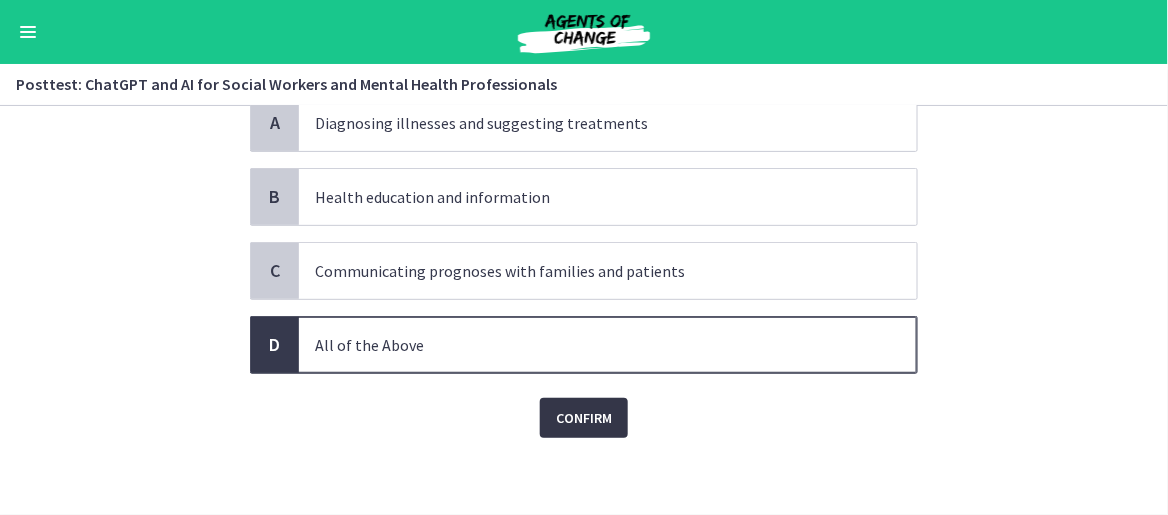 click on "Confirm" at bounding box center [584, 418] 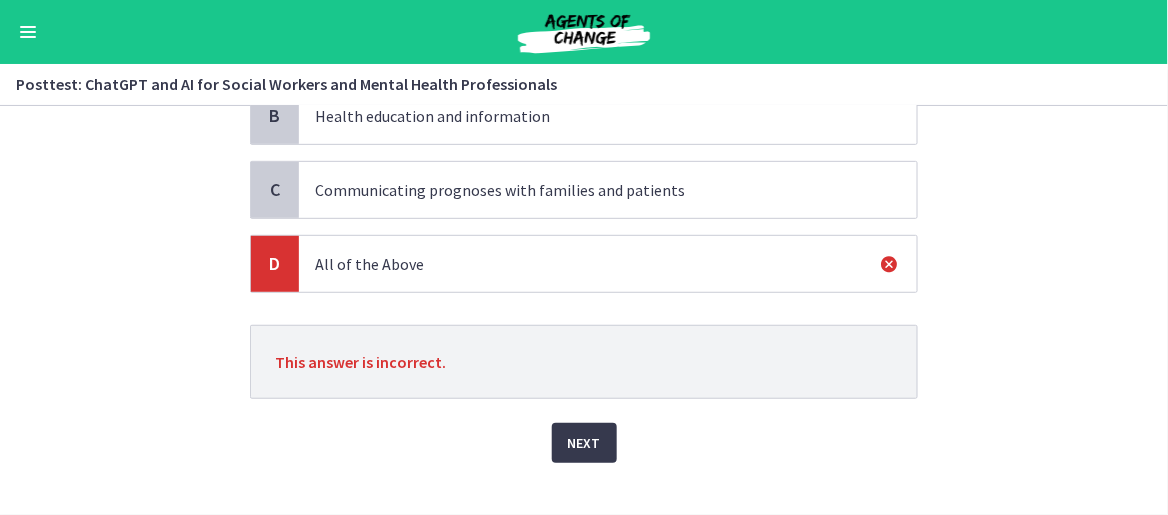 scroll, scrollTop: 267, scrollLeft: 0, axis: vertical 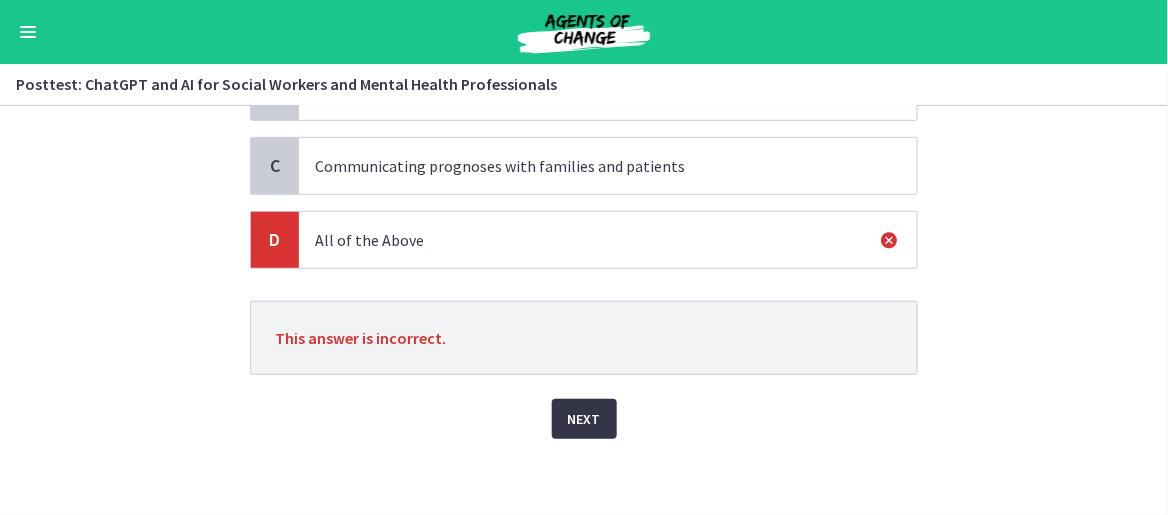 click on "Next" at bounding box center [584, 419] 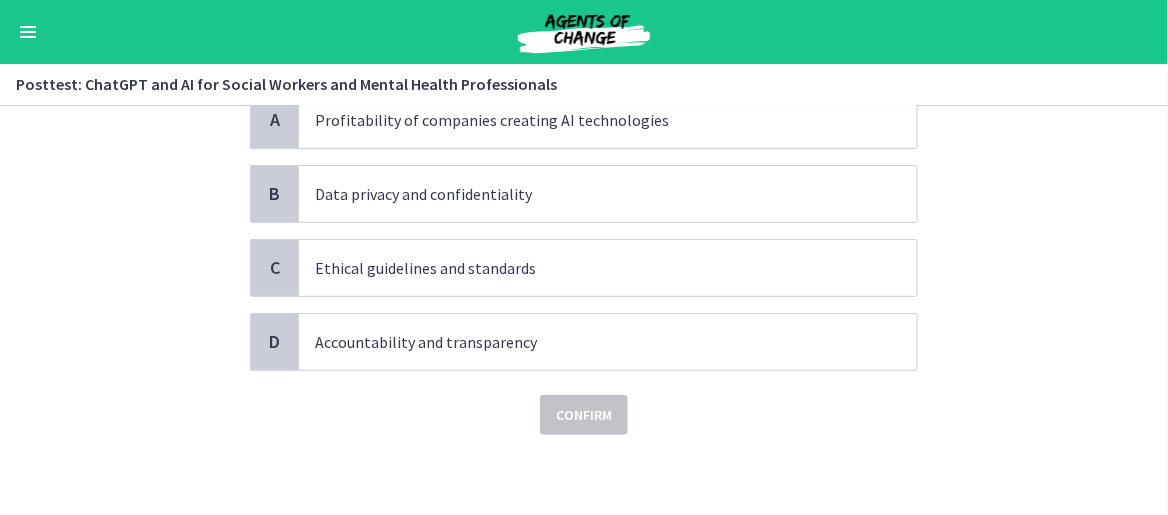 scroll, scrollTop: 0, scrollLeft: 0, axis: both 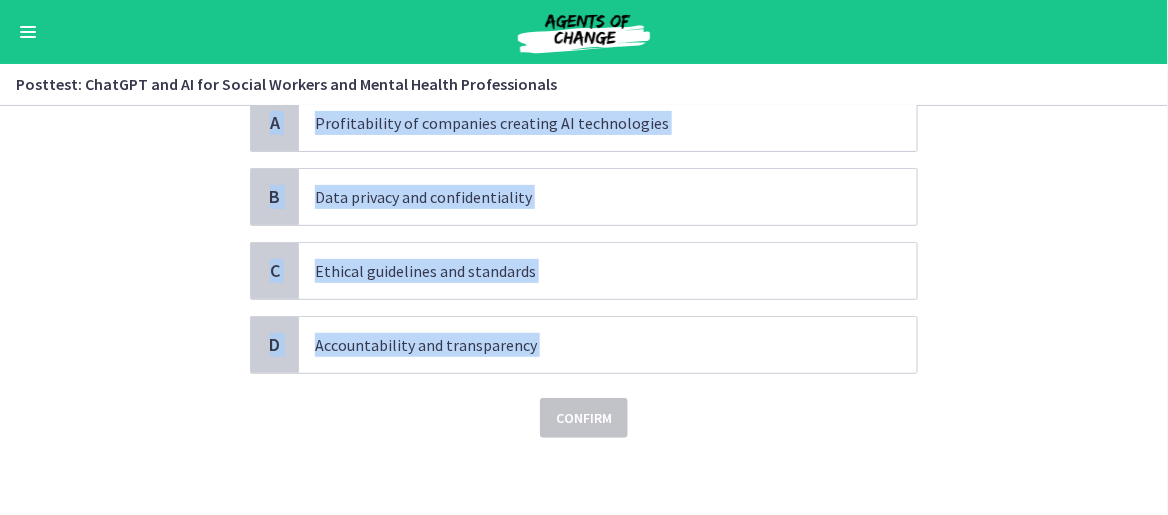 drag, startPoint x: 245, startPoint y: 181, endPoint x: 479, endPoint y: 281, distance: 254.472 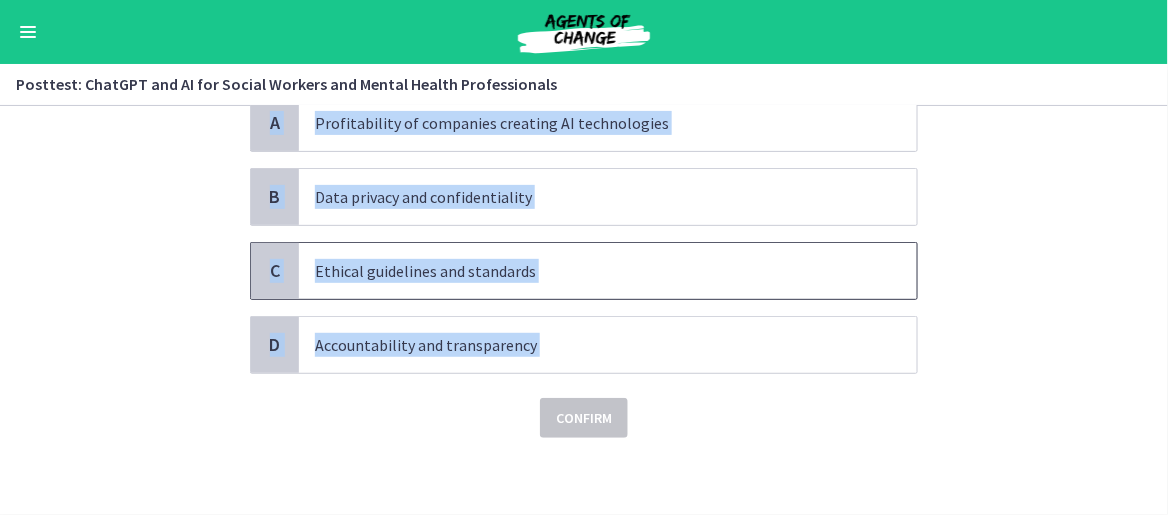 click on "Question   20   of   30
Which of the following is NOT a policy implication of AI in Social Work?
Choose only ONE best answer.
A
Profitability of companies creating AI technologies
B
Data privacy and confidentiality
C
Ethical guidelines and standards
D
Accountability and transparency
Confirm" at bounding box center (584, 211) 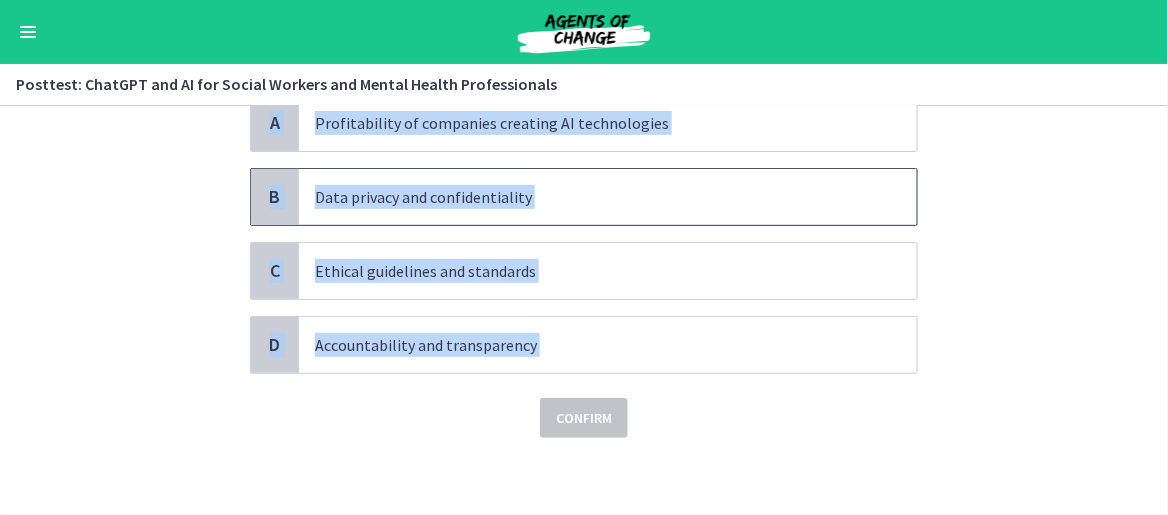 click on "Data privacy and confidentiality" at bounding box center (608, 197) 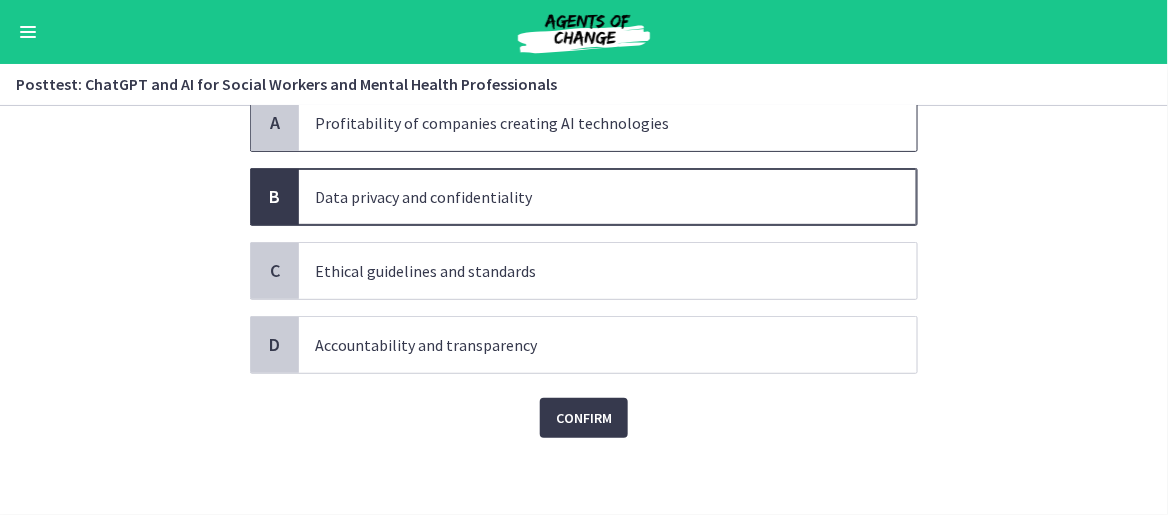click on "Profitability of companies creating AI technologies" at bounding box center (588, 123) 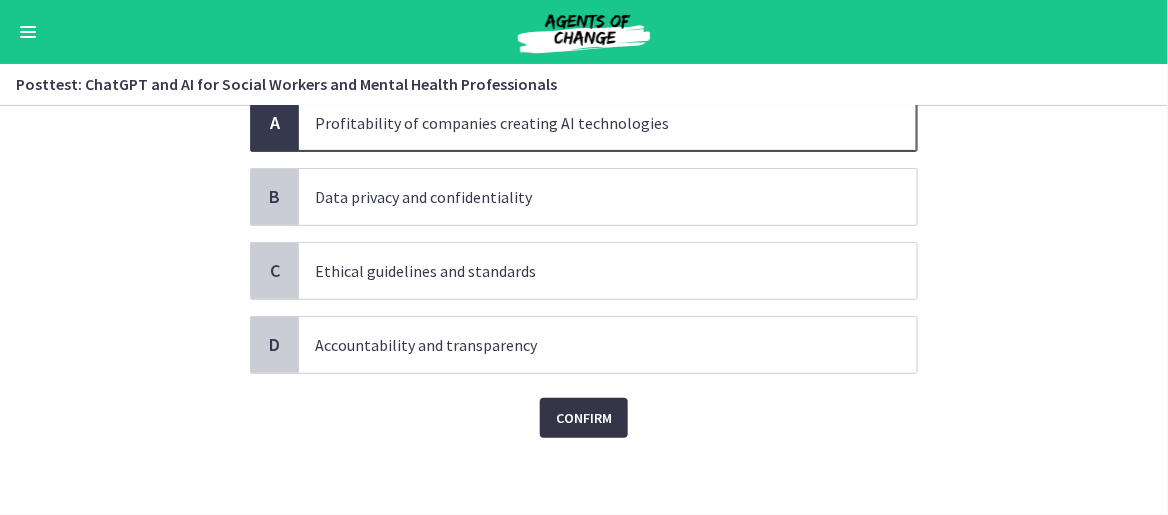 click on "Confirm" at bounding box center (584, 418) 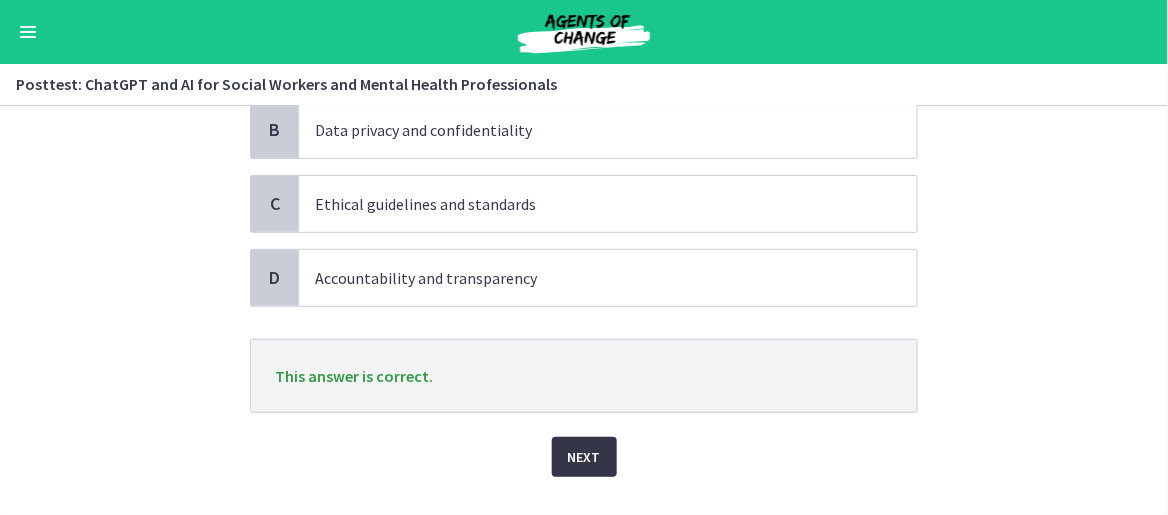 scroll, scrollTop: 262, scrollLeft: 0, axis: vertical 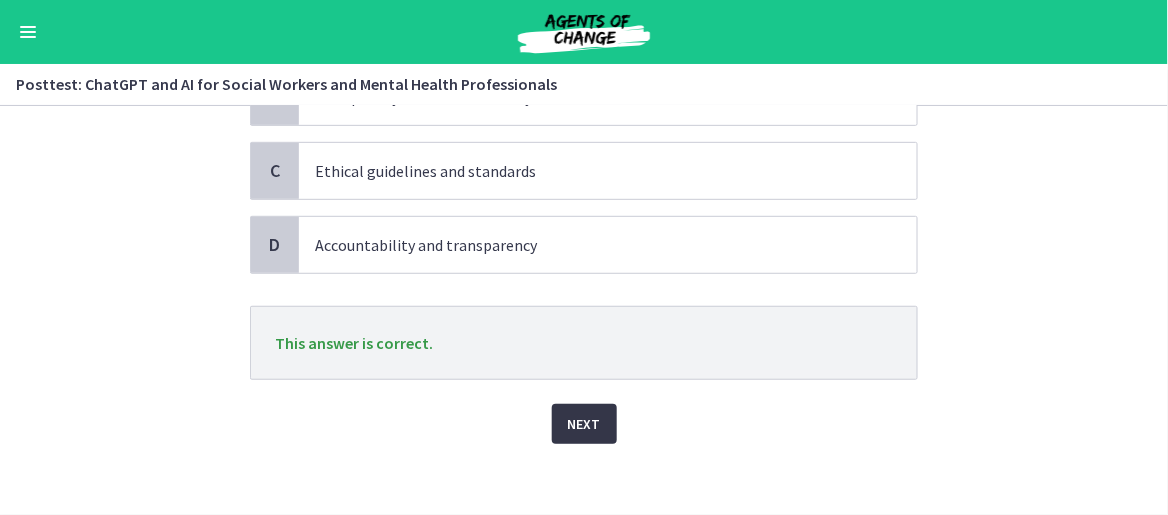 click on "Next" at bounding box center [584, 424] 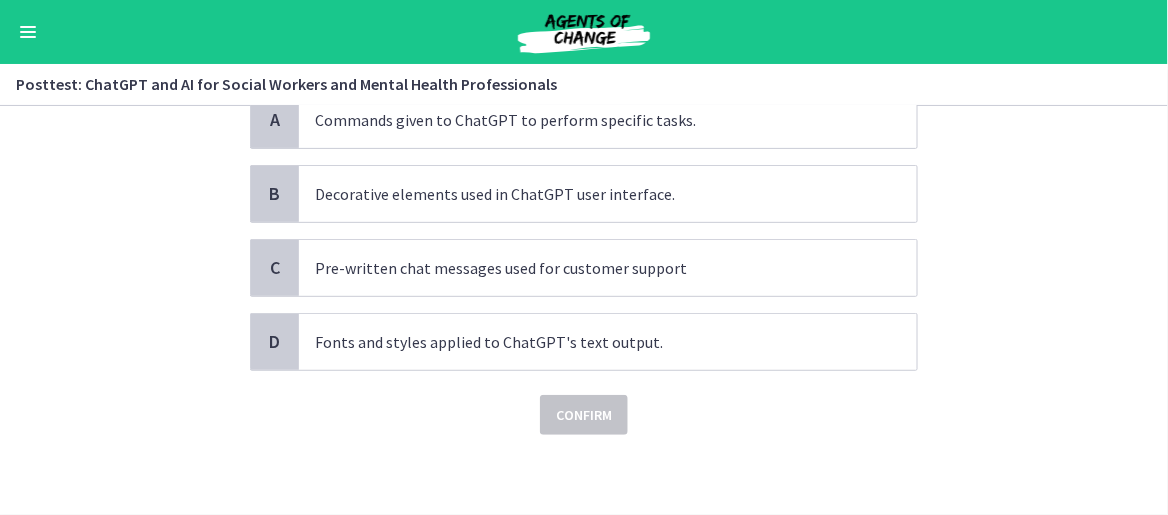 scroll, scrollTop: 0, scrollLeft: 0, axis: both 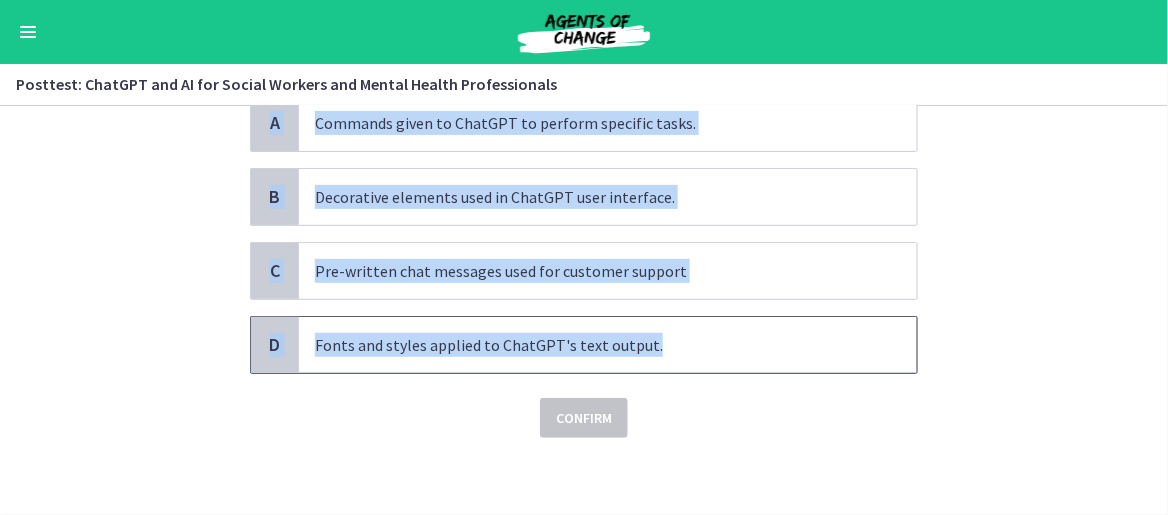 drag, startPoint x: 243, startPoint y: 180, endPoint x: 710, endPoint y: 349, distance: 496.6387 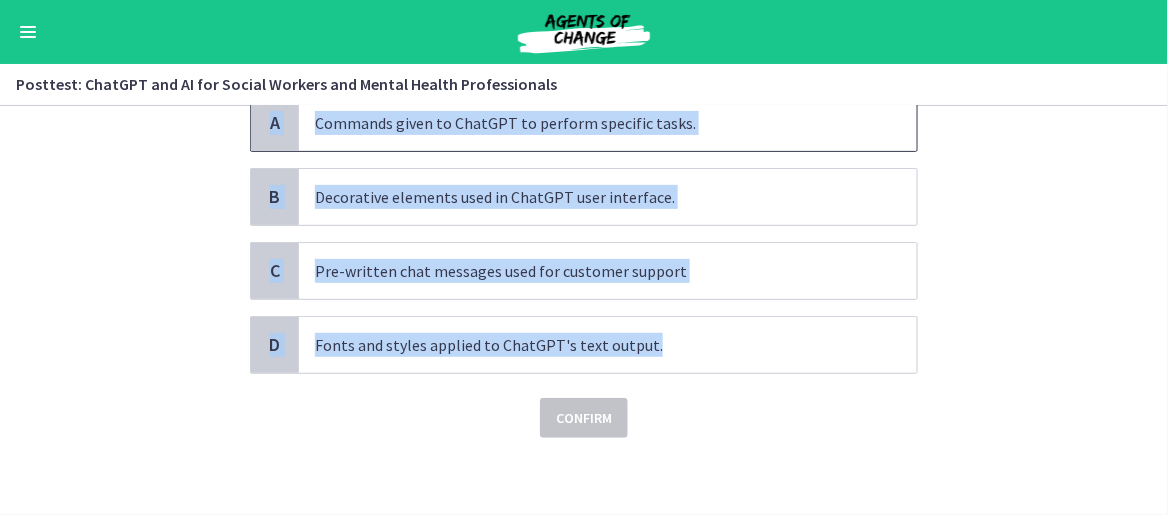 click on "Commands given to ChatGPT to perform specific tasks." at bounding box center (588, 123) 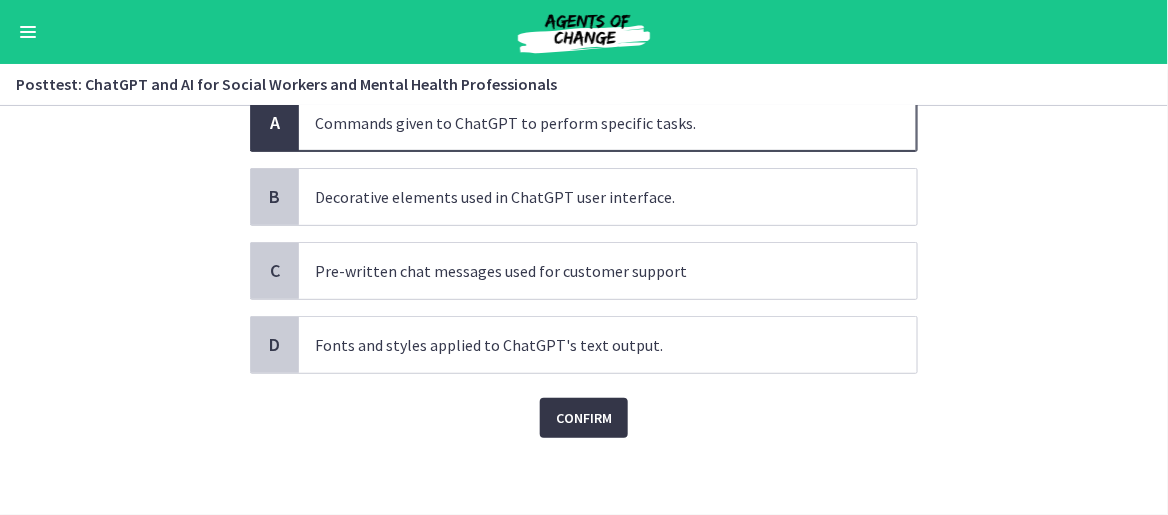 click on "Confirm" at bounding box center (584, 418) 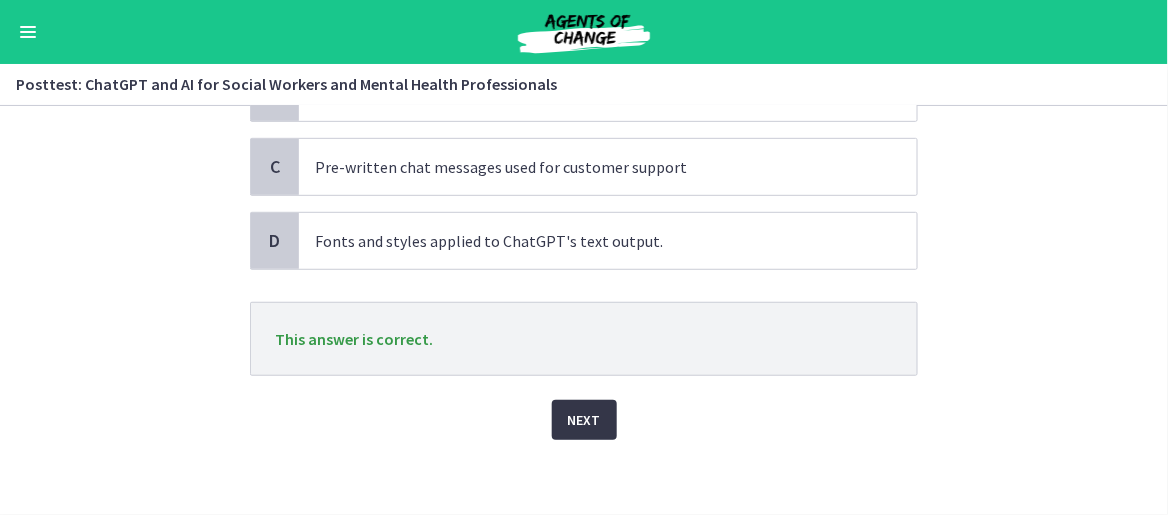 scroll, scrollTop: 267, scrollLeft: 0, axis: vertical 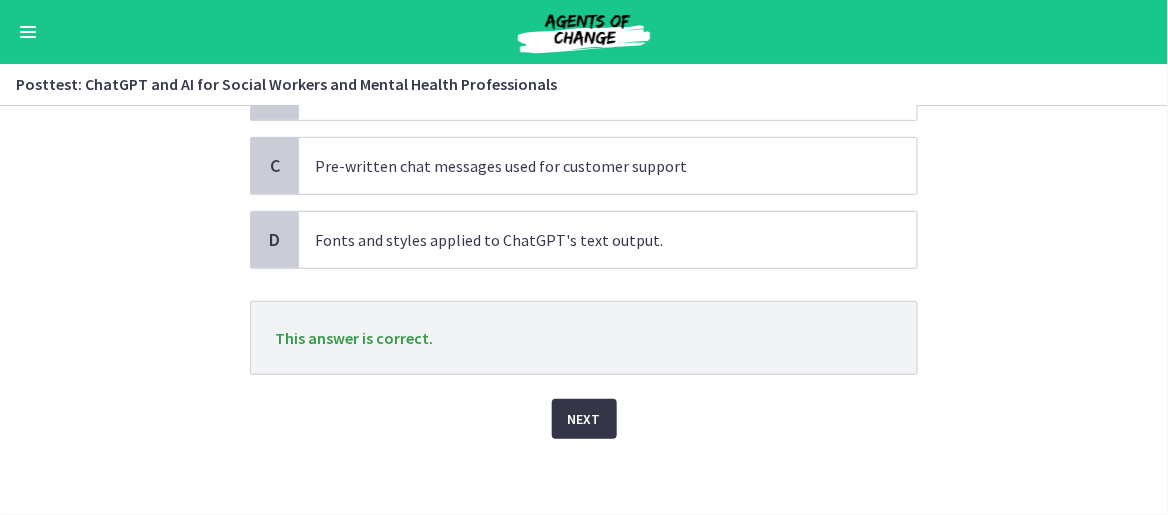 click on "Next" at bounding box center (584, 419) 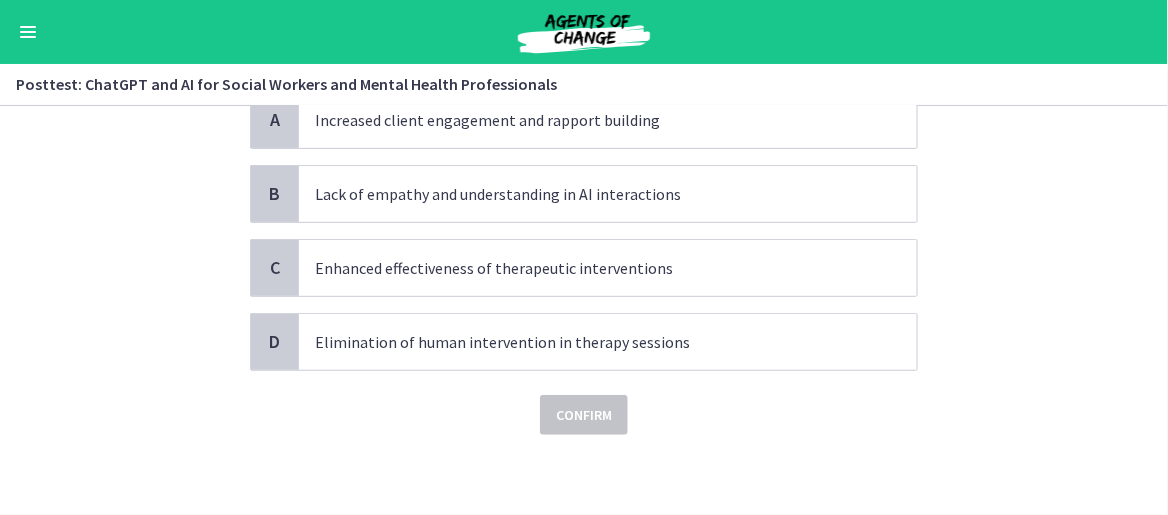 scroll, scrollTop: 0, scrollLeft: 0, axis: both 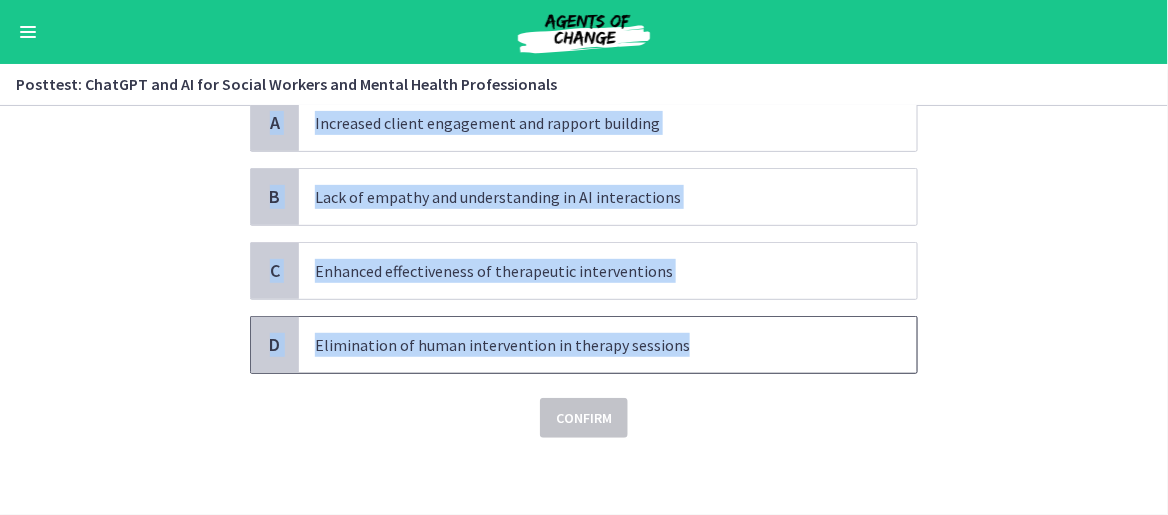 drag, startPoint x: 243, startPoint y: 181, endPoint x: 673, endPoint y: 345, distance: 460.21298 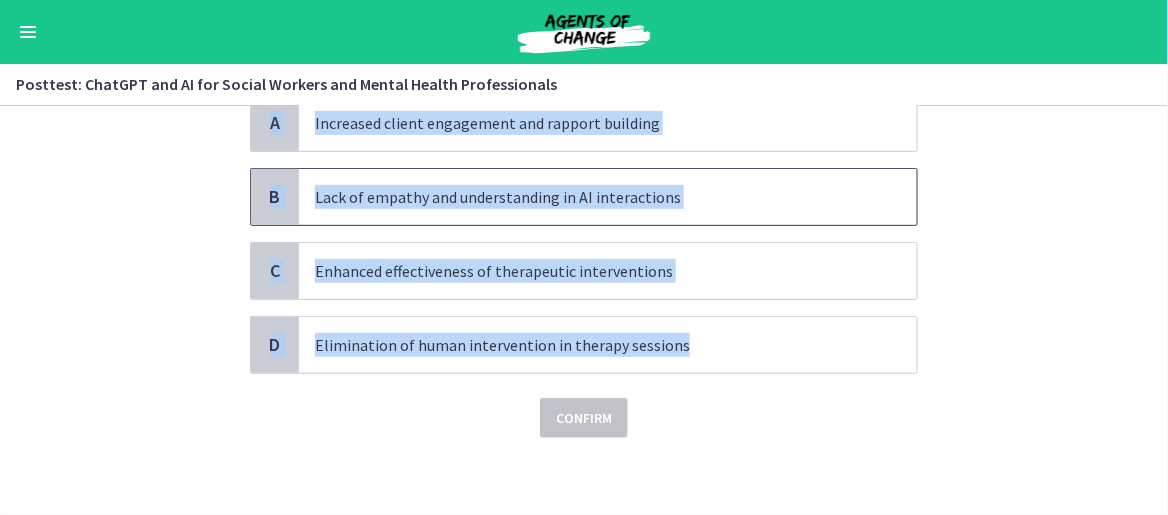 click on "Lack of empathy and understanding in AI interactions" at bounding box center (608, 197) 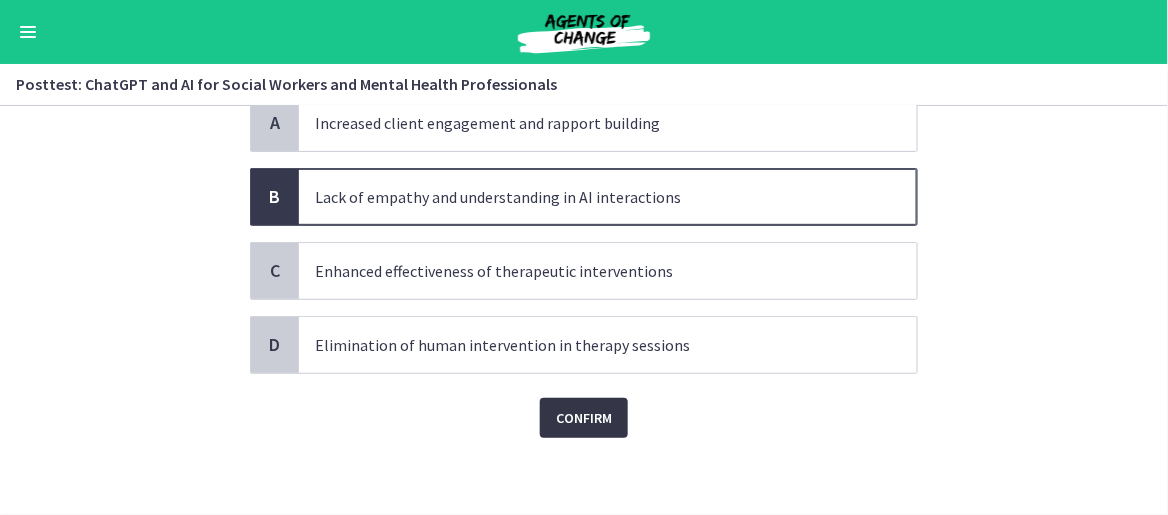 click on "Confirm" at bounding box center [584, 418] 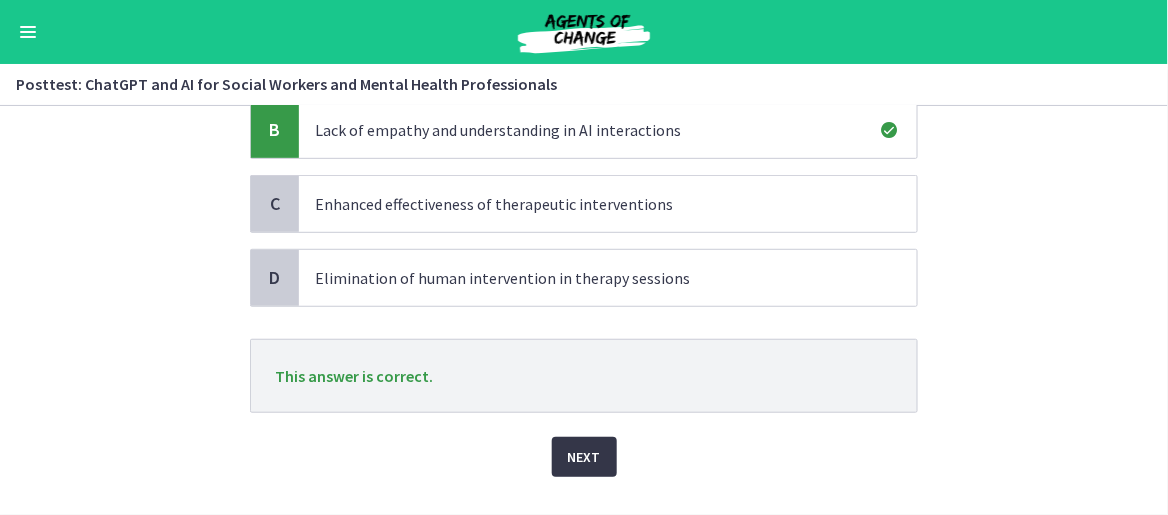 scroll, scrollTop: 288, scrollLeft: 0, axis: vertical 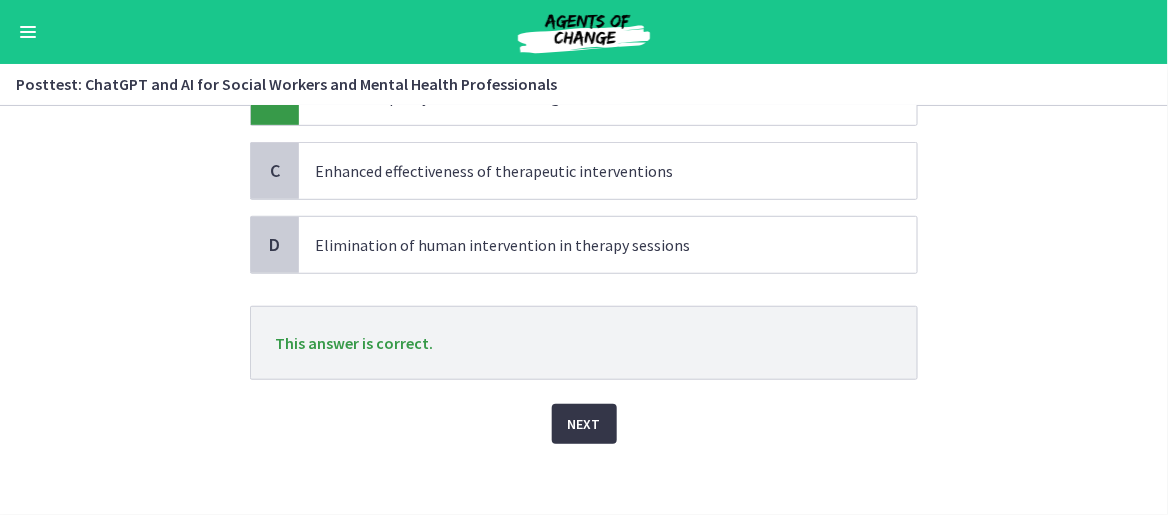 click on "Next" at bounding box center [584, 424] 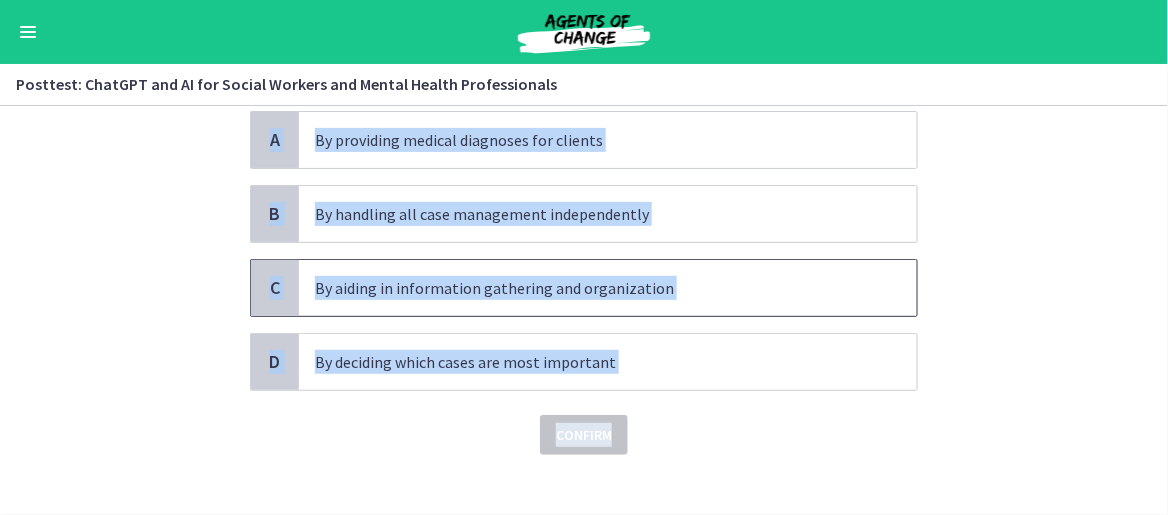 scroll, scrollTop: 162, scrollLeft: 0, axis: vertical 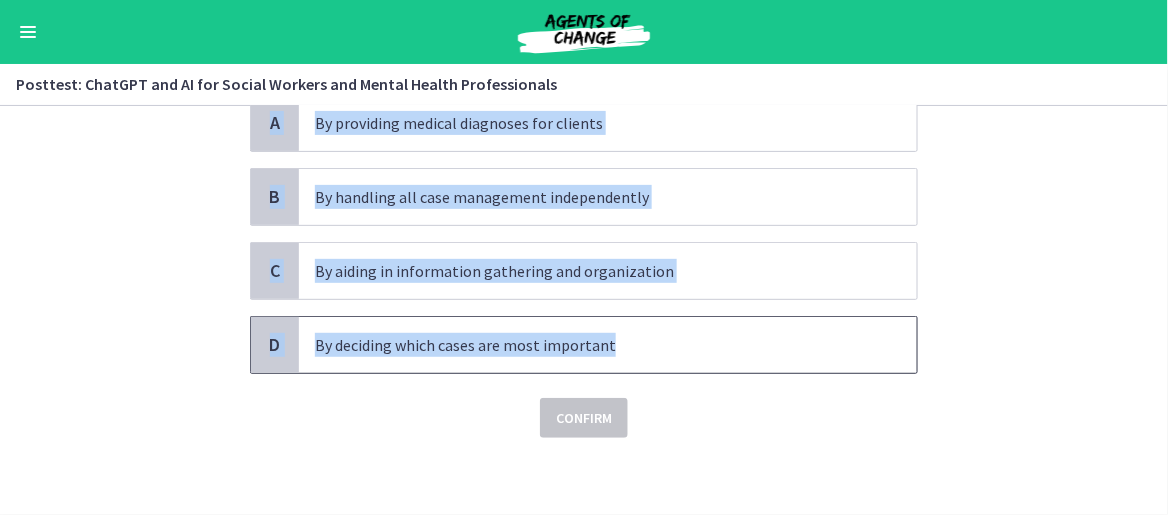 drag, startPoint x: 242, startPoint y: 180, endPoint x: 616, endPoint y: 355, distance: 412.91766 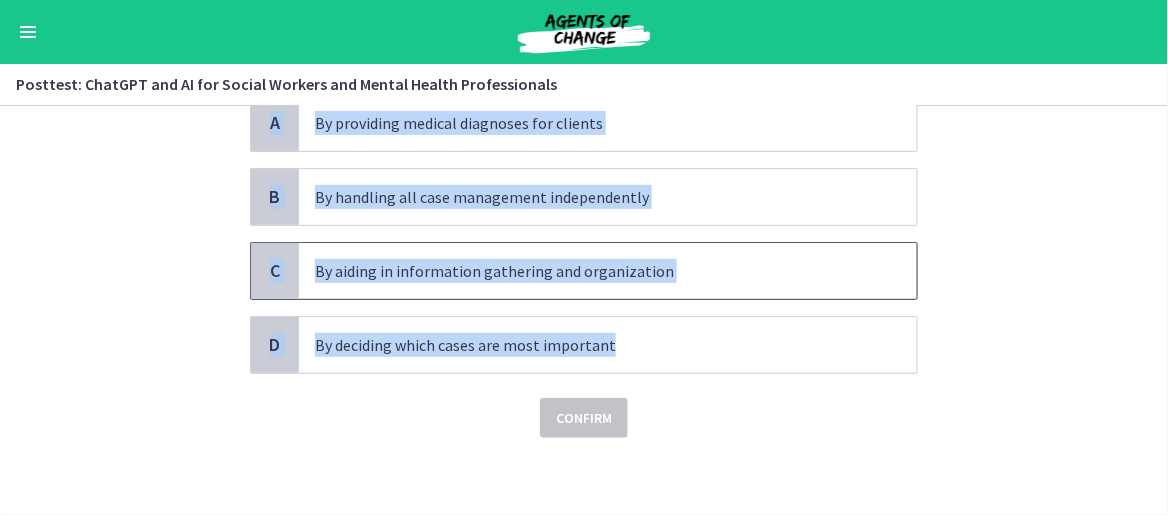 click on "By aiding in information gathering and organization" at bounding box center [588, 271] 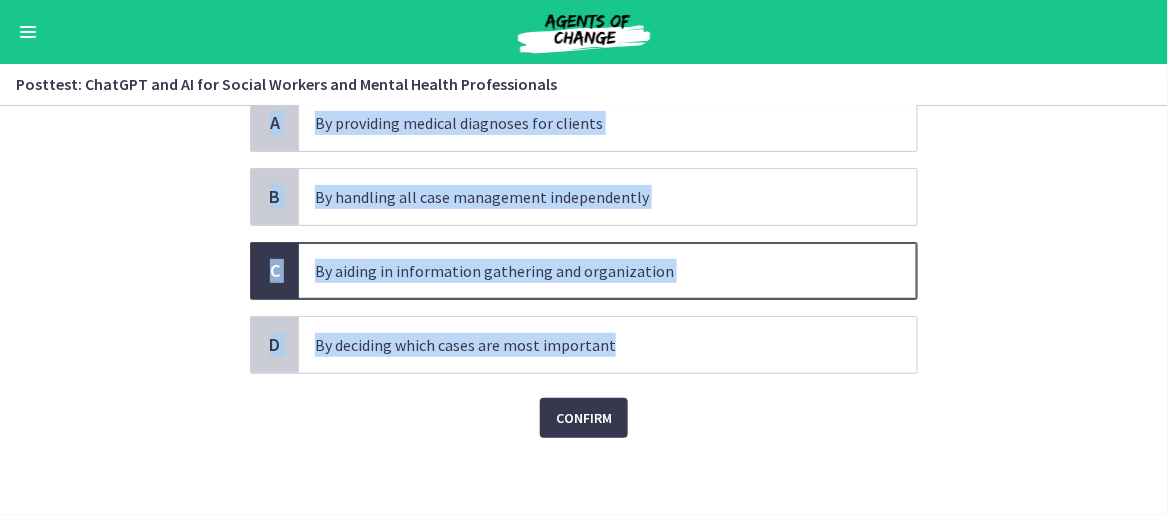 click on "By aiding in information gathering and organization" at bounding box center (588, 271) 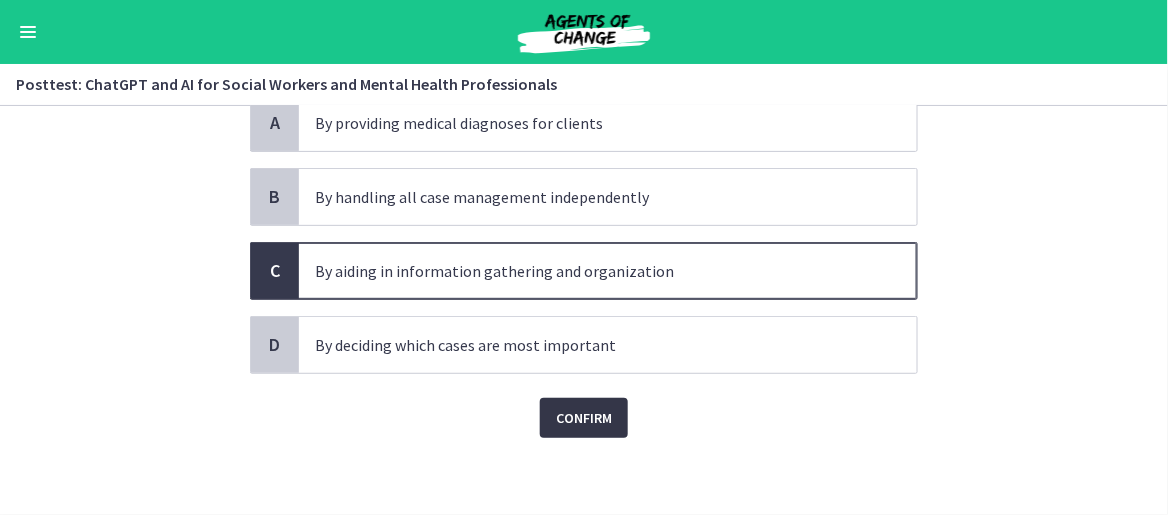 click on "Confirm" at bounding box center [584, 418] 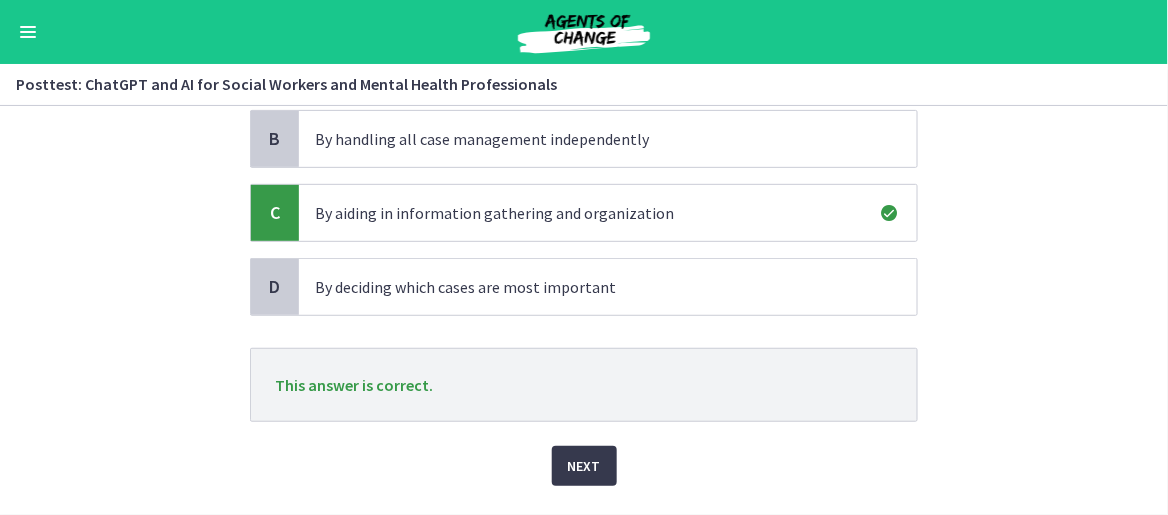 scroll, scrollTop: 267, scrollLeft: 0, axis: vertical 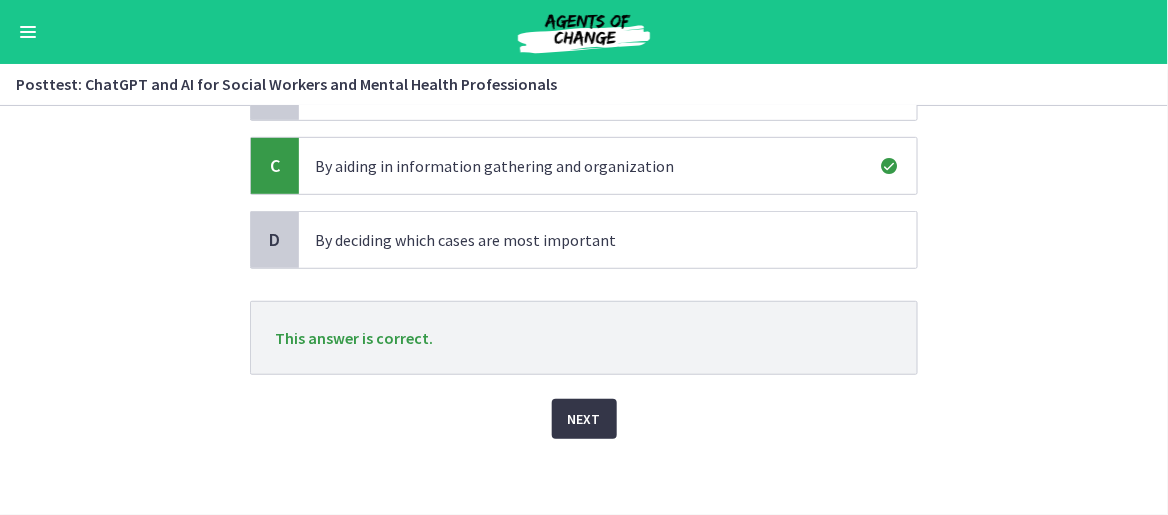 click on "Next" at bounding box center (584, 419) 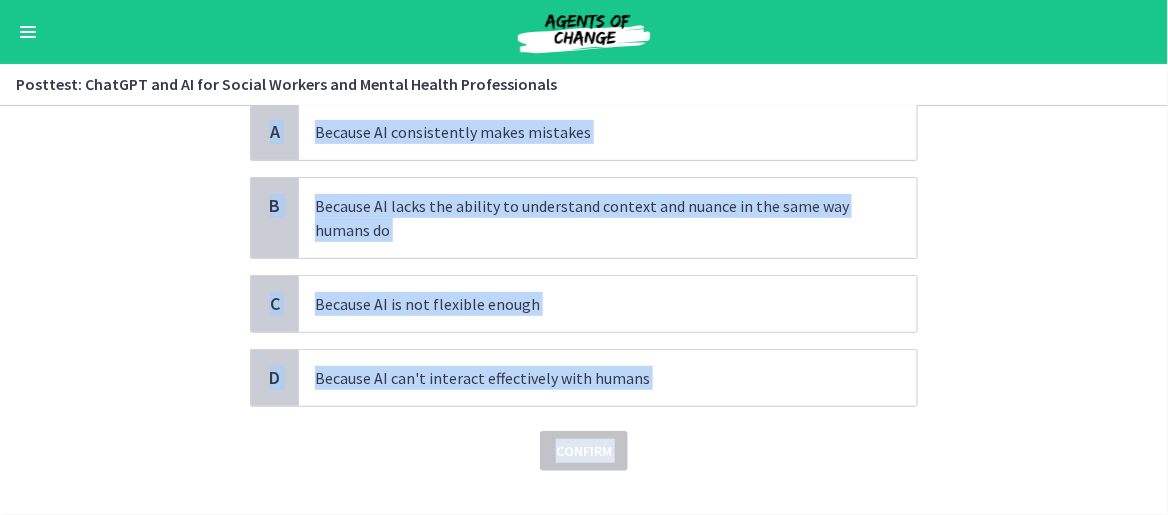 scroll, scrollTop: 200, scrollLeft: 0, axis: vertical 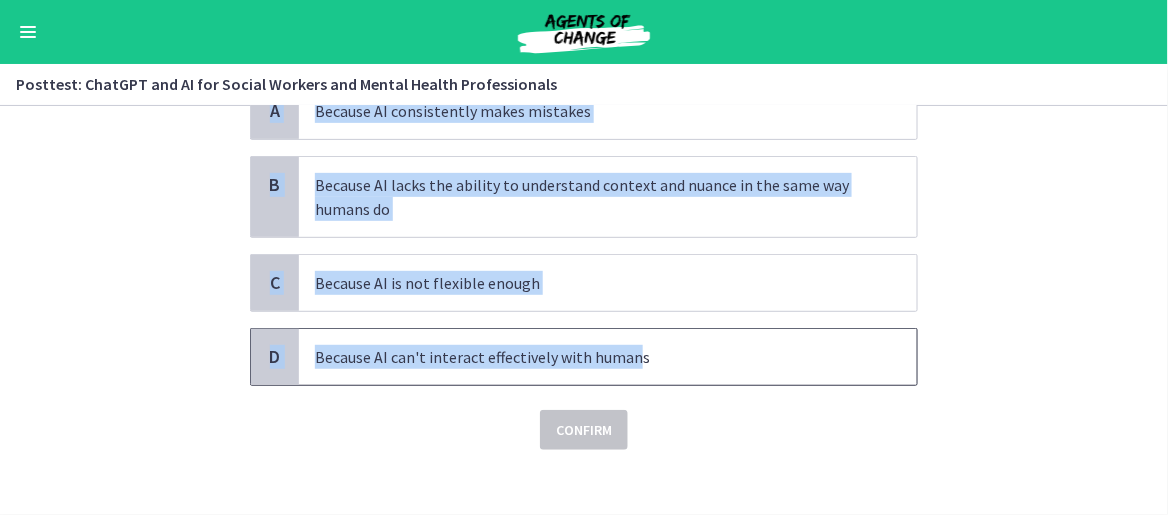 drag, startPoint x: 240, startPoint y: 185, endPoint x: 586, endPoint y: 357, distance: 386.3936 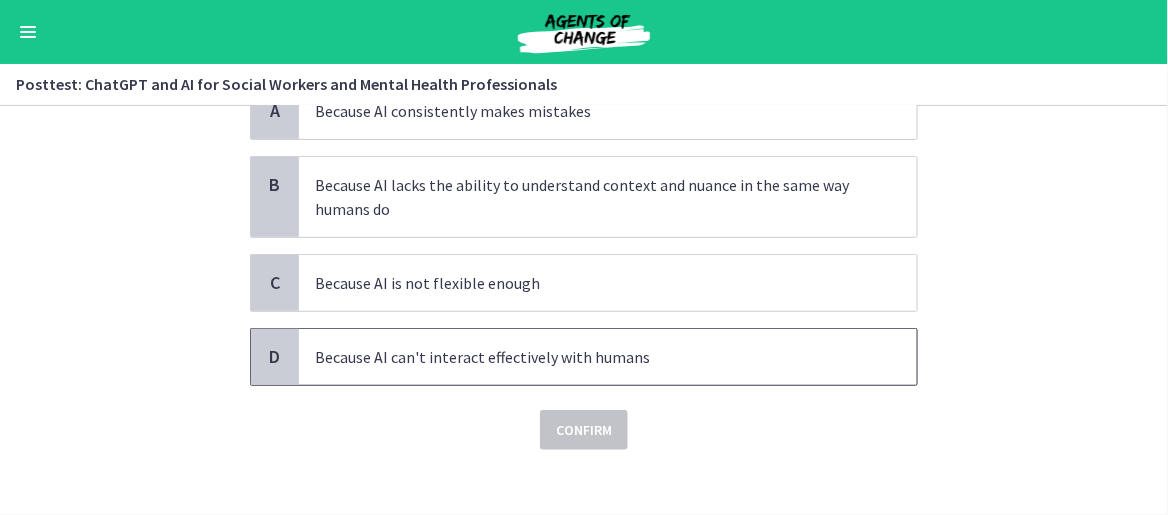 drag, startPoint x: 579, startPoint y: 359, endPoint x: 640, endPoint y: 365, distance: 61.294373 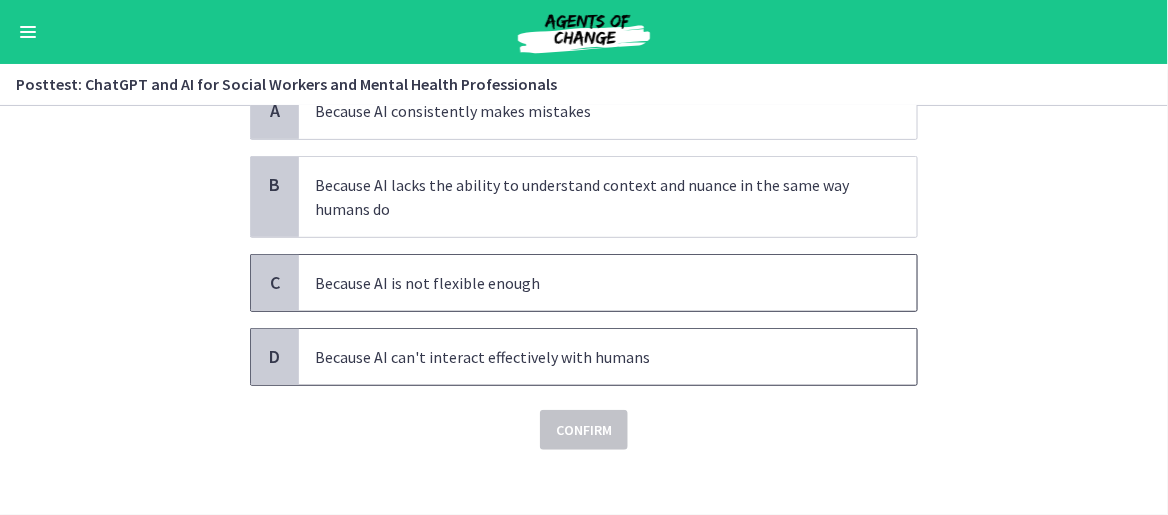 scroll, scrollTop: 0, scrollLeft: 0, axis: both 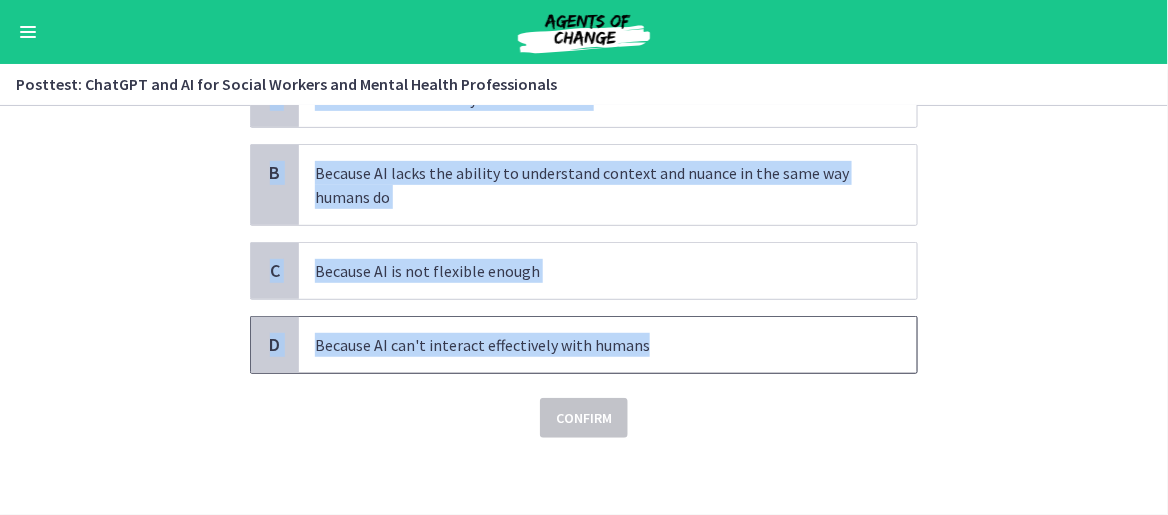 drag, startPoint x: 244, startPoint y: 181, endPoint x: 677, endPoint y: 348, distance: 464.08835 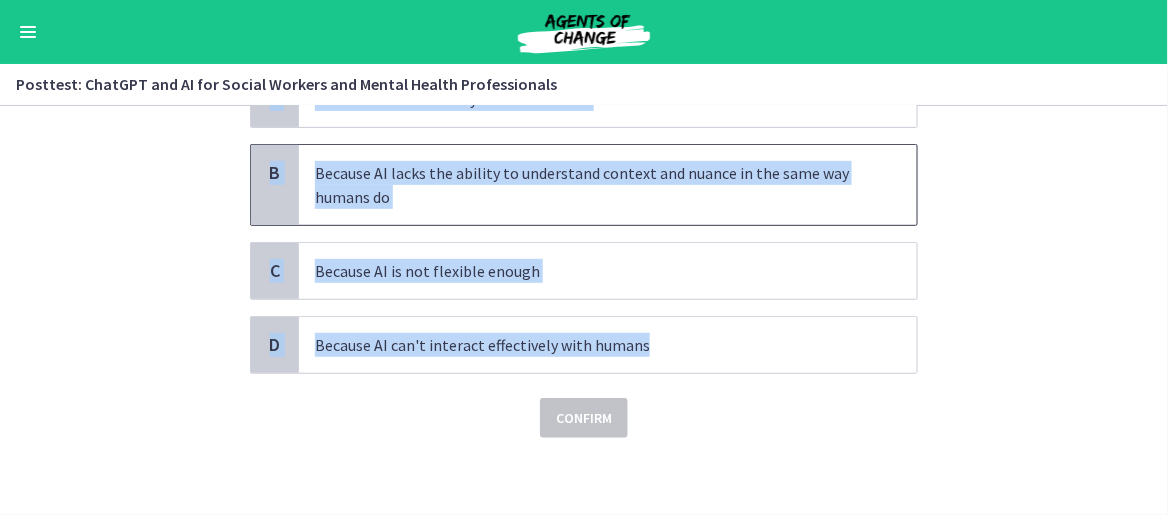click on "Because AI lacks the ability to understand context and nuance in the same way humans do" at bounding box center (588, 185) 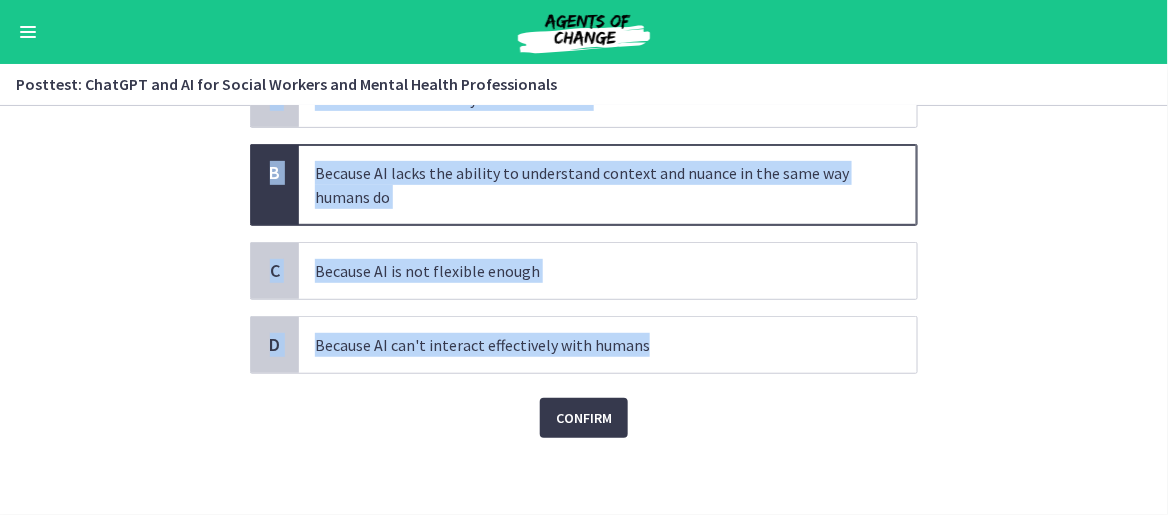 click on "Because AI lacks the ability to understand context and nuance in the same way humans do" at bounding box center (588, 185) 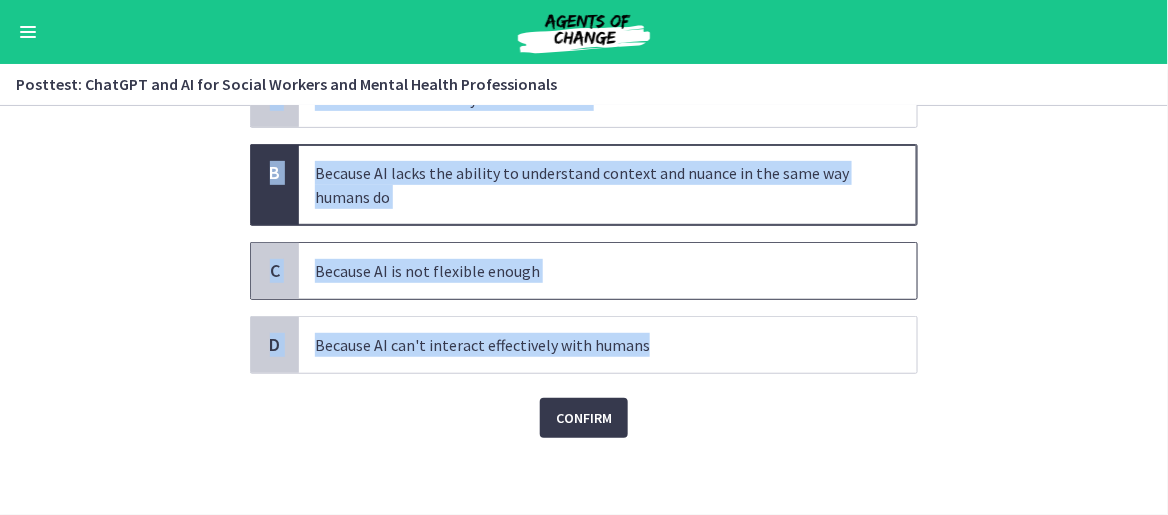 click on "Because AI is not flexible enough" at bounding box center [588, 271] 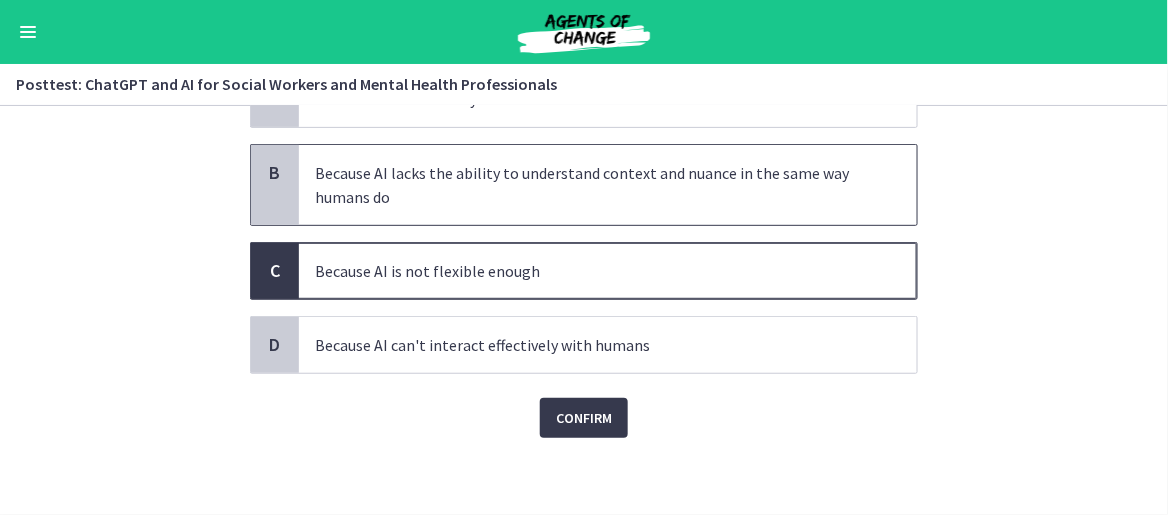 click on "Because AI lacks the ability to understand context and nuance in the same way humans do" at bounding box center (588, 185) 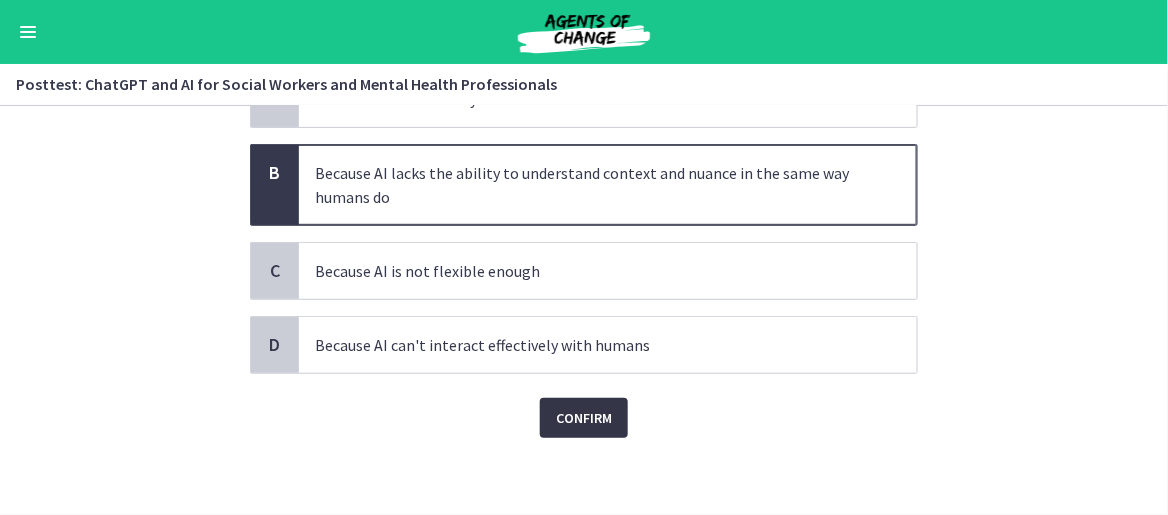 click on "Confirm" at bounding box center (584, 418) 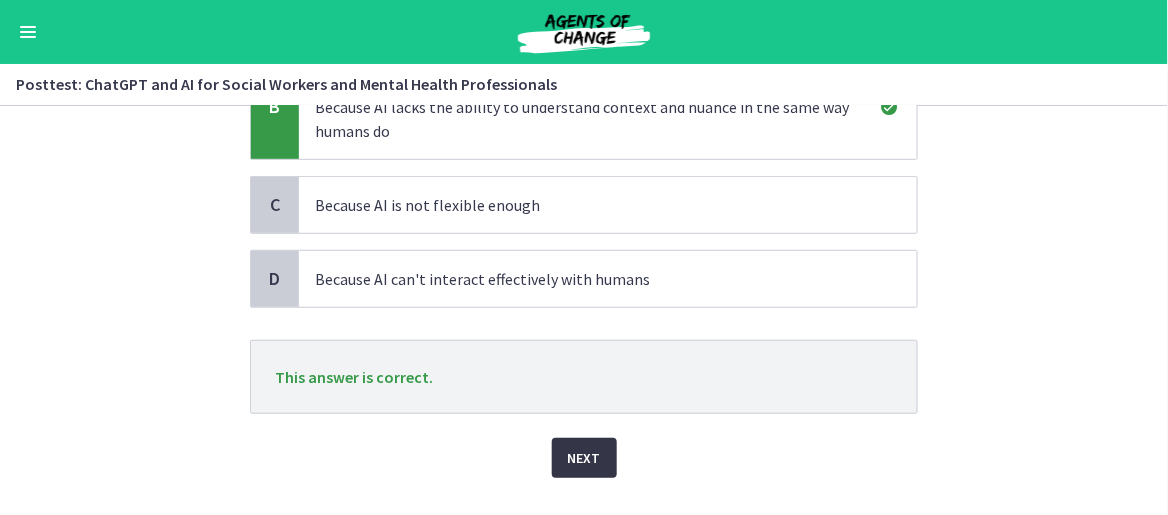 scroll, scrollTop: 317, scrollLeft: 0, axis: vertical 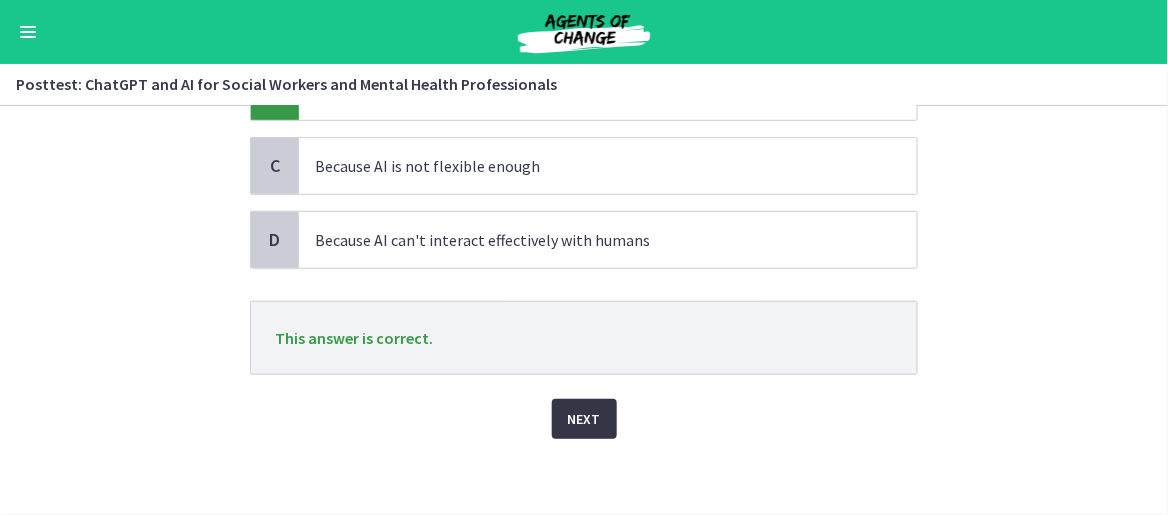 click on "Next" at bounding box center (584, 419) 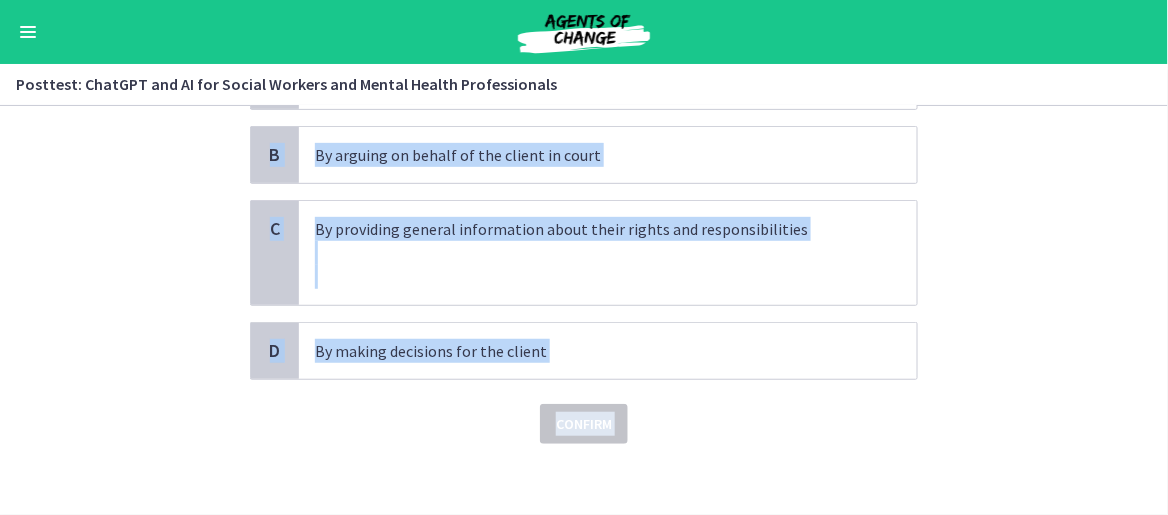 scroll, scrollTop: 236, scrollLeft: 0, axis: vertical 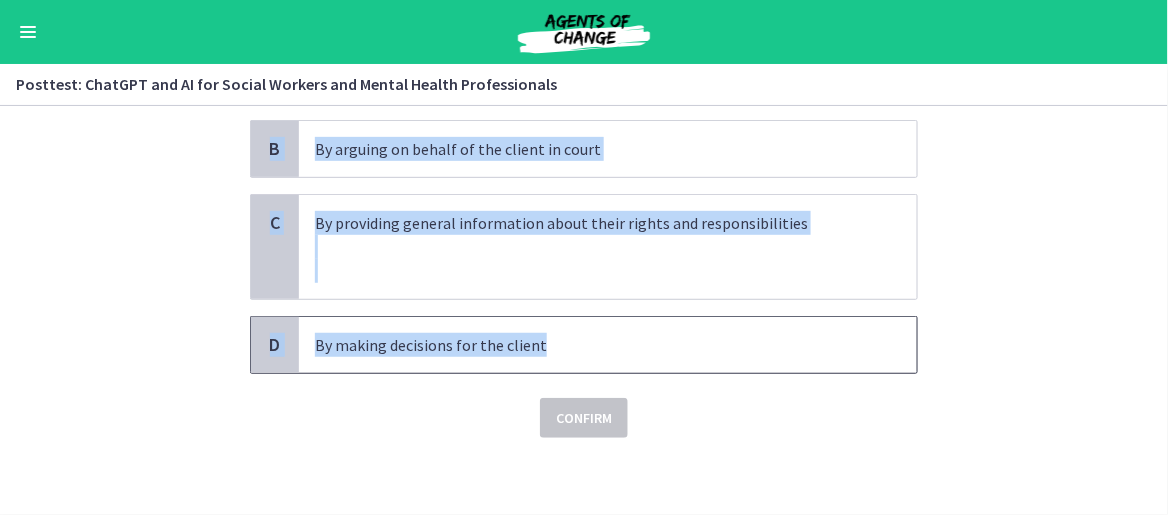 drag, startPoint x: 242, startPoint y: 182, endPoint x: 533, endPoint y: 345, distance: 333.5416 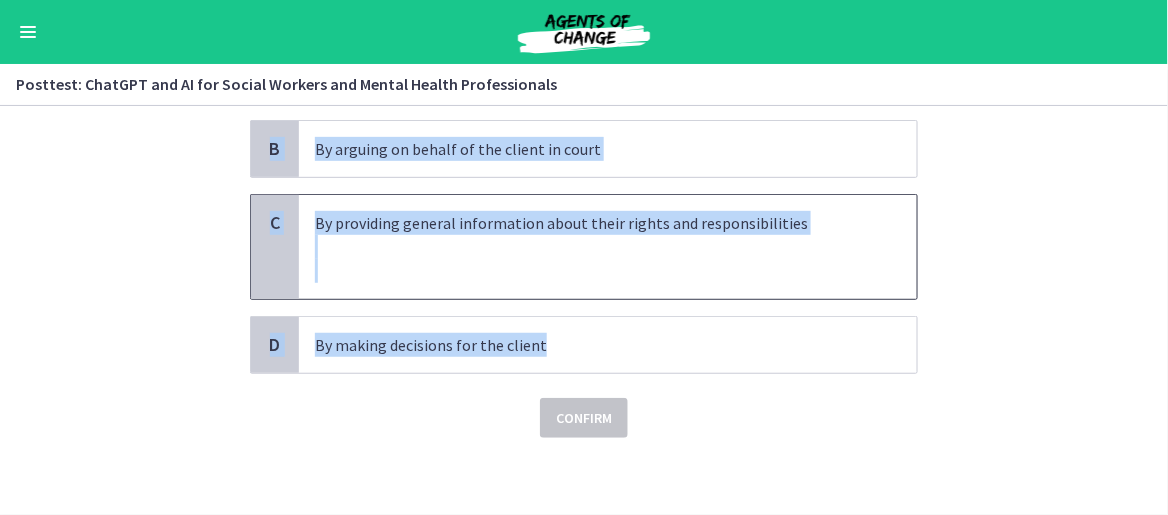 click at bounding box center (588, 247) 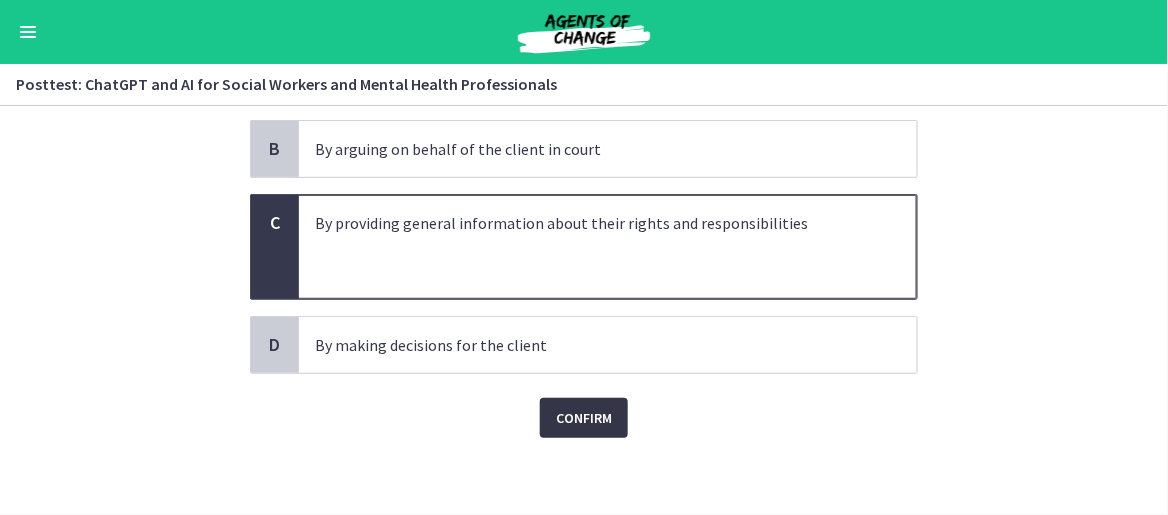 click on "Confirm" at bounding box center (584, 418) 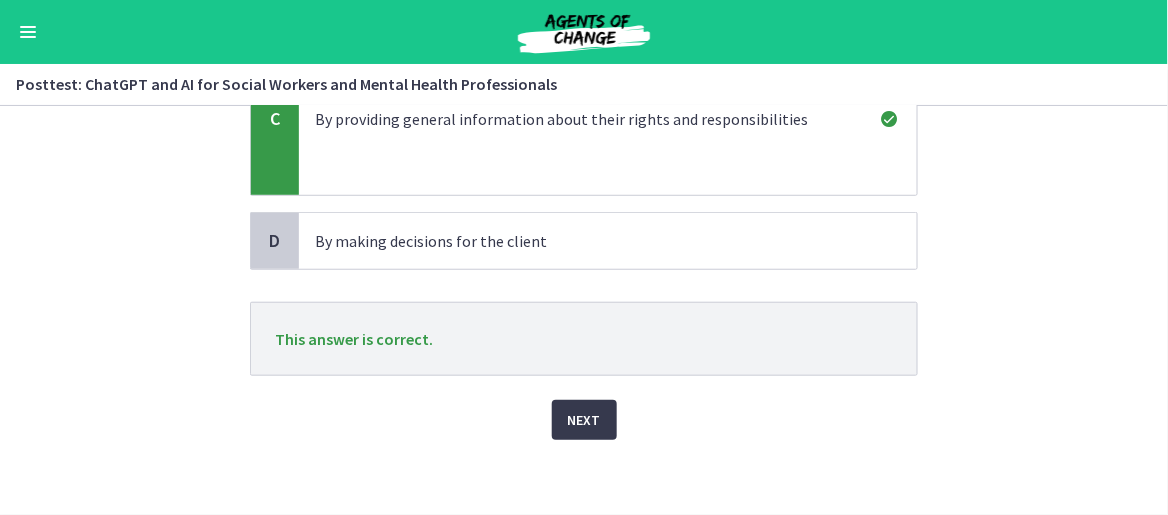 scroll, scrollTop: 341, scrollLeft: 0, axis: vertical 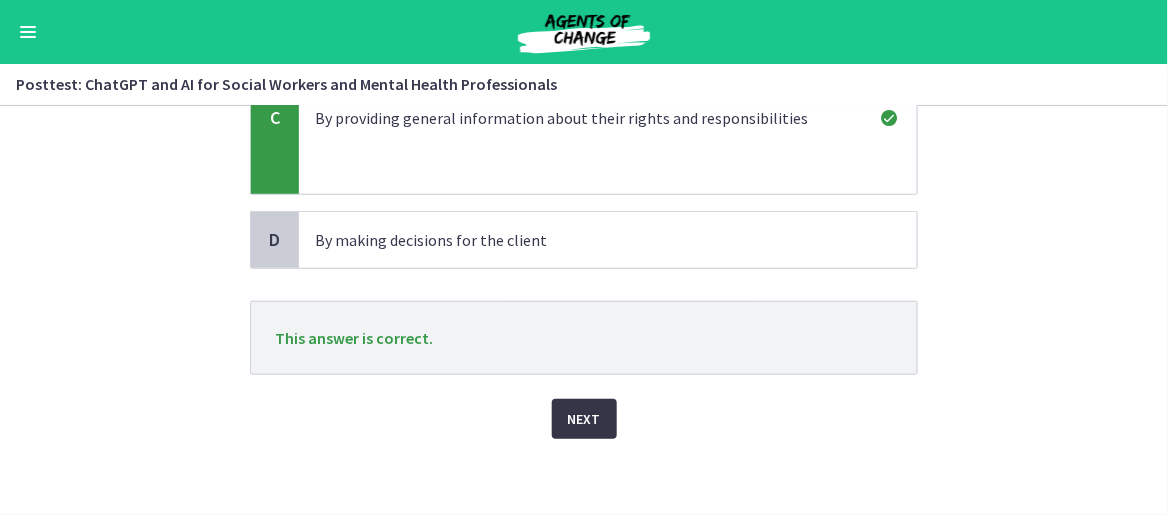 click on "Next" at bounding box center (584, 419) 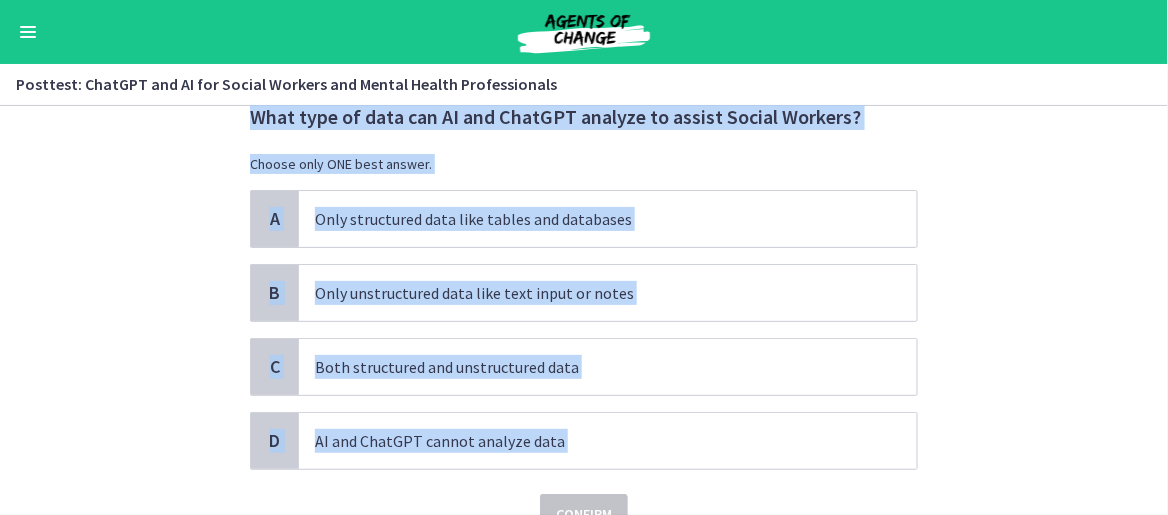 scroll, scrollTop: 100, scrollLeft: 0, axis: vertical 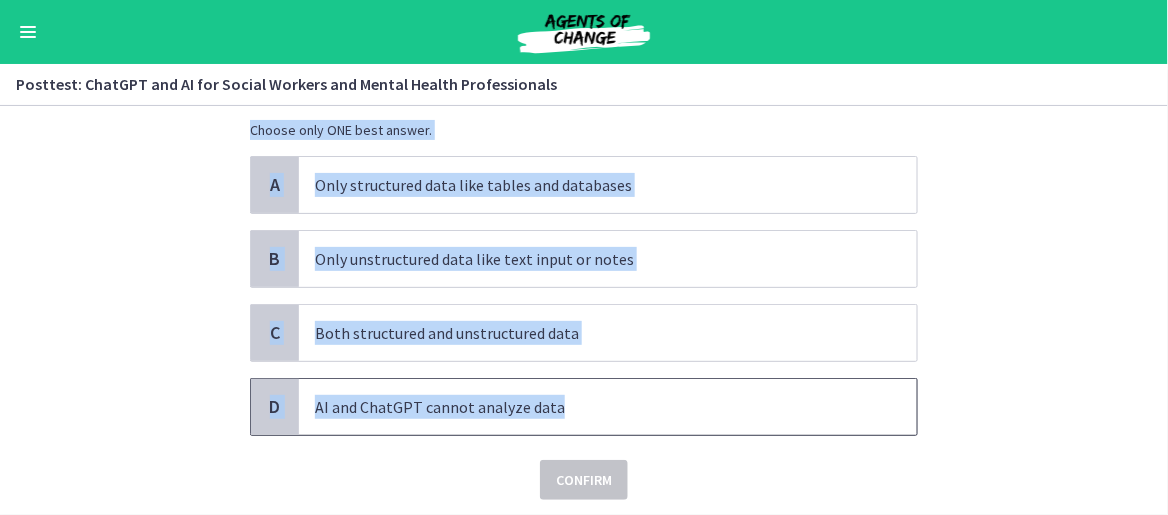 drag, startPoint x: 243, startPoint y: 184, endPoint x: 548, endPoint y: 401, distance: 374.31805 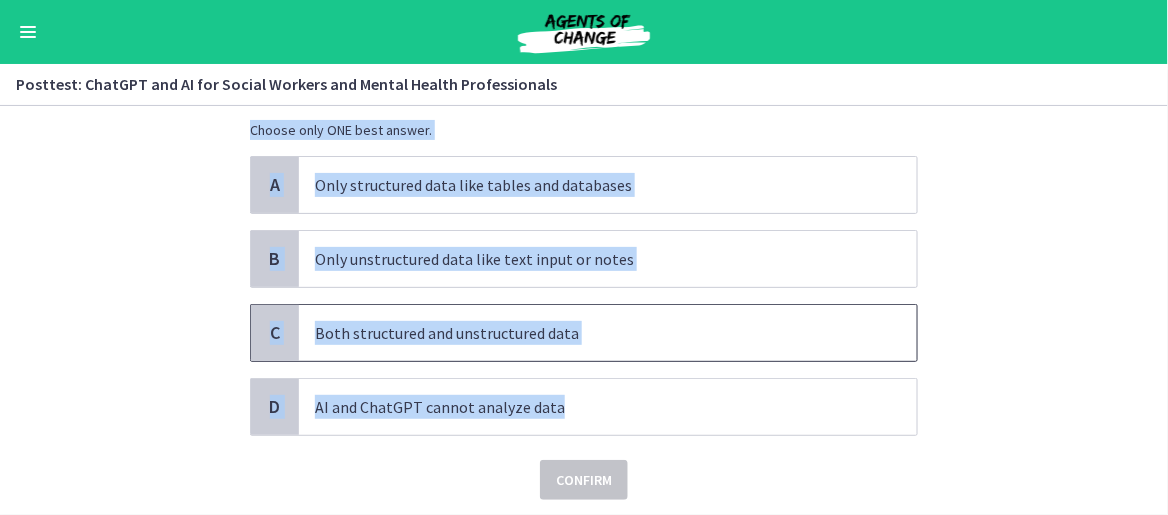 click on "Both structured and unstructured data" at bounding box center [588, 333] 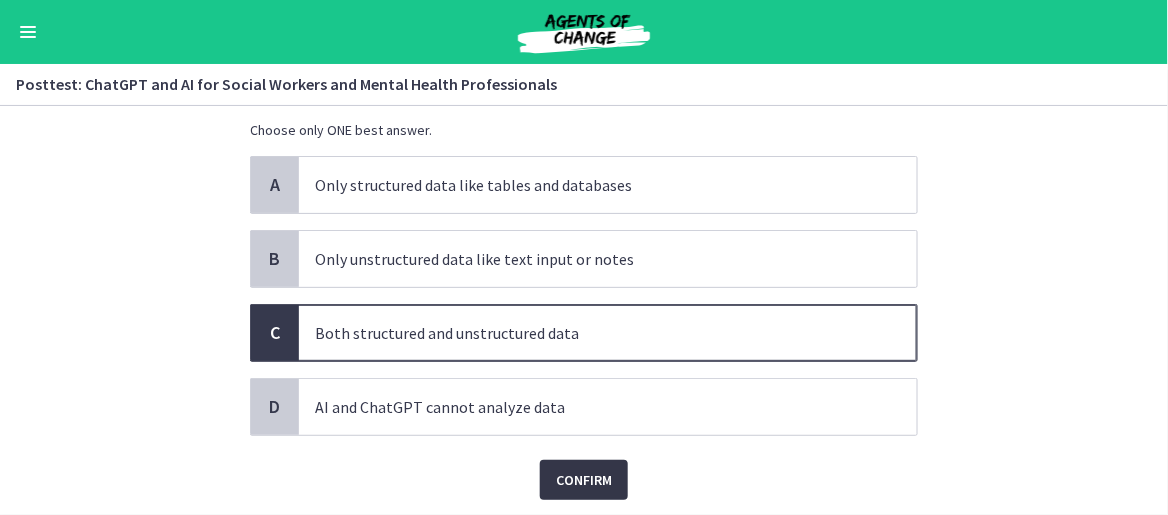 click on "Confirm" at bounding box center (584, 480) 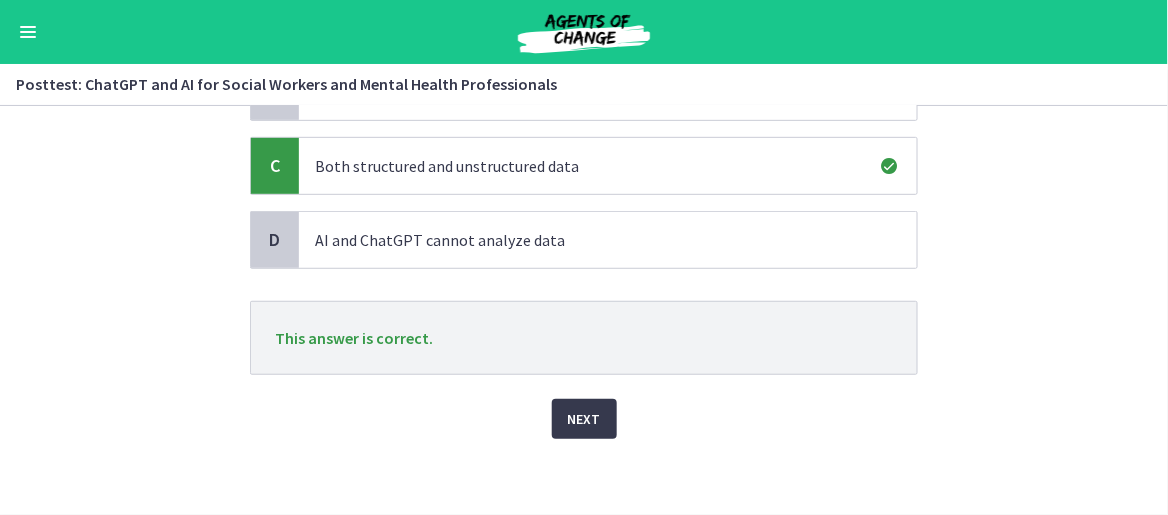 scroll, scrollTop: 267, scrollLeft: 0, axis: vertical 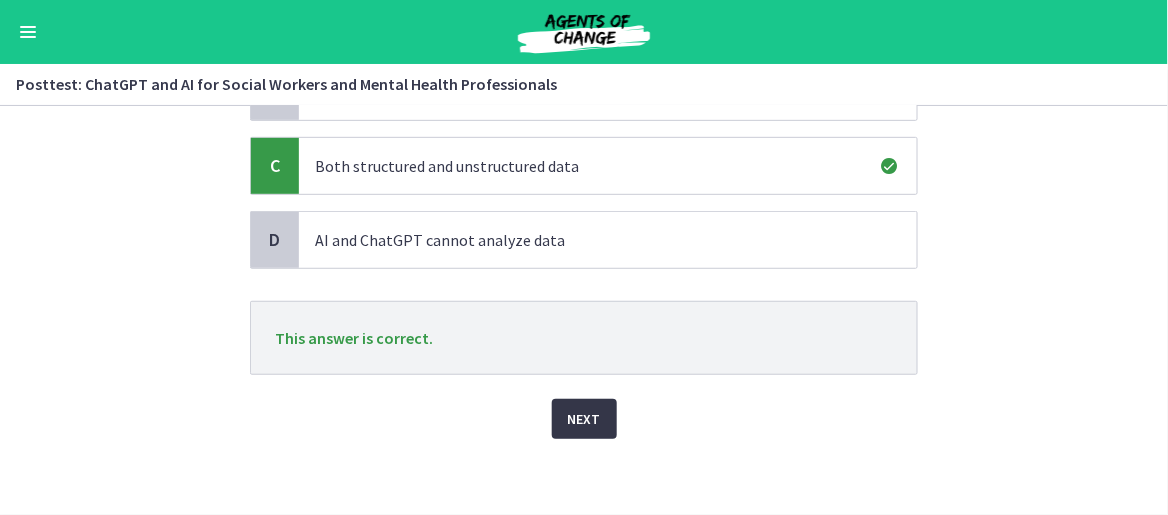 click on "Next" at bounding box center (584, 419) 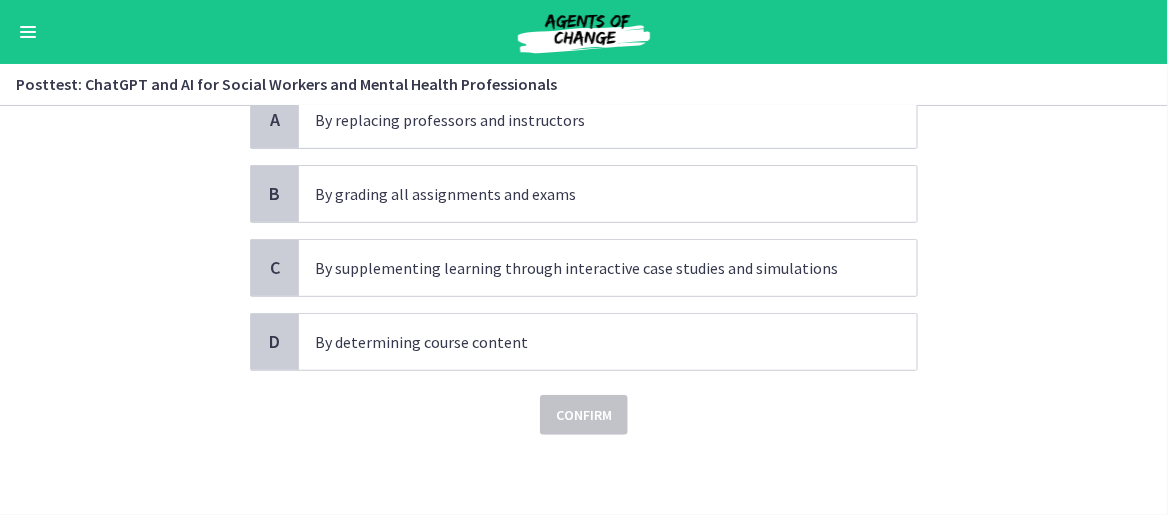 scroll, scrollTop: 0, scrollLeft: 0, axis: both 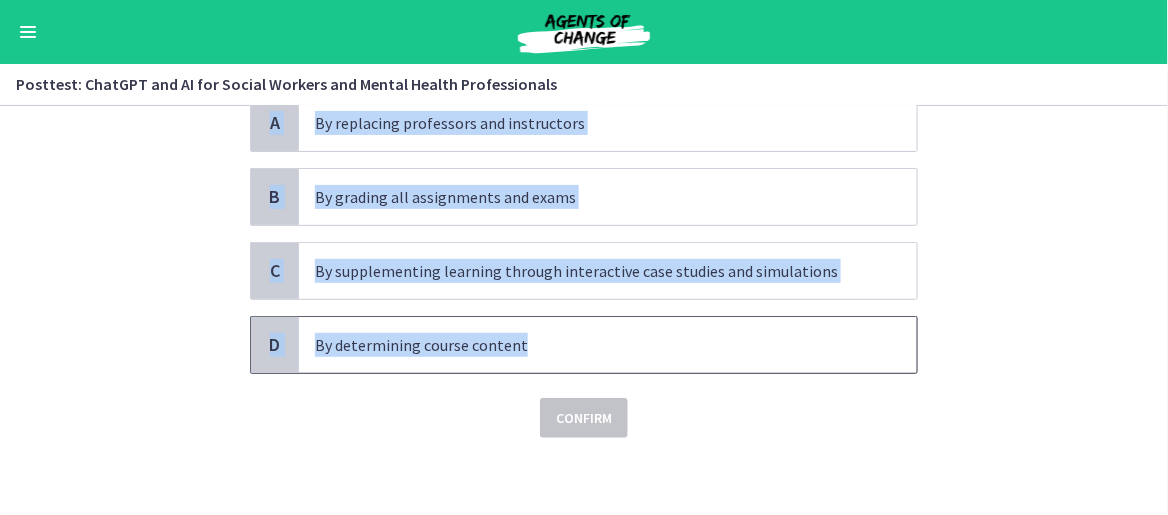 drag, startPoint x: 242, startPoint y: 183, endPoint x: 518, endPoint y: 345, distance: 320.03125 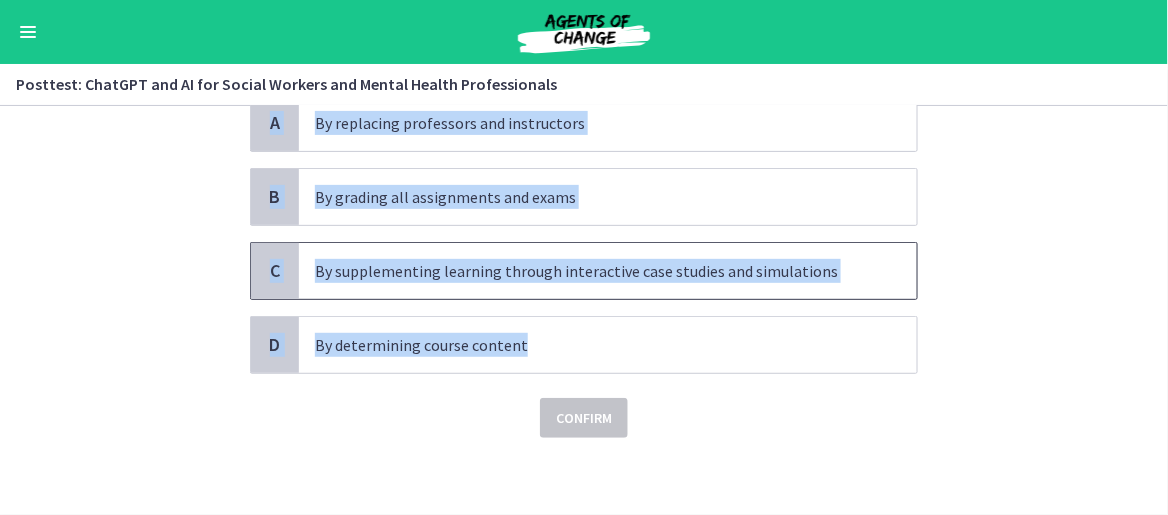 click on "By supplementing learning through interactive case studies and simulations" at bounding box center [588, 271] 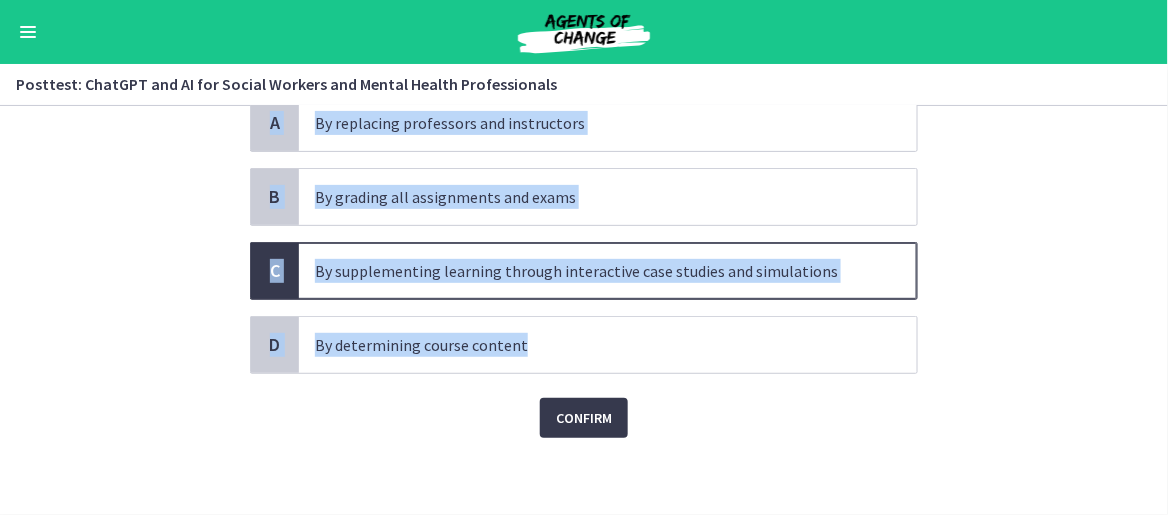 click on "By supplementing learning through interactive case studies and simulations" at bounding box center [588, 271] 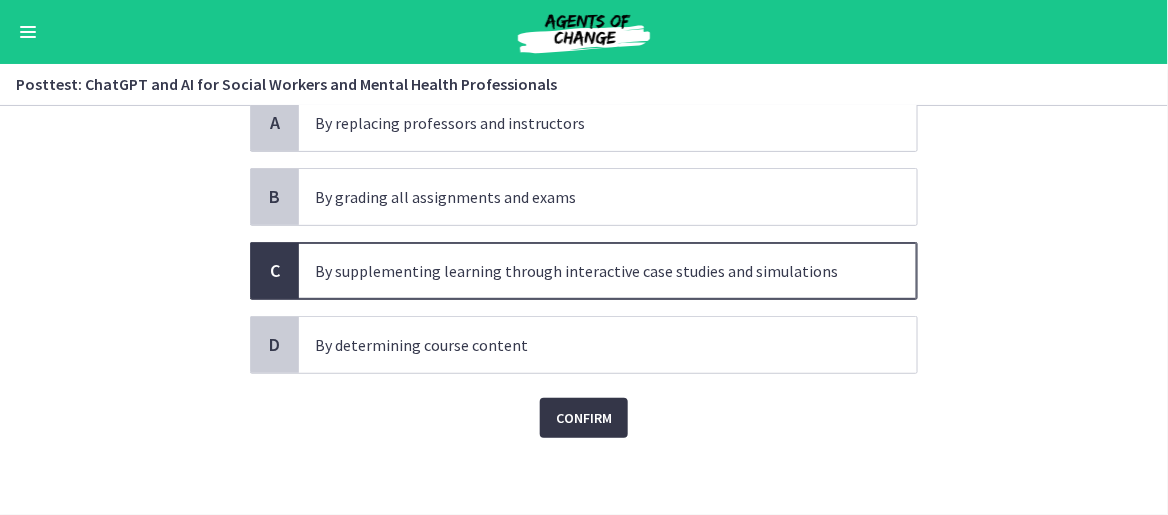 click on "Confirm" at bounding box center (584, 418) 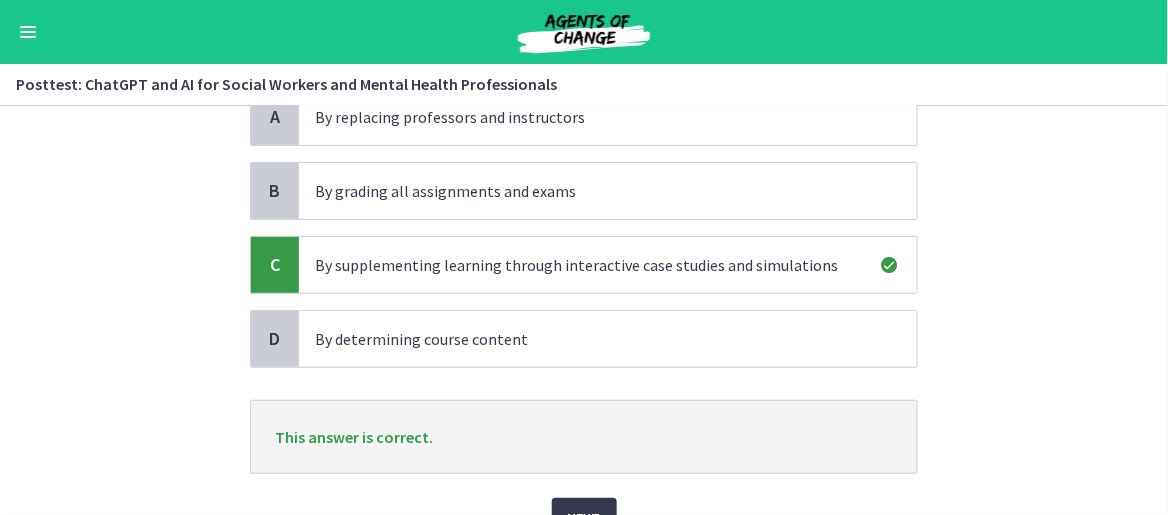 scroll, scrollTop: 267, scrollLeft: 0, axis: vertical 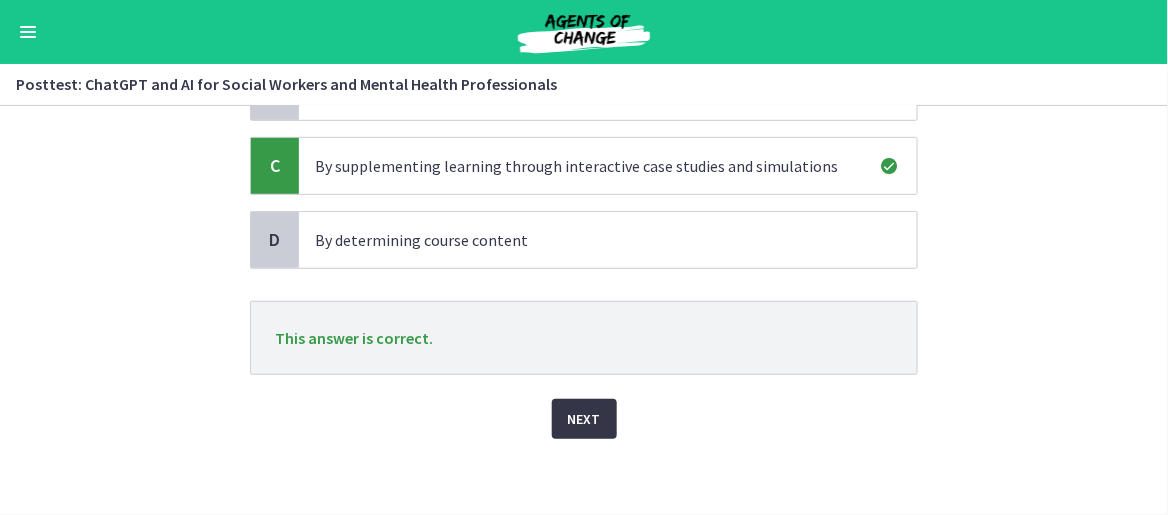 click on "Next" at bounding box center (584, 419) 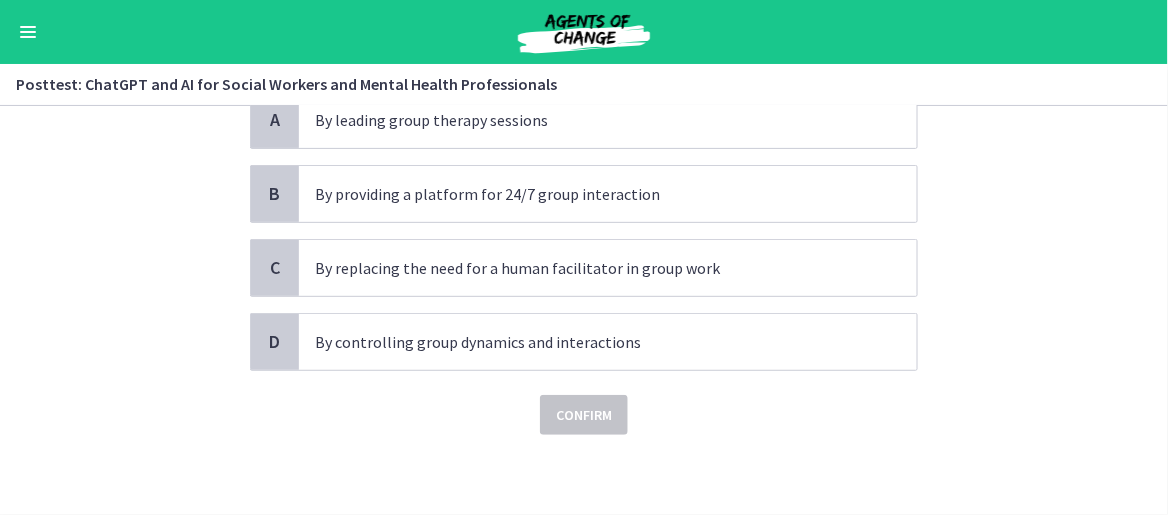 scroll, scrollTop: 0, scrollLeft: 0, axis: both 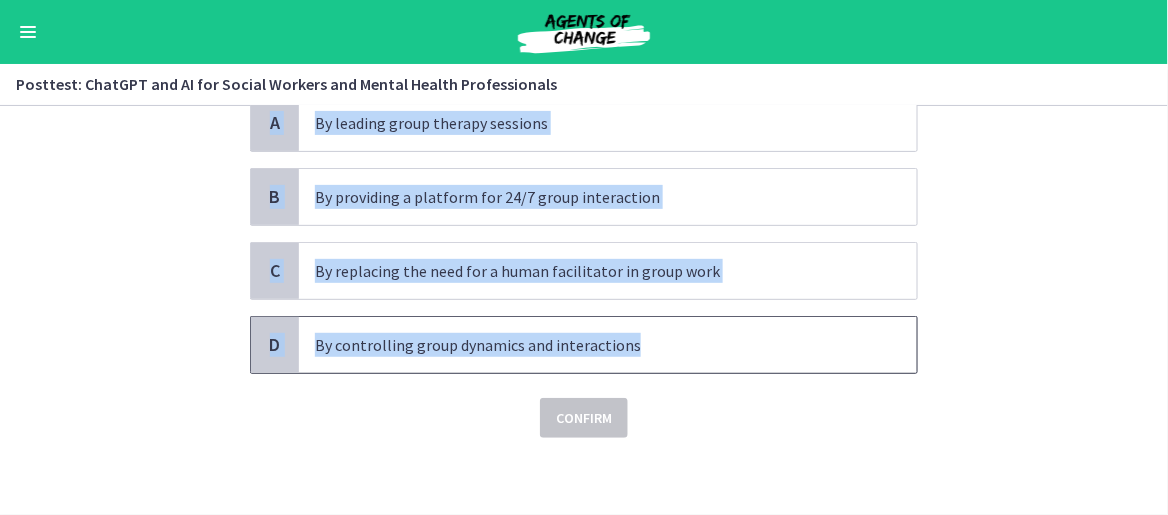 drag, startPoint x: 241, startPoint y: 178, endPoint x: 643, endPoint y: 337, distance: 432.30197 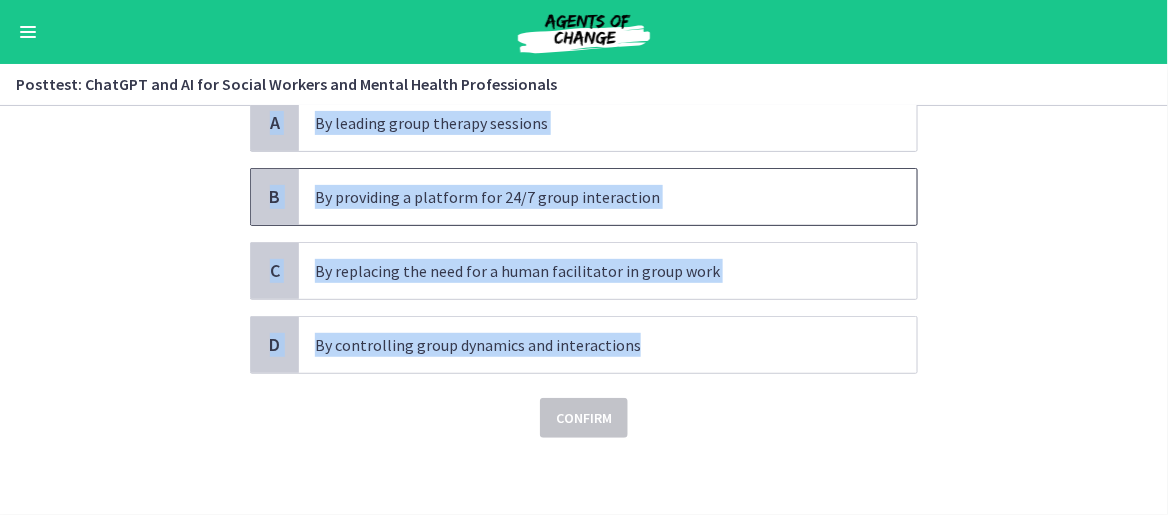 click on "By providing a platform for 24/7 group interaction" at bounding box center (588, 197) 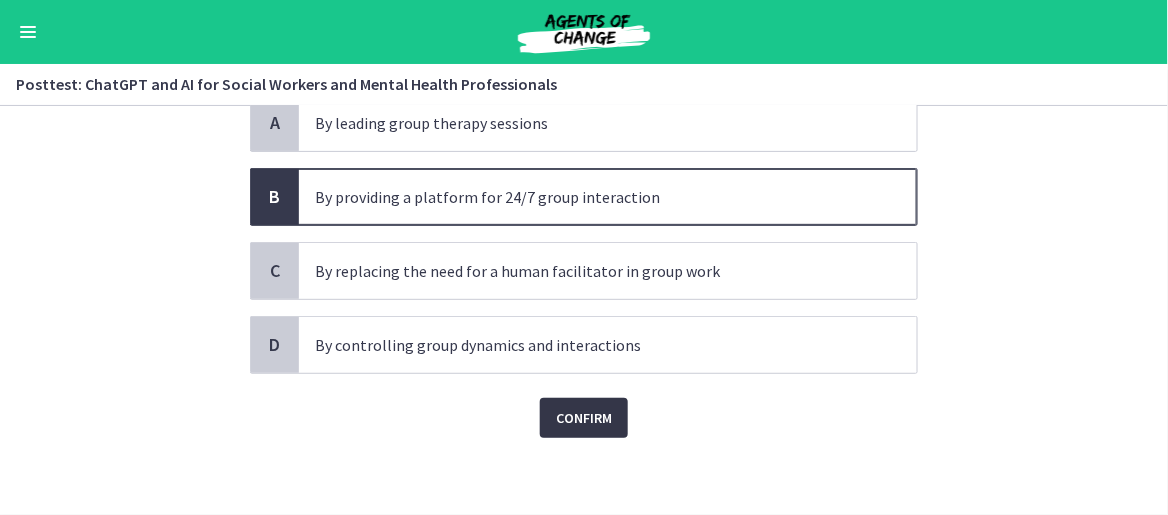 click on "Confirm" at bounding box center [584, 418] 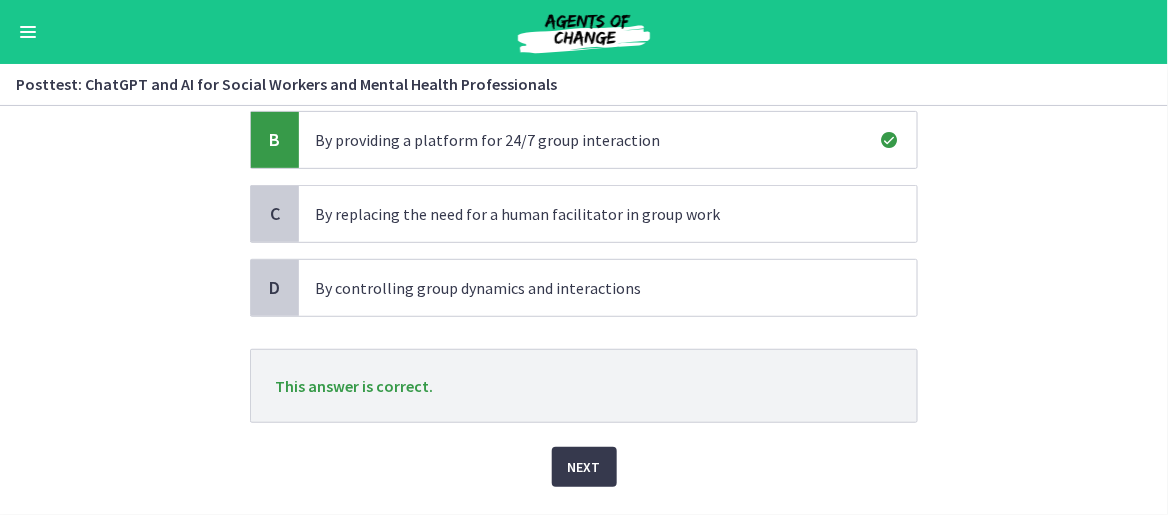 scroll, scrollTop: 262, scrollLeft: 0, axis: vertical 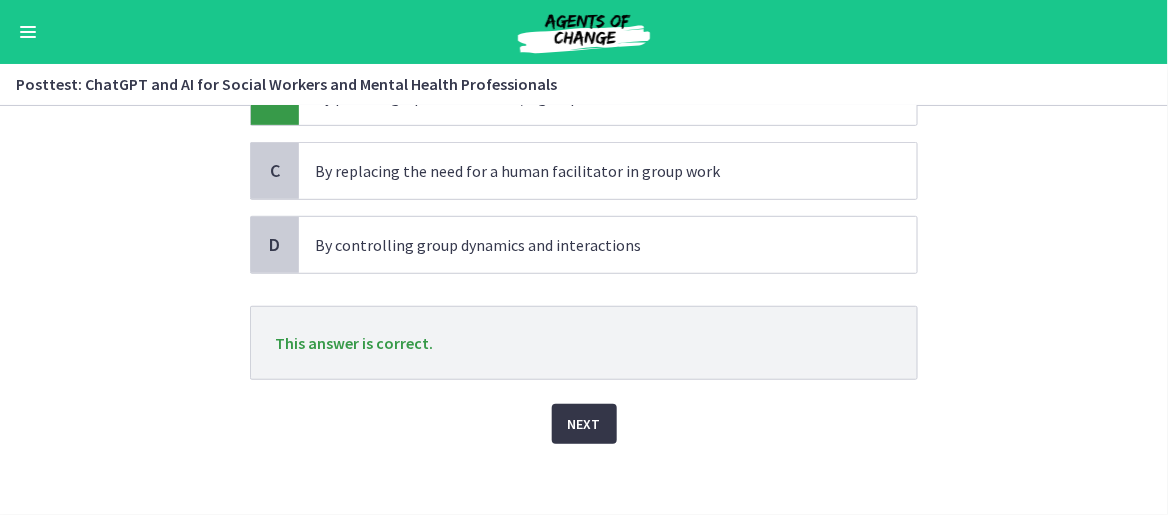 click on "Next" at bounding box center [584, 424] 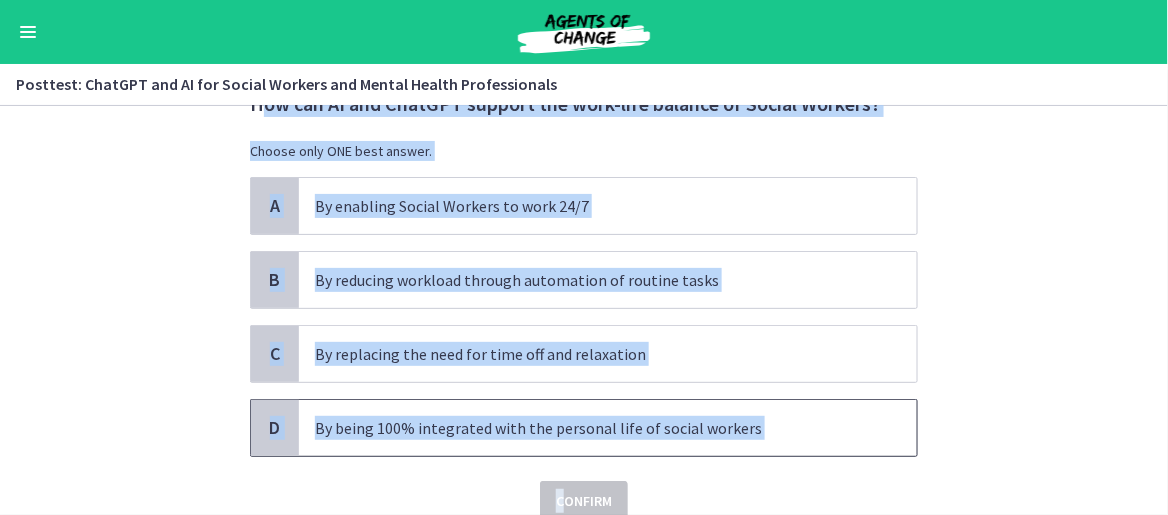 scroll, scrollTop: 100, scrollLeft: 0, axis: vertical 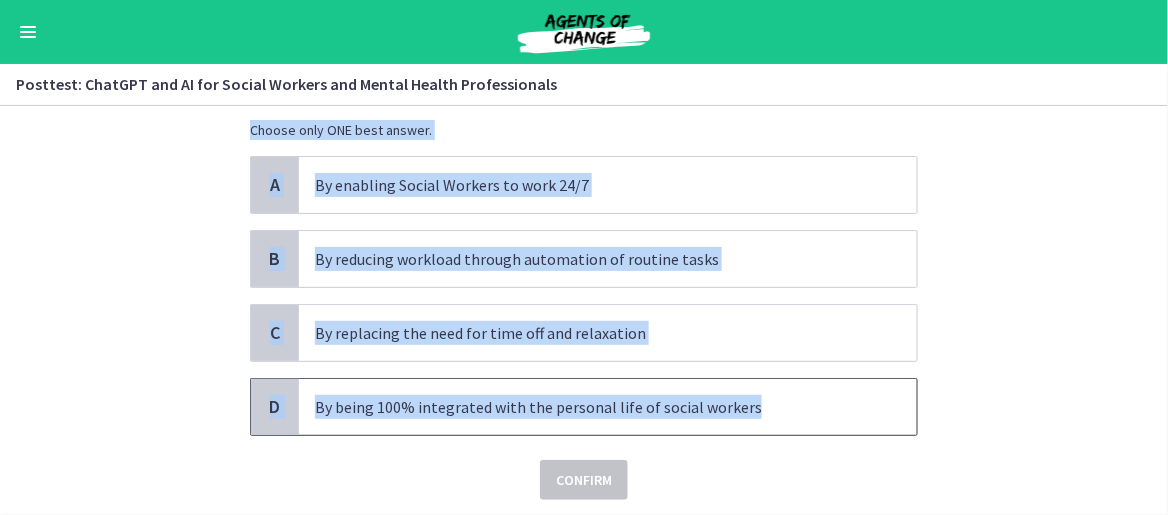 drag, startPoint x: 245, startPoint y: 184, endPoint x: 737, endPoint y: 407, distance: 540.17865 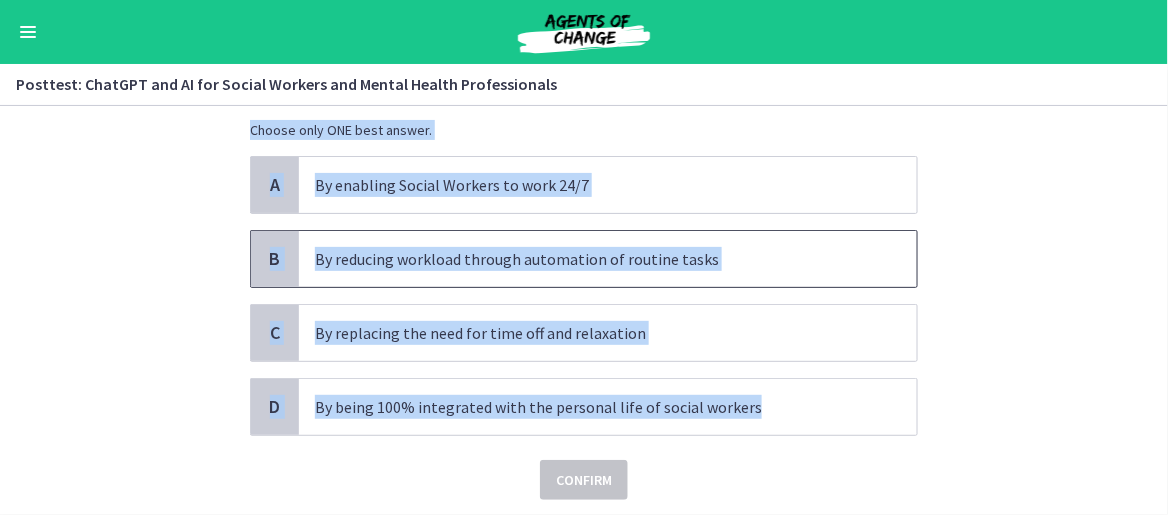 click on "By reducing workload through automation of routine tasks" at bounding box center (588, 259) 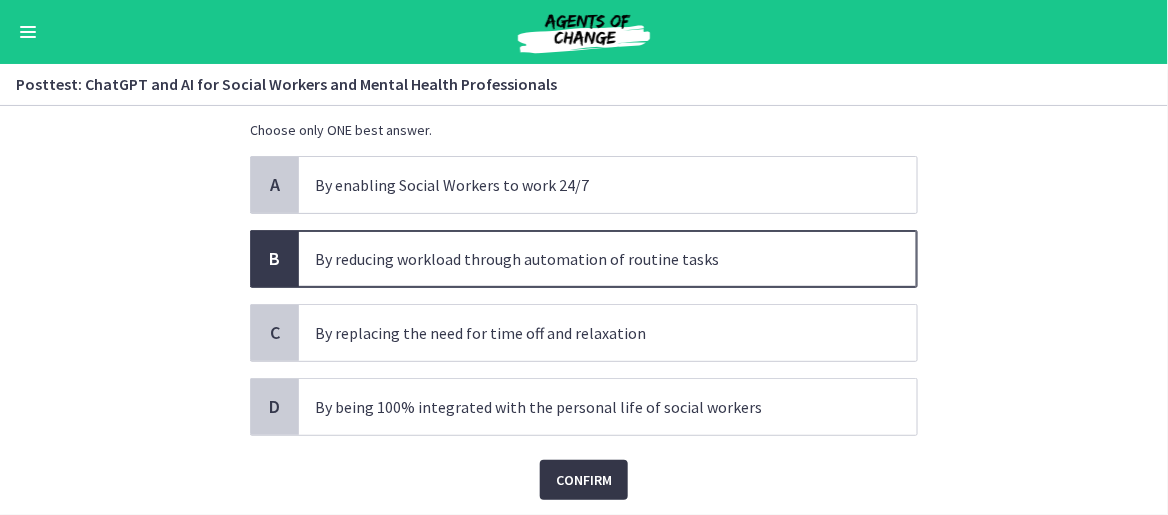 click on "Confirm" at bounding box center (584, 480) 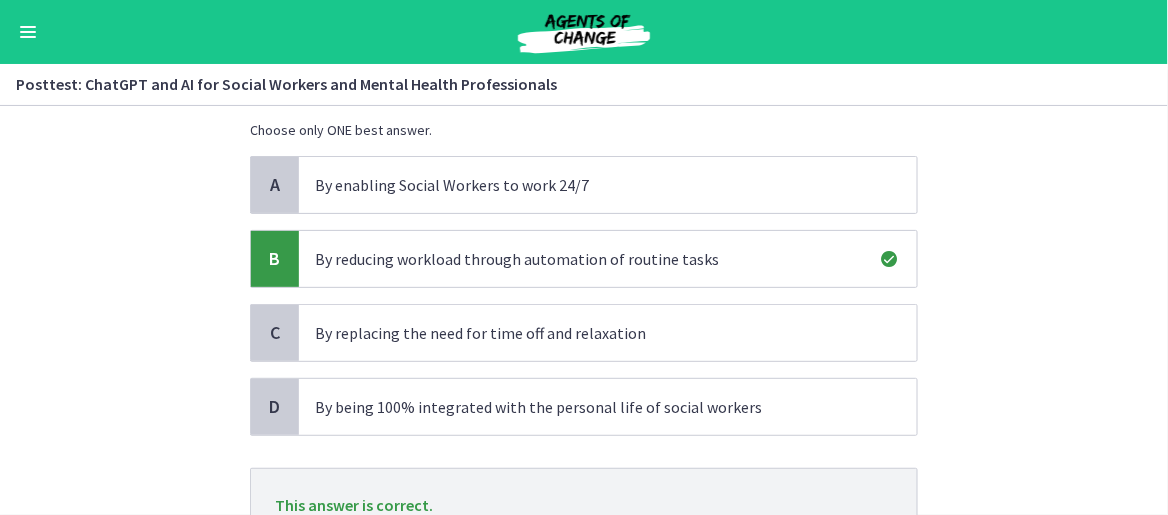 scroll, scrollTop: 200, scrollLeft: 0, axis: vertical 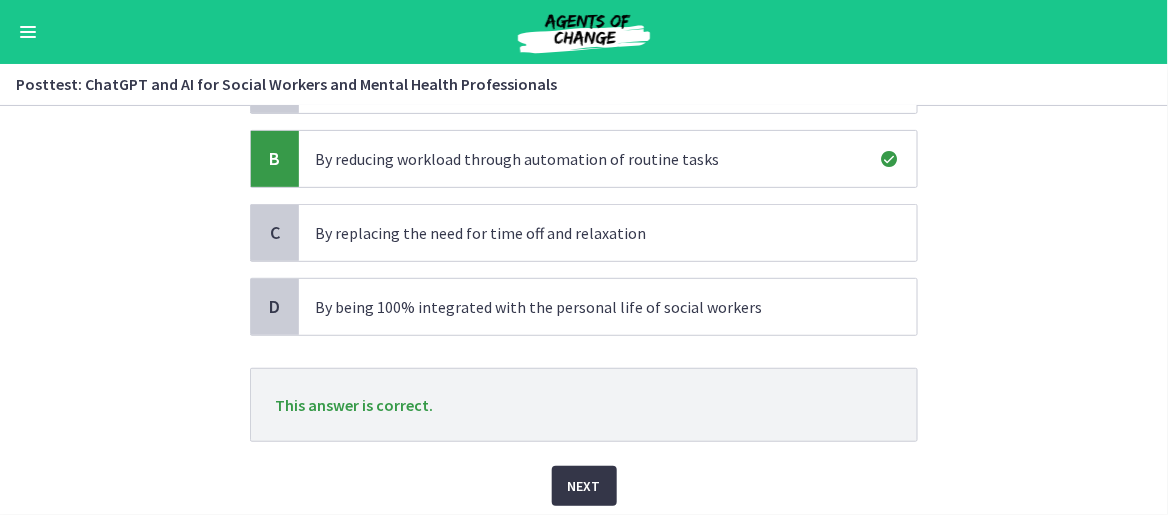 click on "Next" at bounding box center [584, 486] 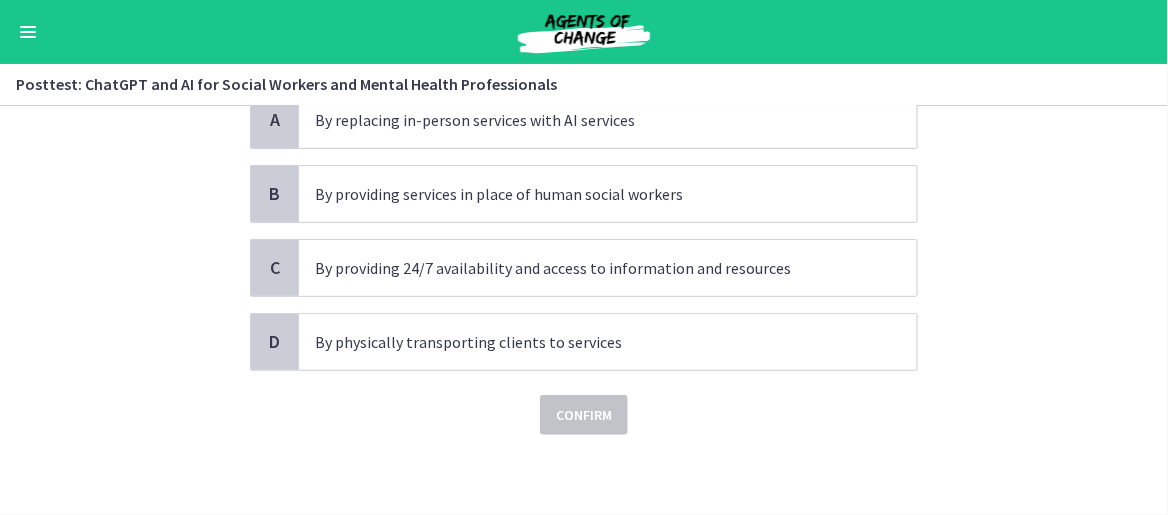 scroll, scrollTop: 0, scrollLeft: 0, axis: both 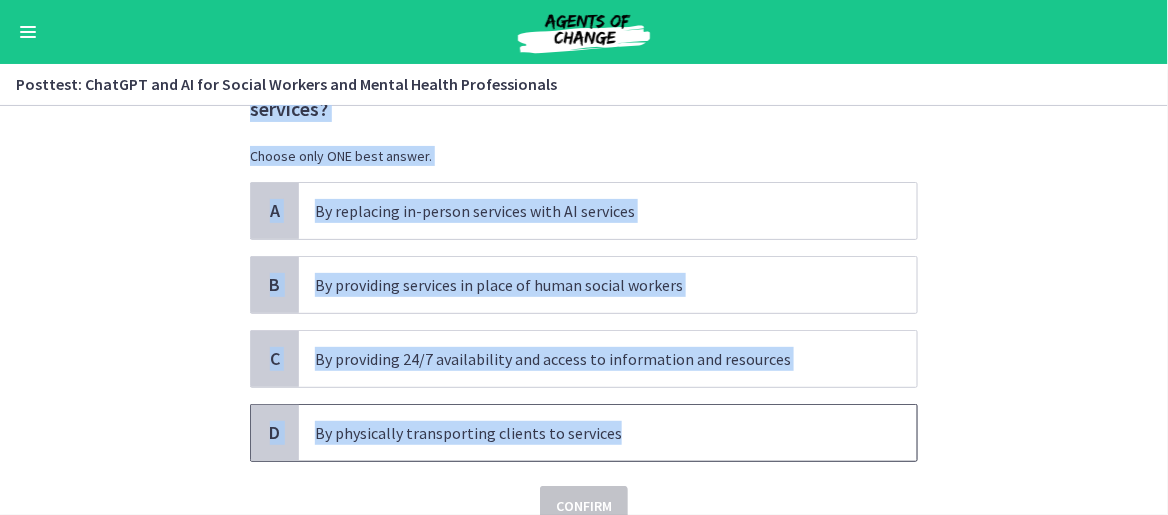 drag, startPoint x: 243, startPoint y: 184, endPoint x: 608, endPoint y: 429, distance: 439.60208 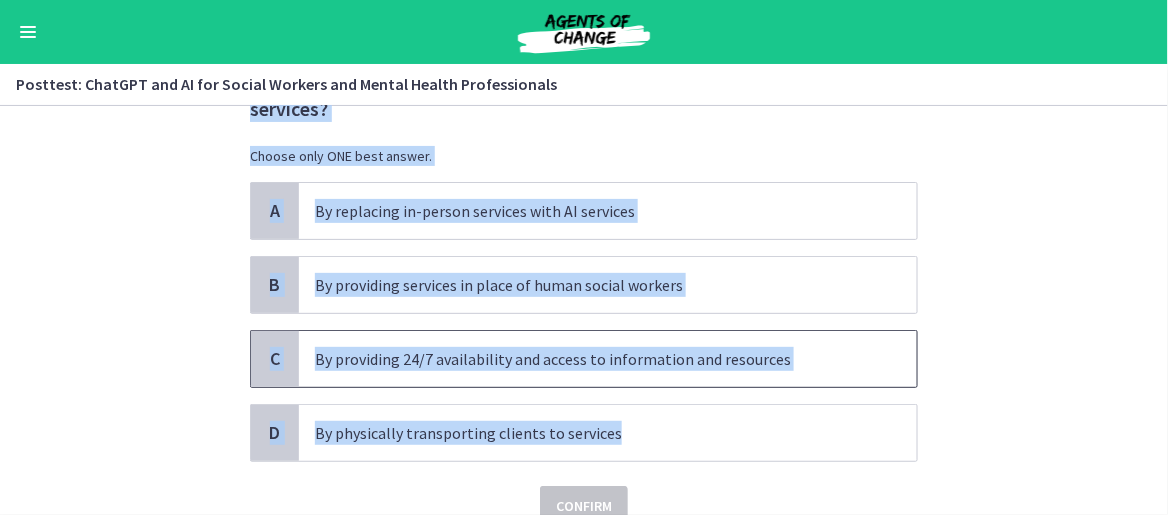 click on "By providing 24/7 availability and access to information and resources" at bounding box center [588, 359] 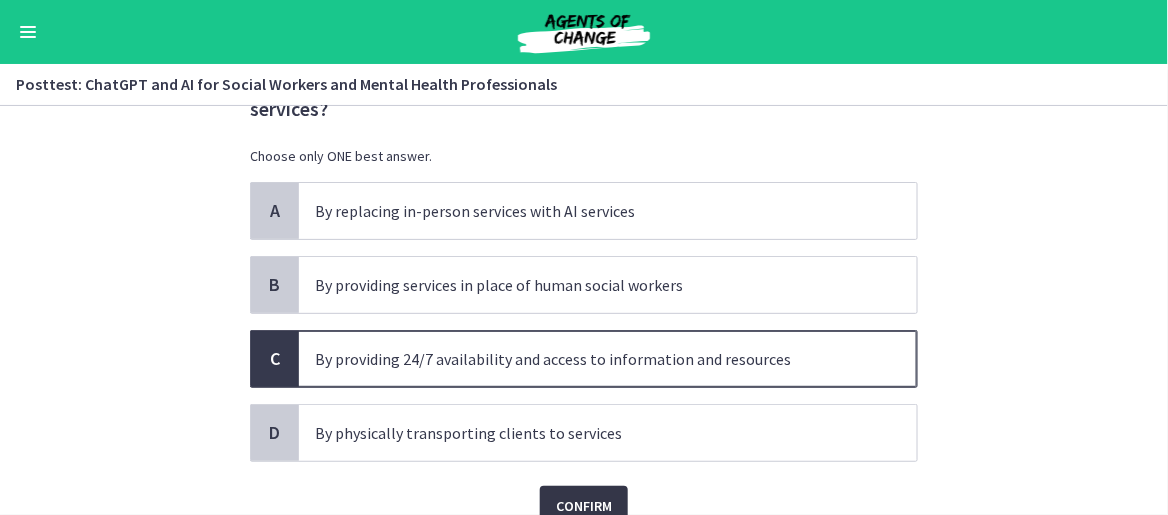 click on "Confirm" at bounding box center (584, 506) 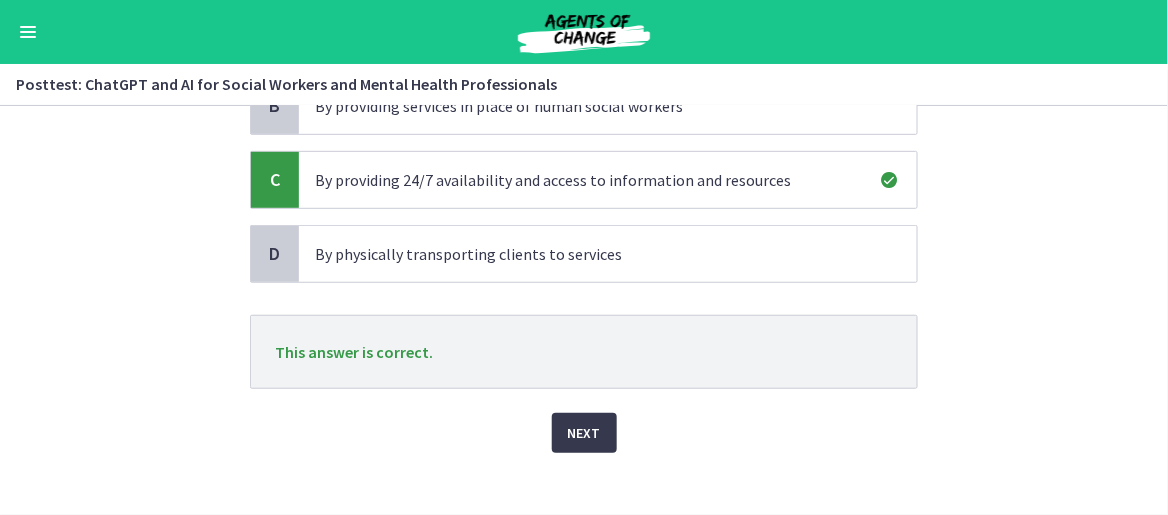 scroll, scrollTop: 293, scrollLeft: 0, axis: vertical 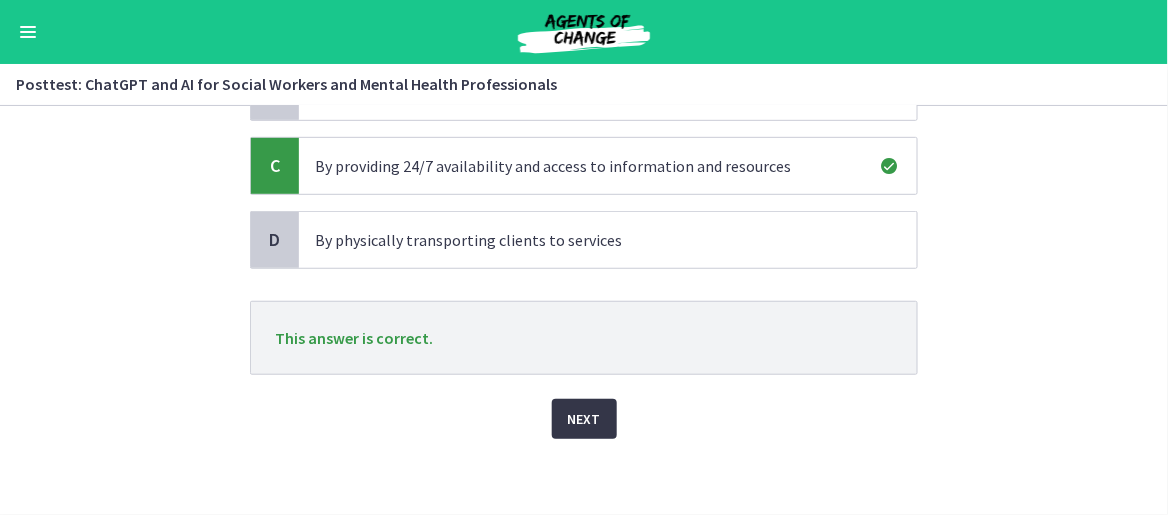 click on "Next" at bounding box center [584, 419] 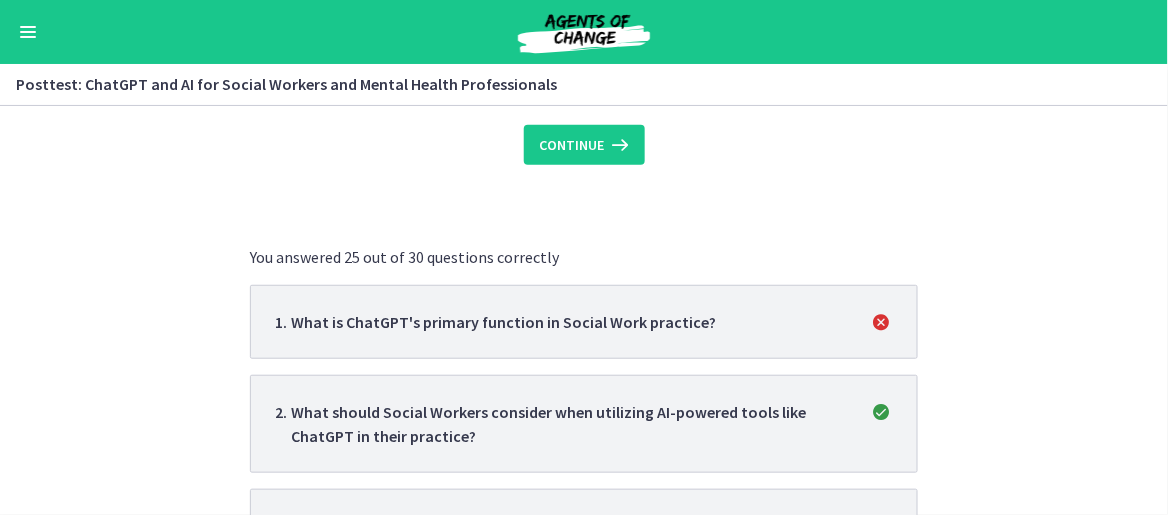 scroll, scrollTop: 0, scrollLeft: 0, axis: both 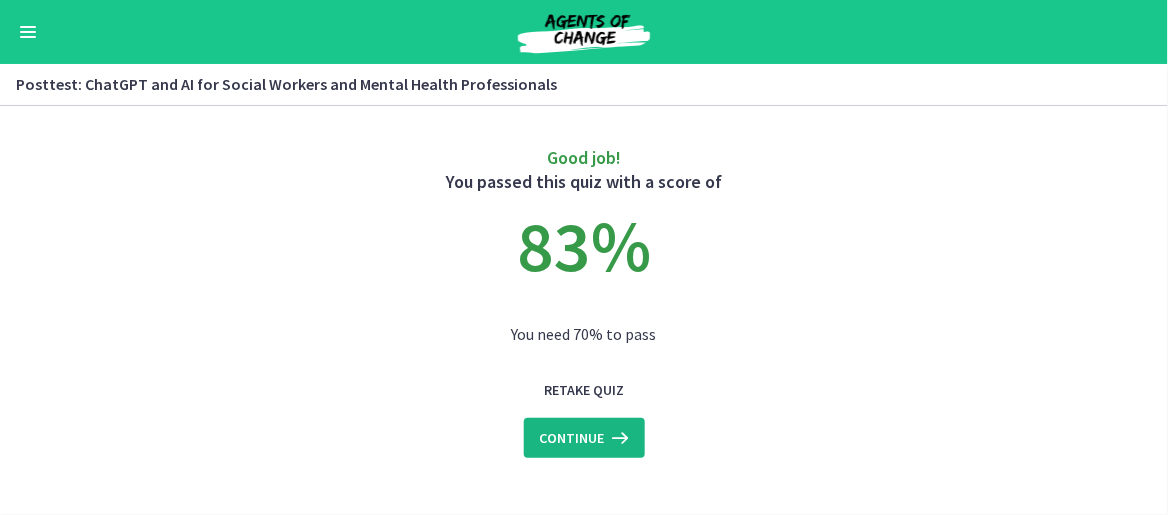 click on "Continue" at bounding box center [572, 438] 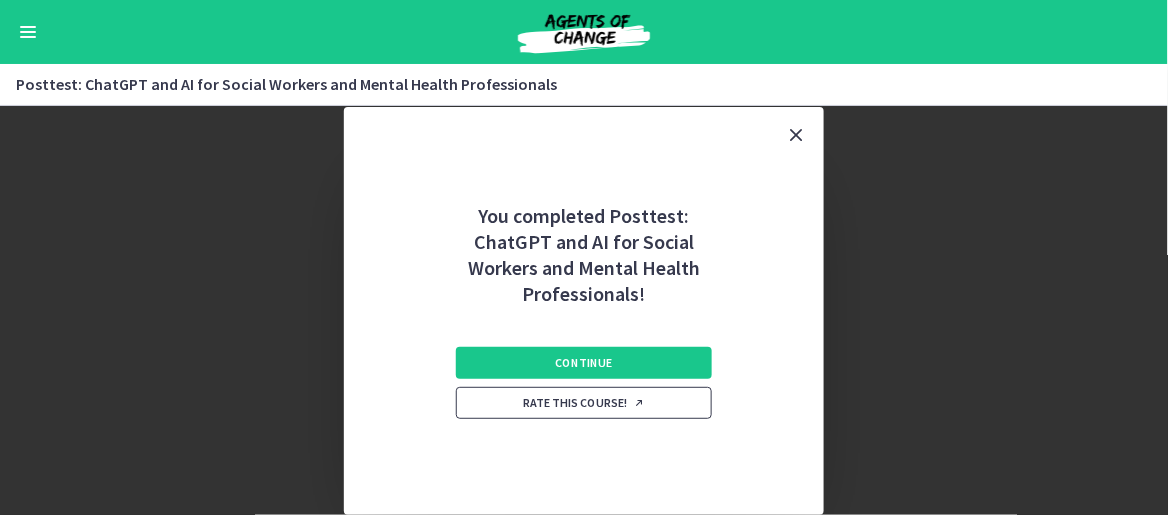 click on "Rate this course!" at bounding box center (584, 403) 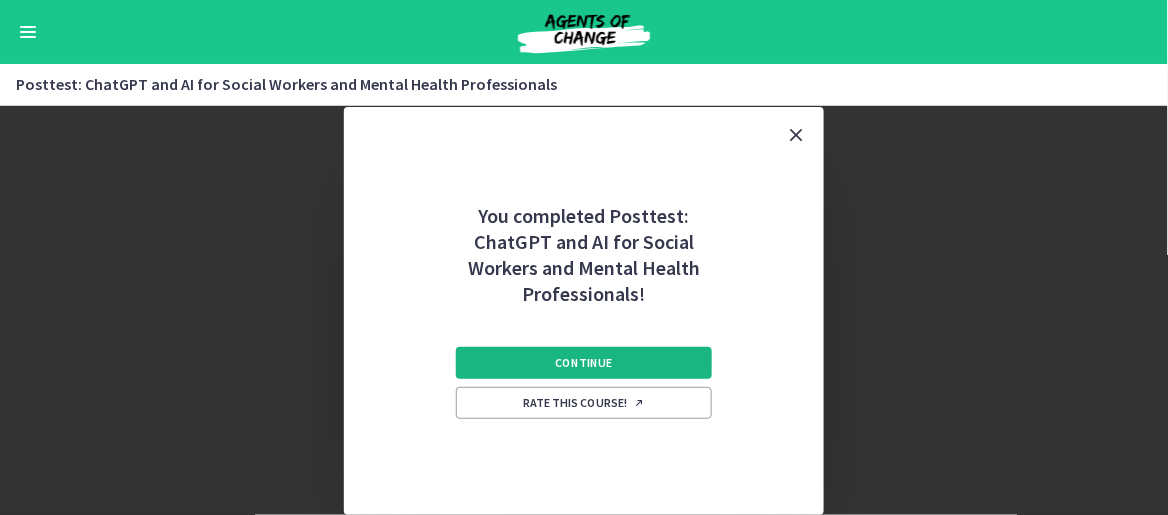 click on "Continue" at bounding box center [584, 363] 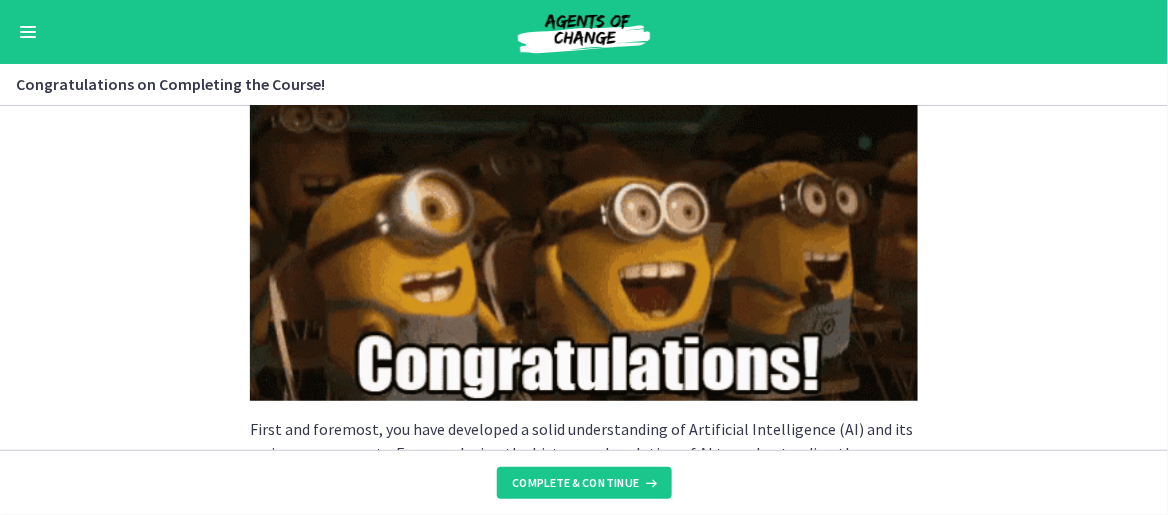 scroll, scrollTop: 200, scrollLeft: 0, axis: vertical 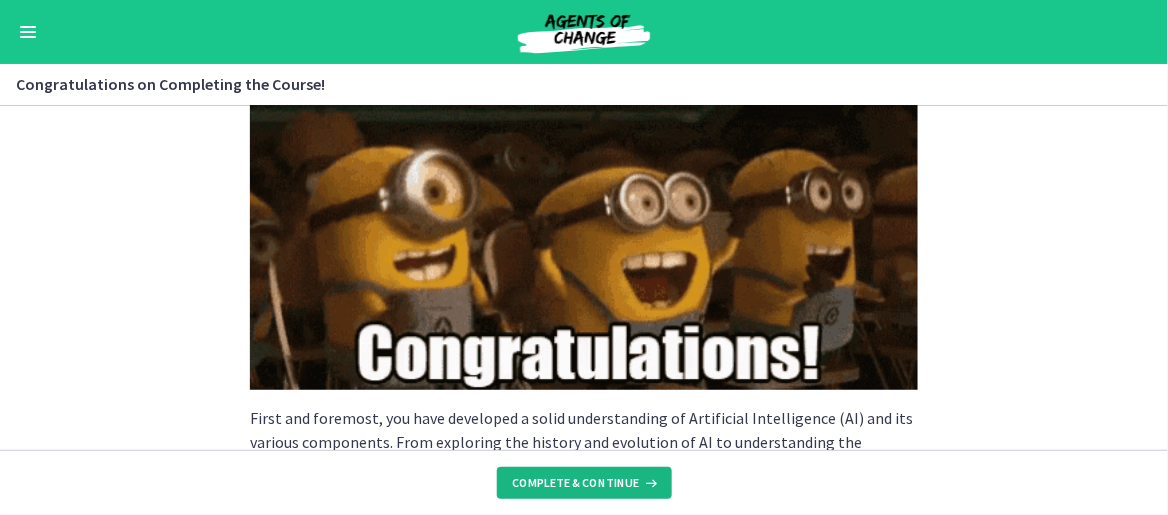 click on "Complete & continue" at bounding box center (576, 483) 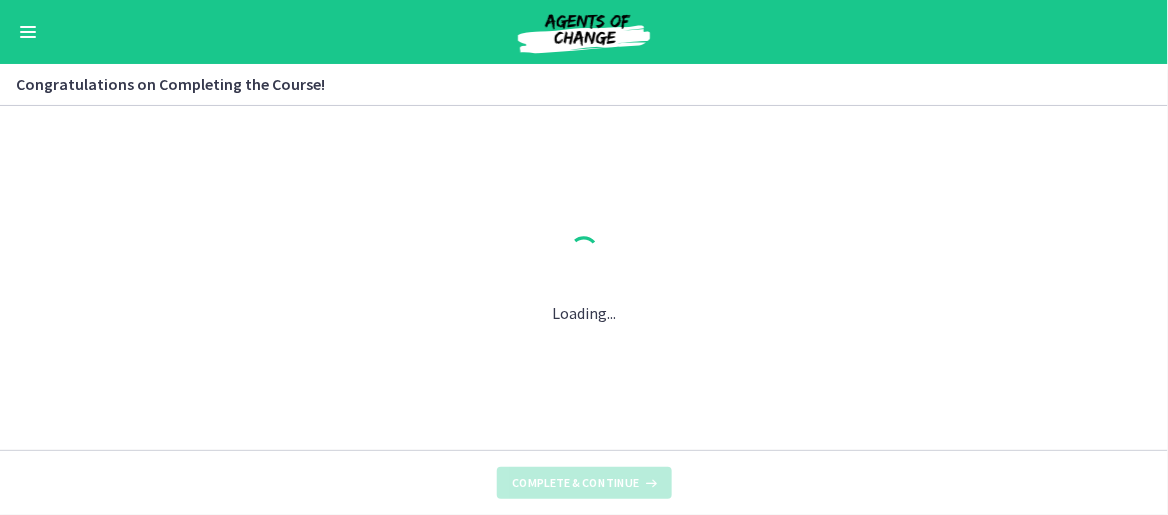 scroll, scrollTop: 0, scrollLeft: 0, axis: both 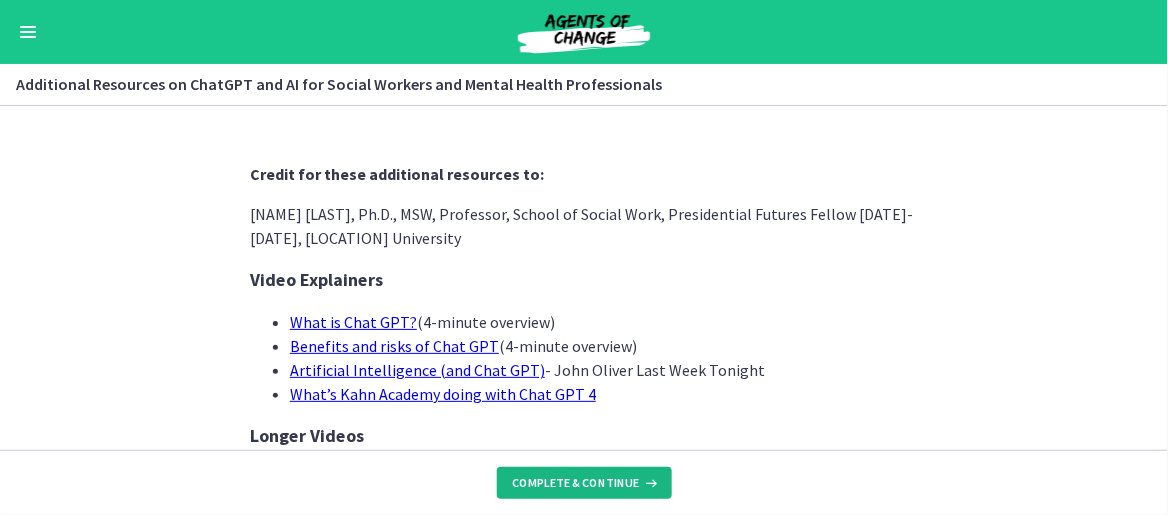 click on "Complete & continue" at bounding box center [576, 483] 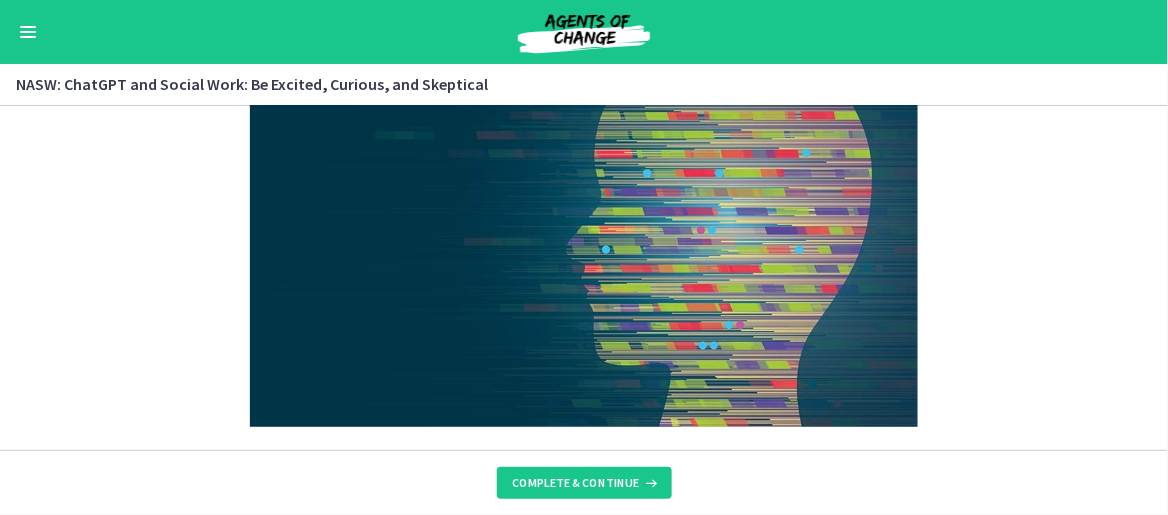 scroll, scrollTop: 200, scrollLeft: 0, axis: vertical 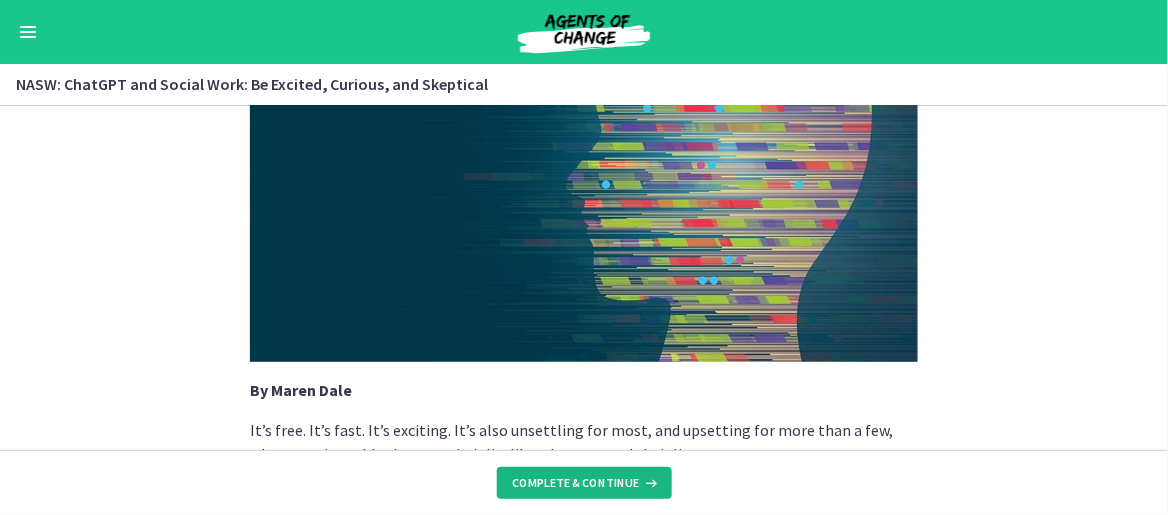 click on "Complete & continue" at bounding box center (576, 483) 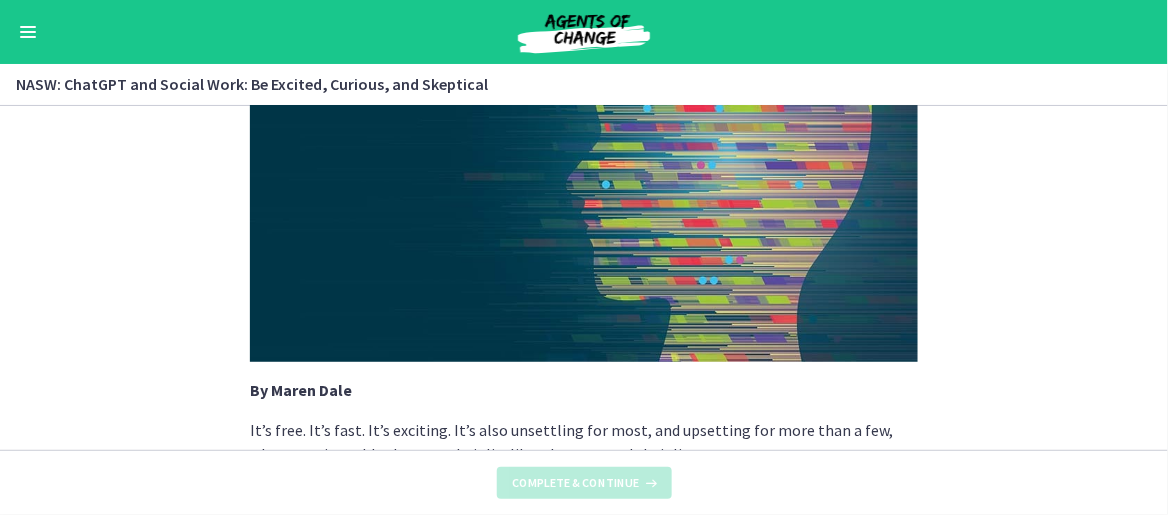scroll, scrollTop: 0, scrollLeft: 0, axis: both 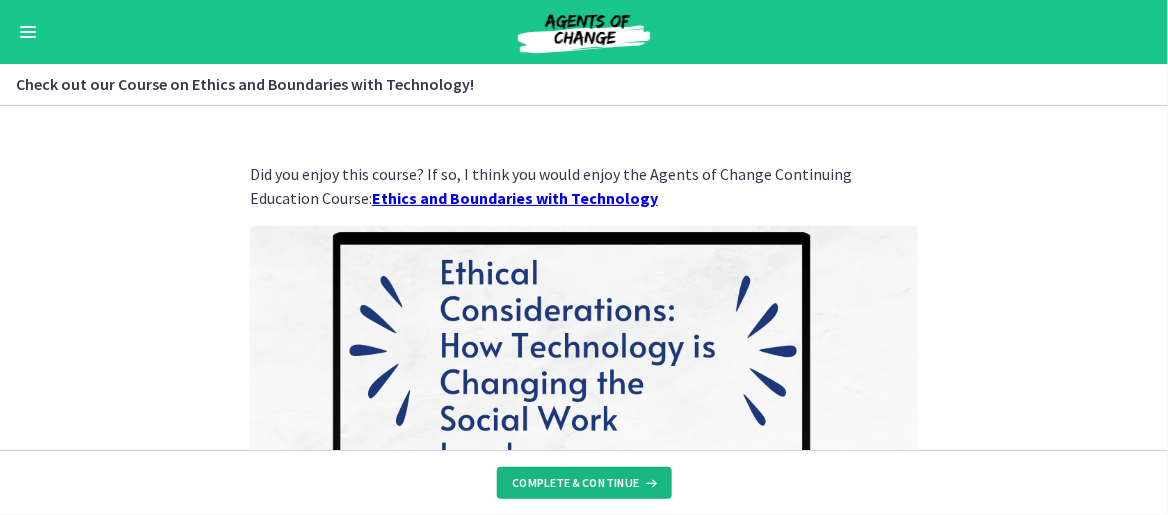 click on "Complete & continue" at bounding box center (576, 483) 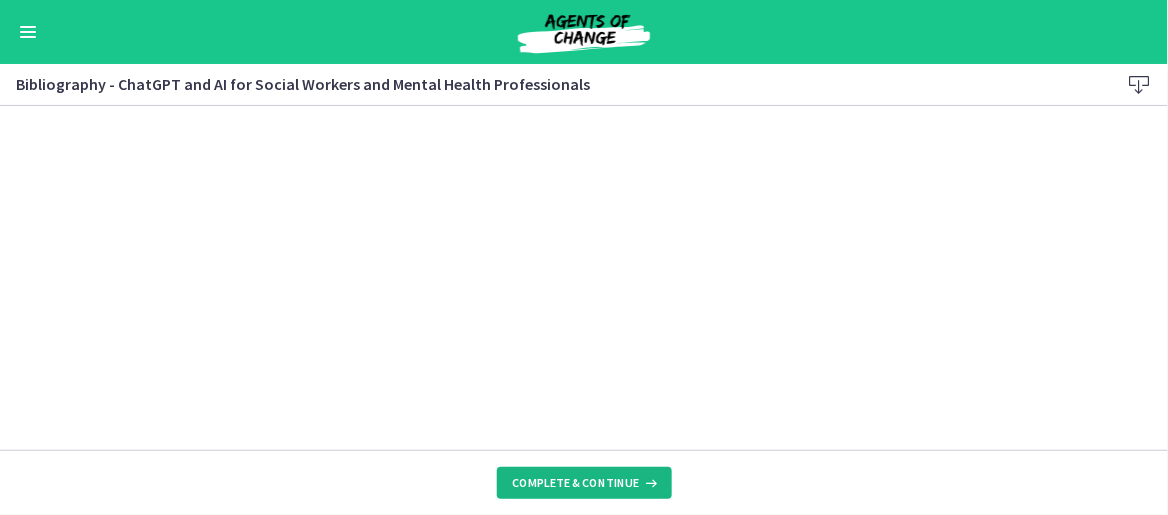 click on "Complete & continue" at bounding box center (576, 483) 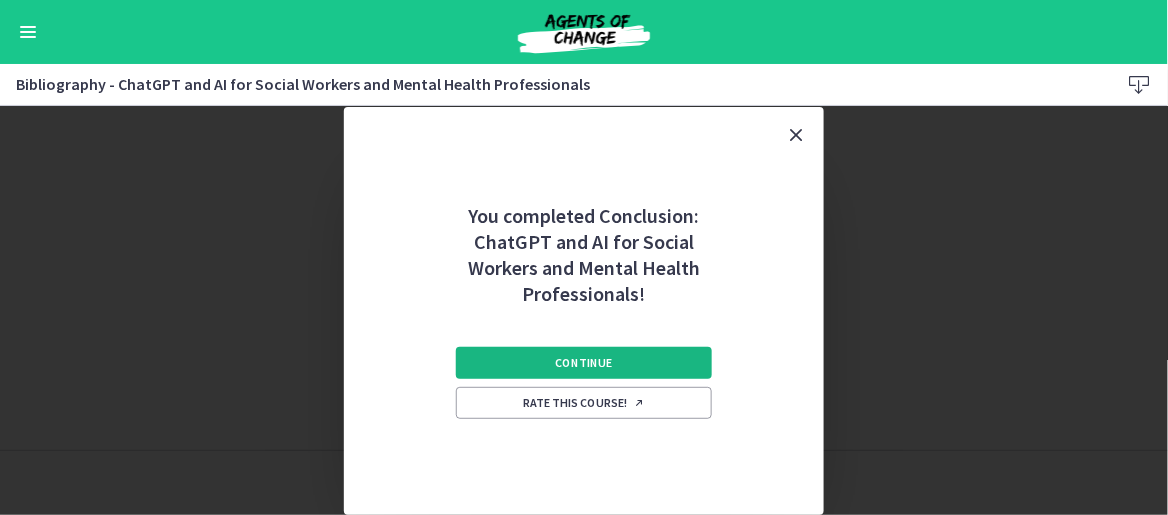 click on "Continue" at bounding box center (584, 363) 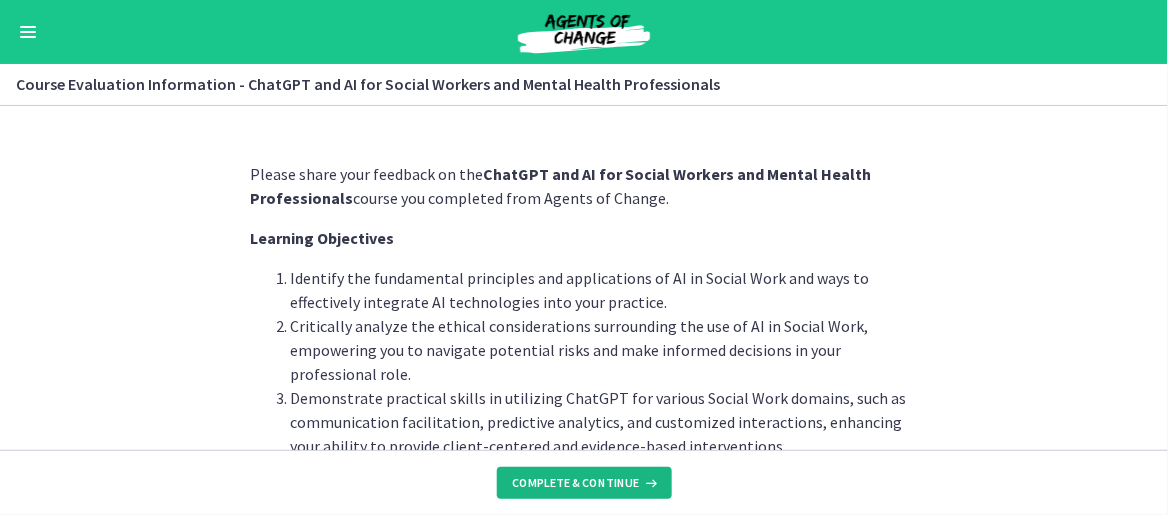 click on "Complete & continue" at bounding box center (576, 483) 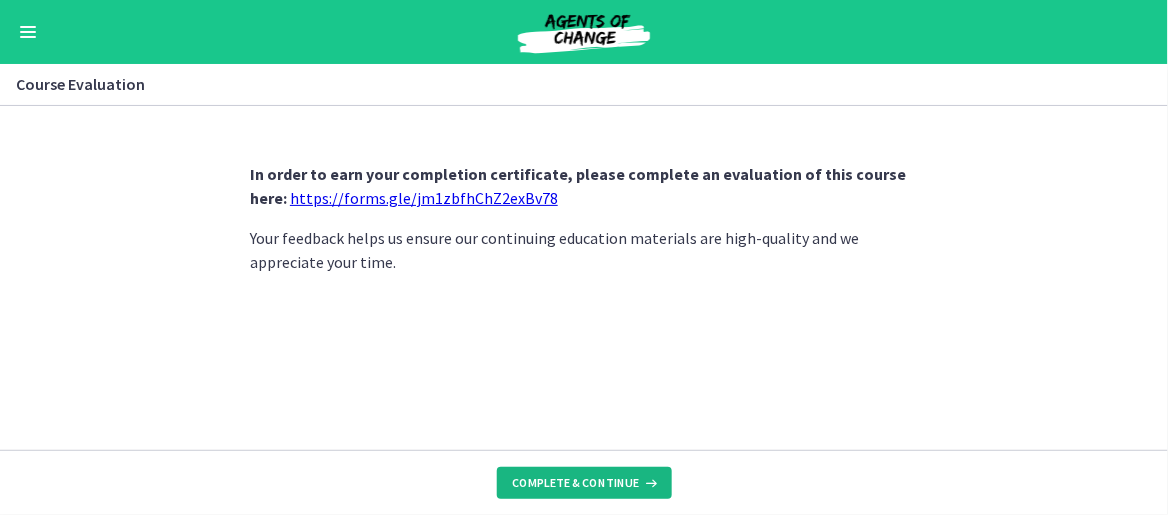 click on "Complete & continue" at bounding box center [576, 483] 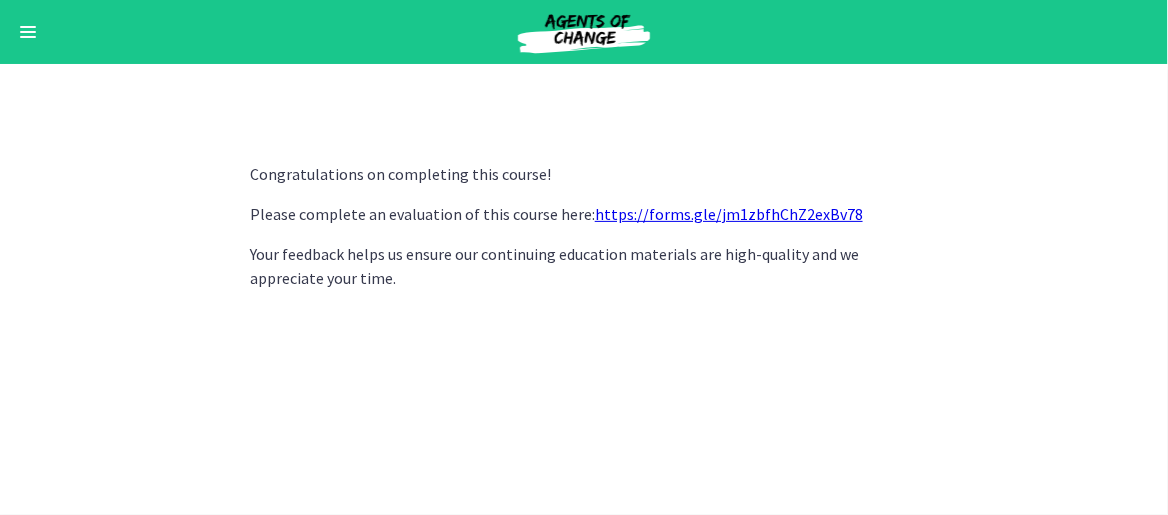 click on "https://forms.gle/jm1zbfhChZ2exBv78" at bounding box center [729, 214] 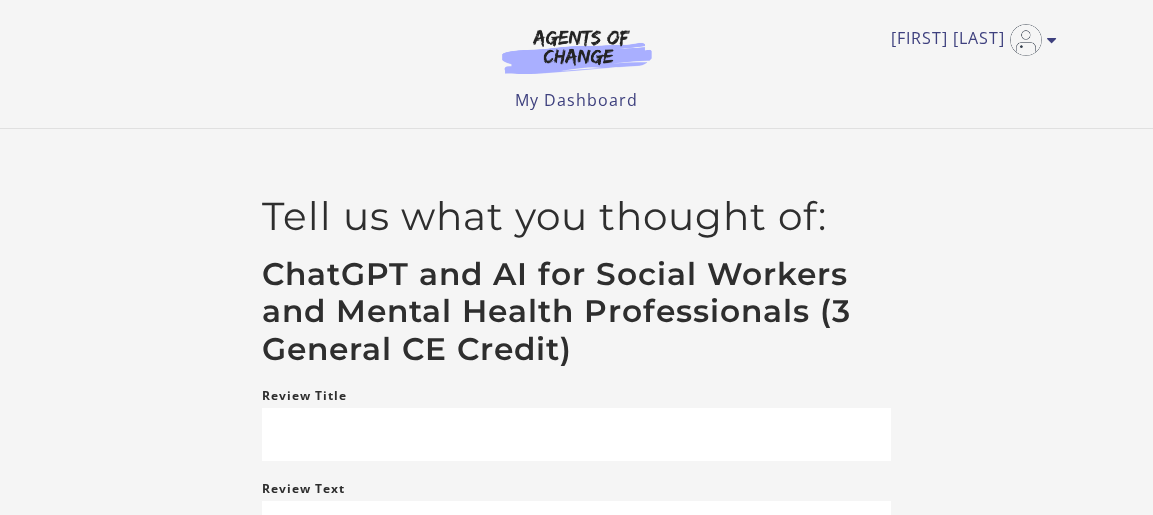 scroll, scrollTop: 0, scrollLeft: 0, axis: both 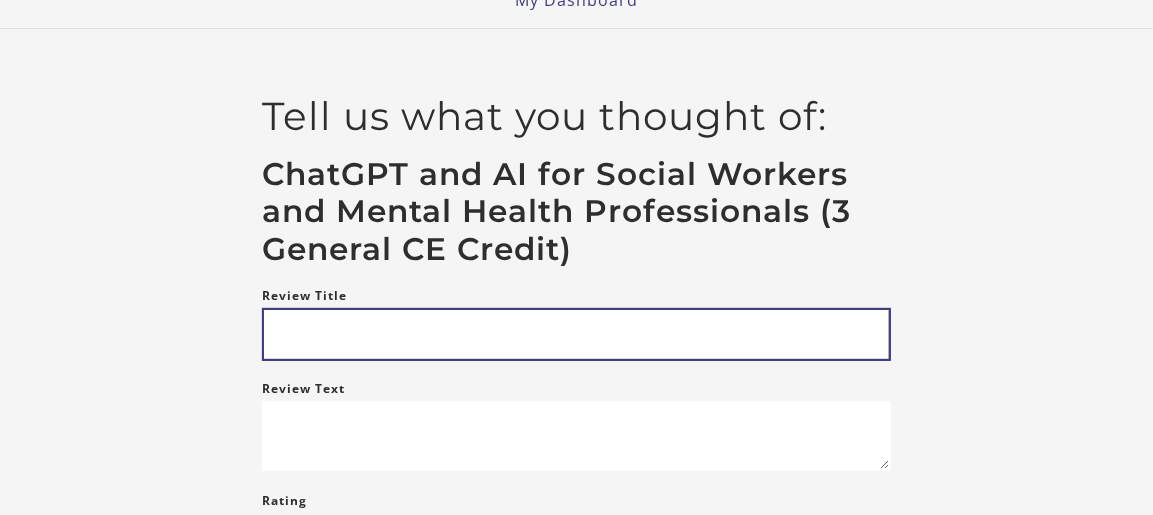 click on "Review Title" at bounding box center (576, 334) 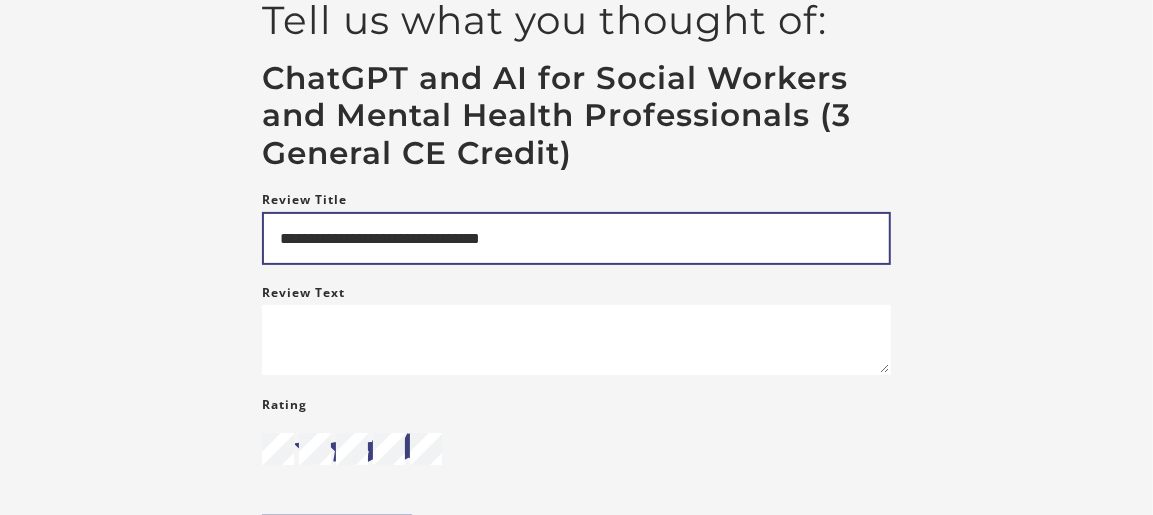 scroll, scrollTop: 300, scrollLeft: 0, axis: vertical 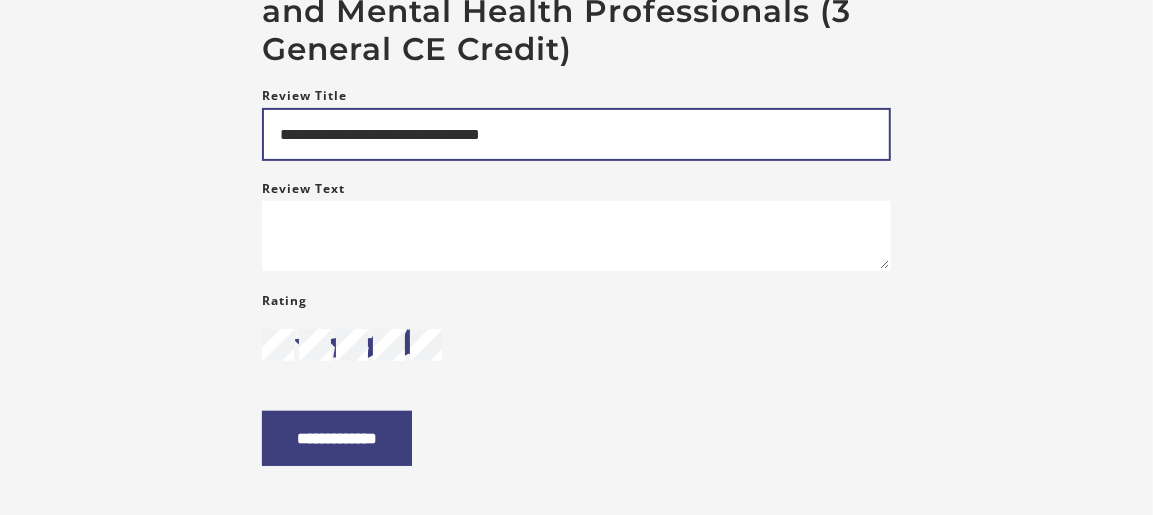 type on "**********" 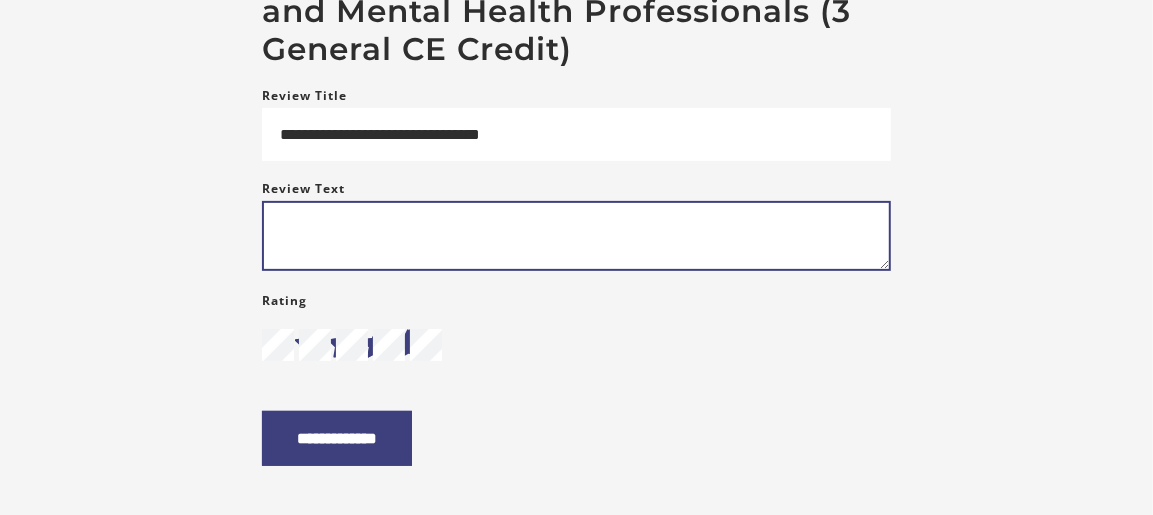 click on "Review Text" at bounding box center [576, 236] 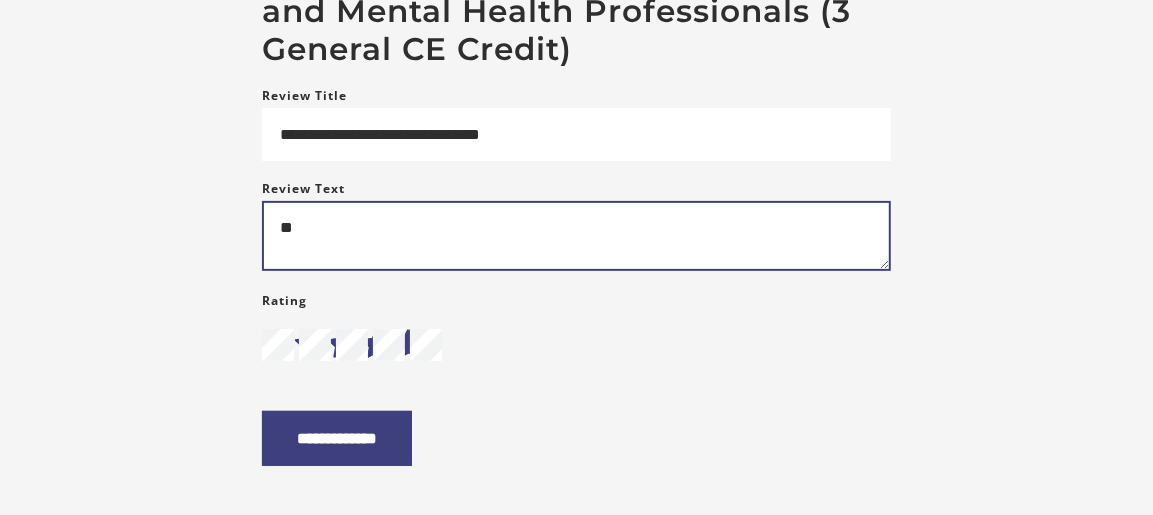 type on "*" 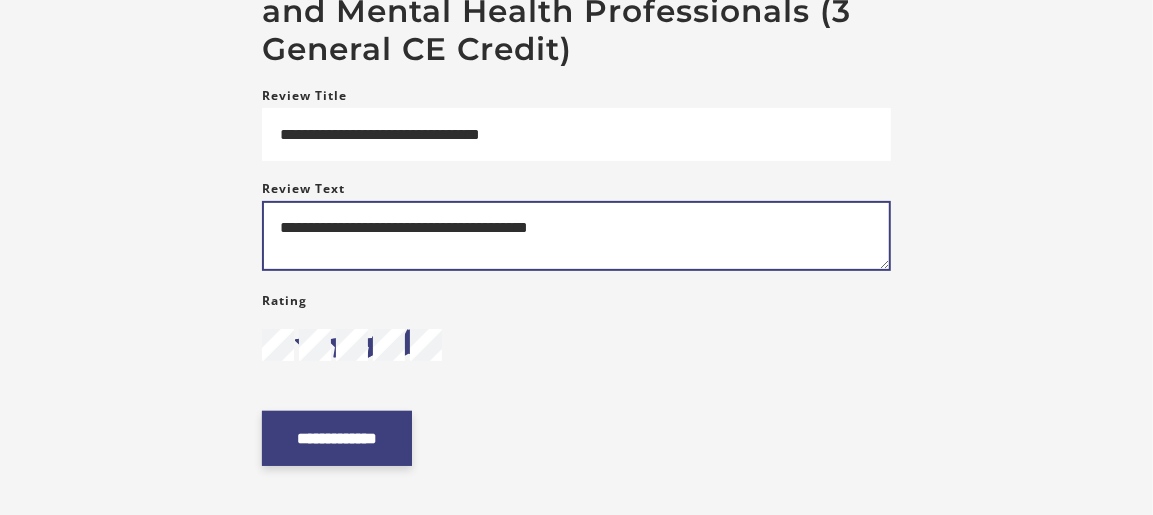 type on "**********" 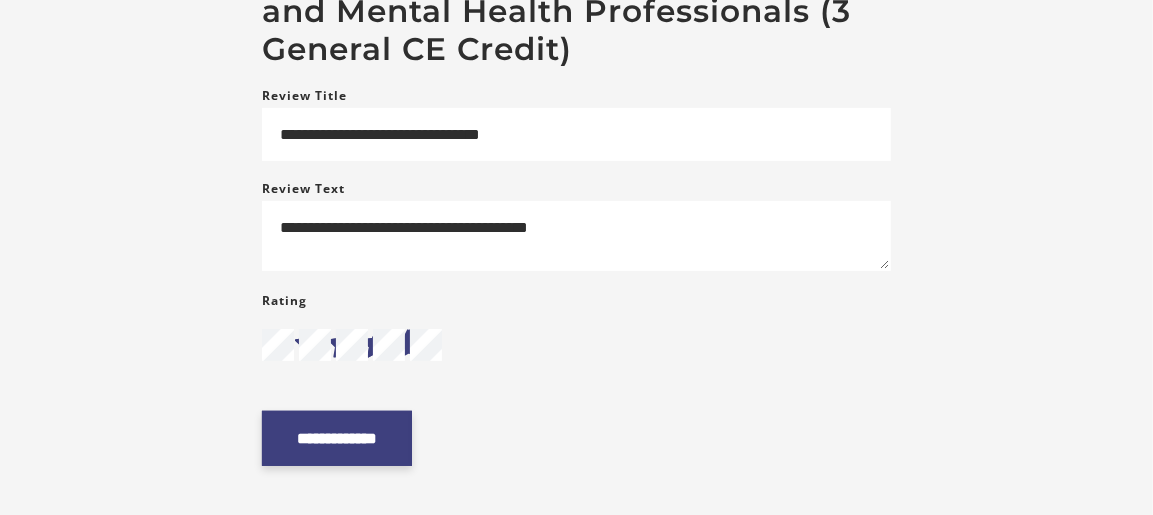 click on "**********" at bounding box center (337, 438) 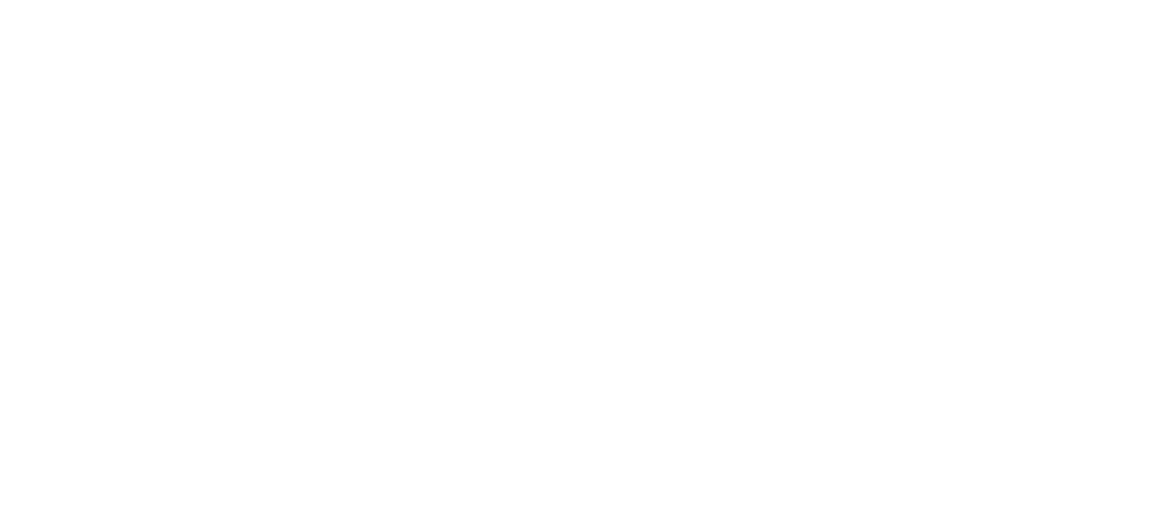 scroll, scrollTop: 0, scrollLeft: 0, axis: both 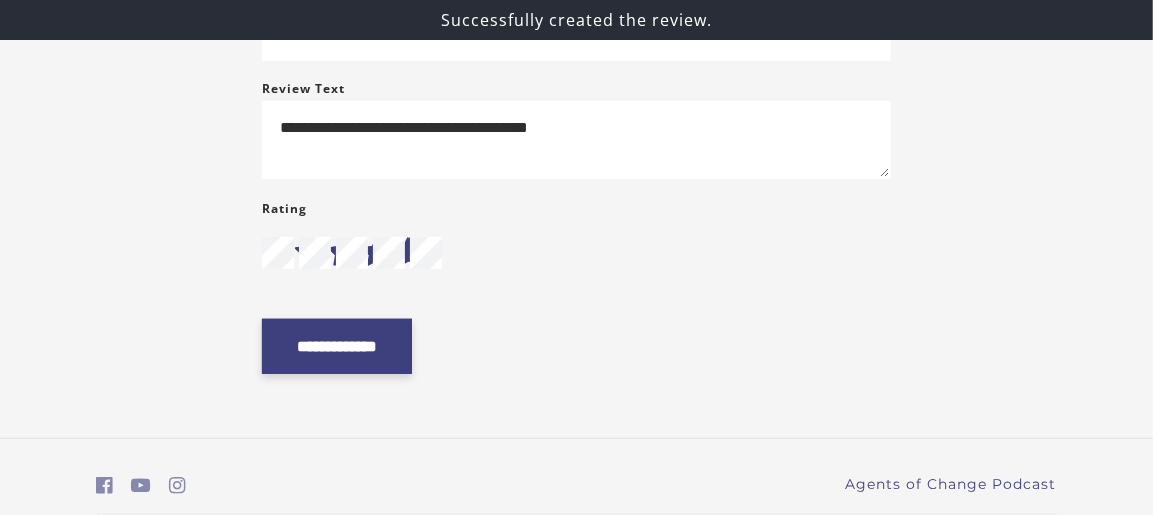 click on "**********" at bounding box center (337, 346) 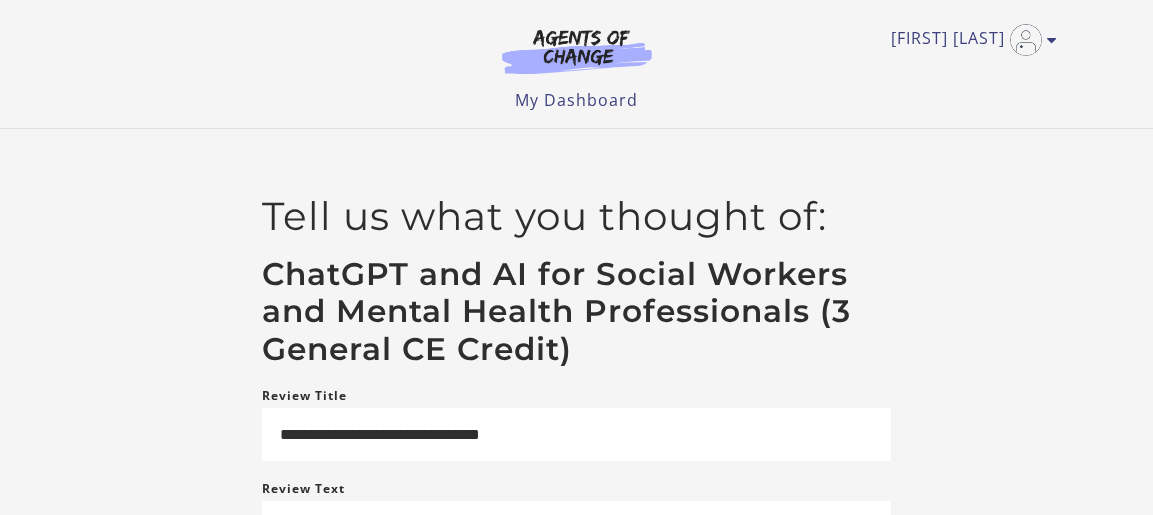 scroll, scrollTop: 0, scrollLeft: 0, axis: both 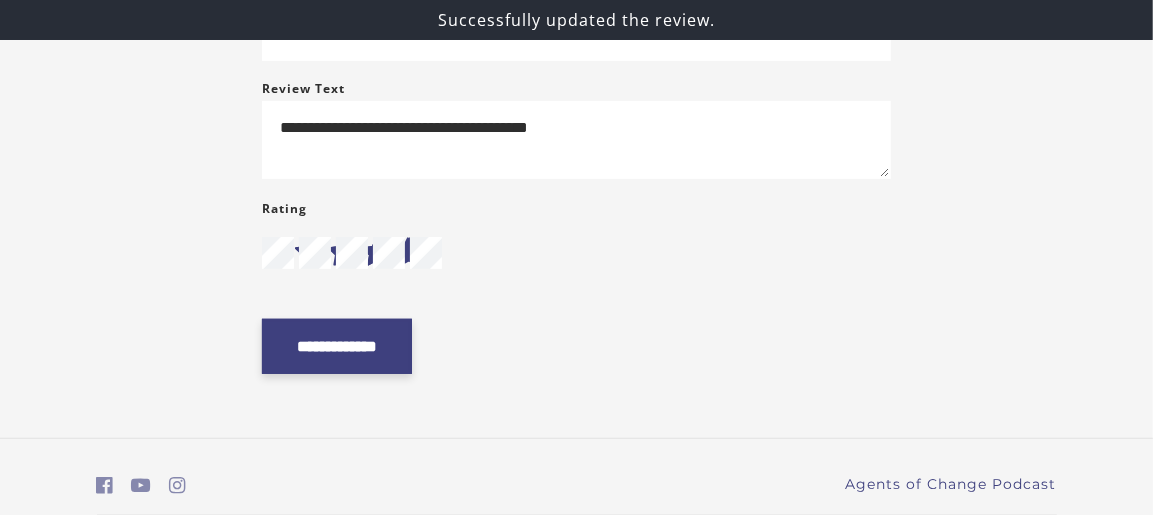 click on "**********" at bounding box center [337, 346] 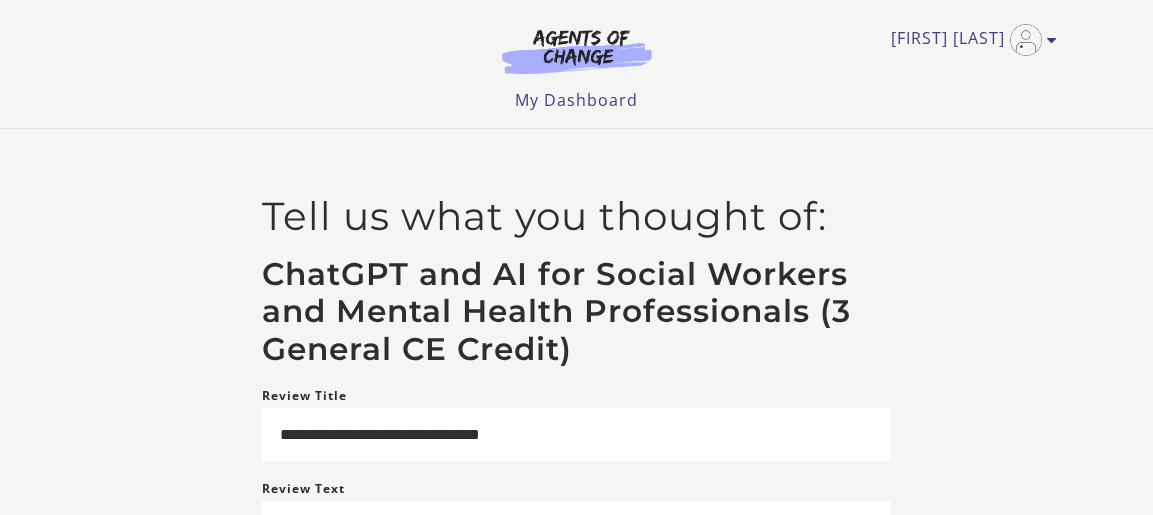 scroll, scrollTop: 0, scrollLeft: 0, axis: both 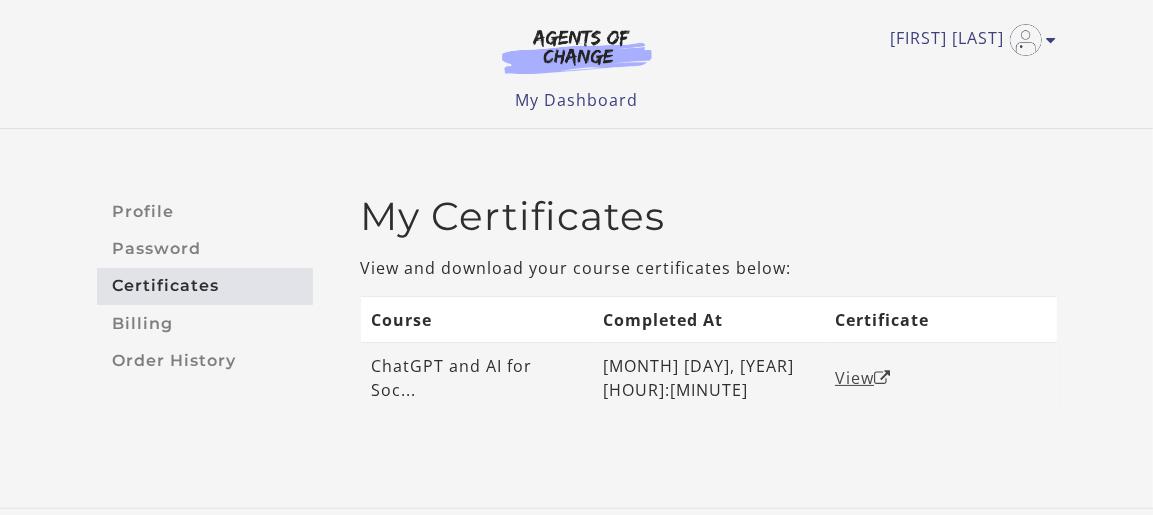 click on "View" at bounding box center (863, 378) 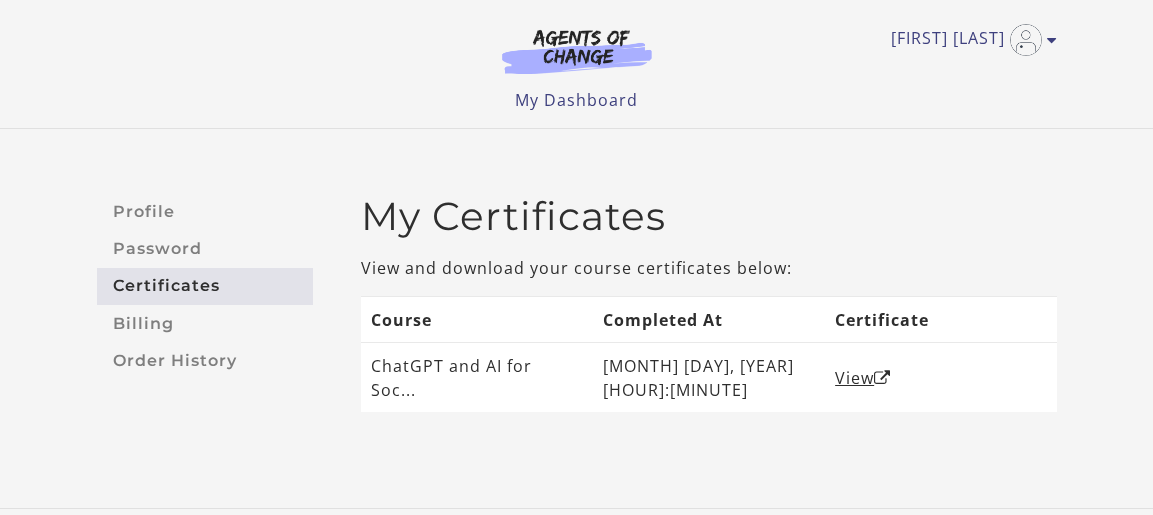 scroll, scrollTop: 0, scrollLeft: 0, axis: both 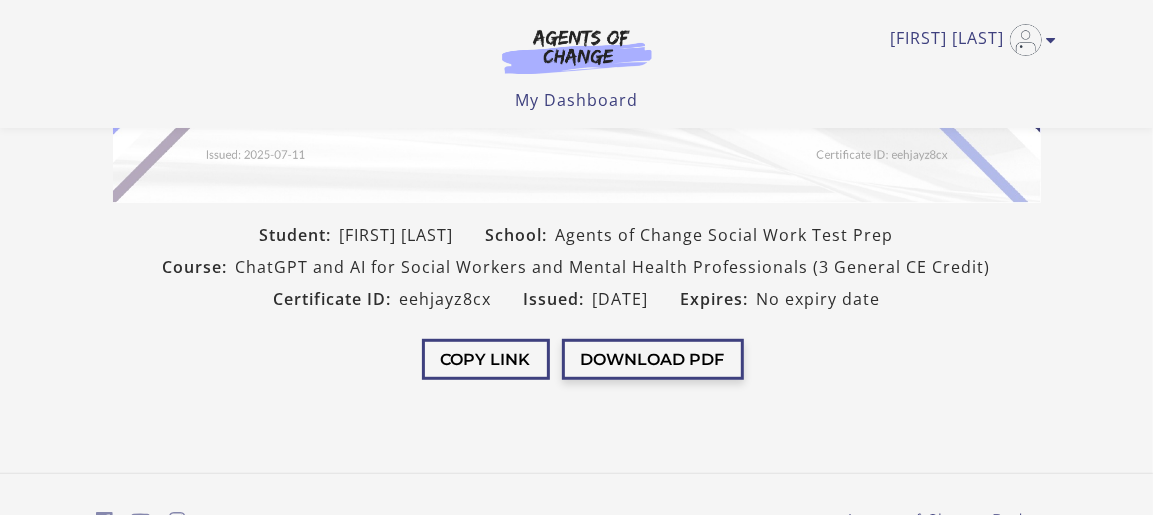 click on "Download PDF" at bounding box center [653, 359] 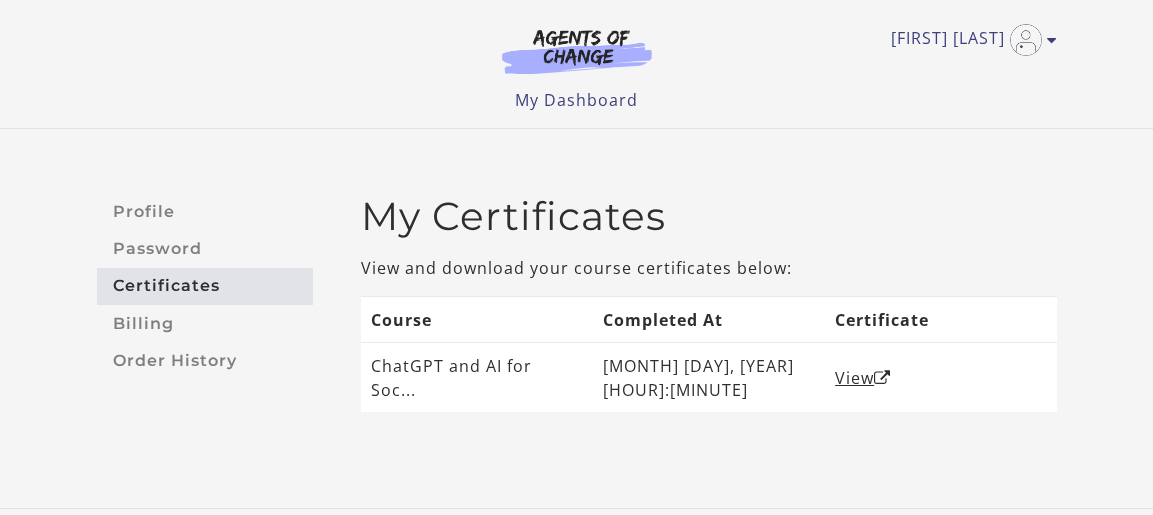 scroll, scrollTop: 0, scrollLeft: 0, axis: both 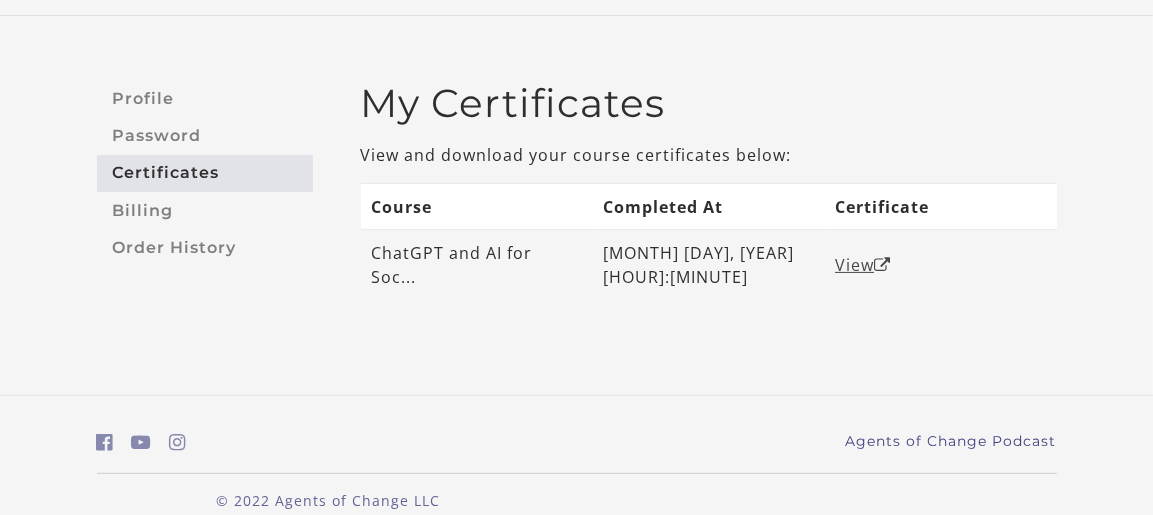click on "View" at bounding box center (863, 265) 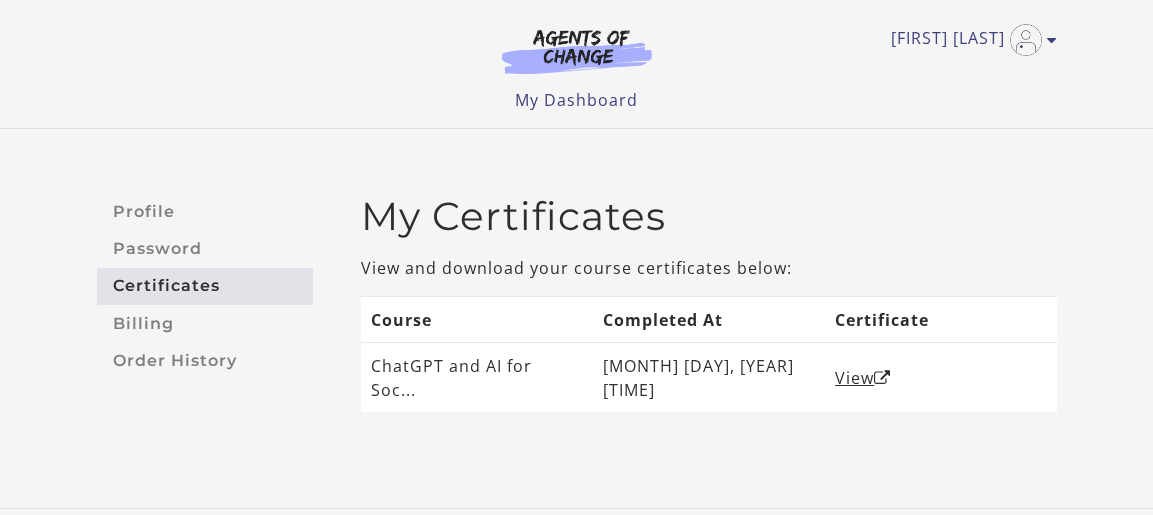 scroll, scrollTop: 0, scrollLeft: 0, axis: both 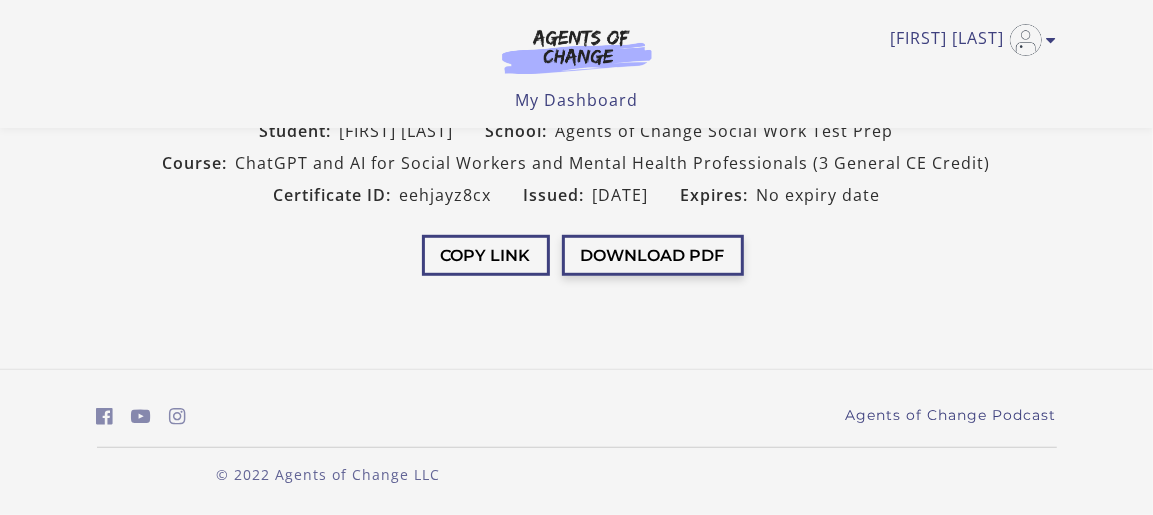 click on "Download PDF" at bounding box center [653, 255] 